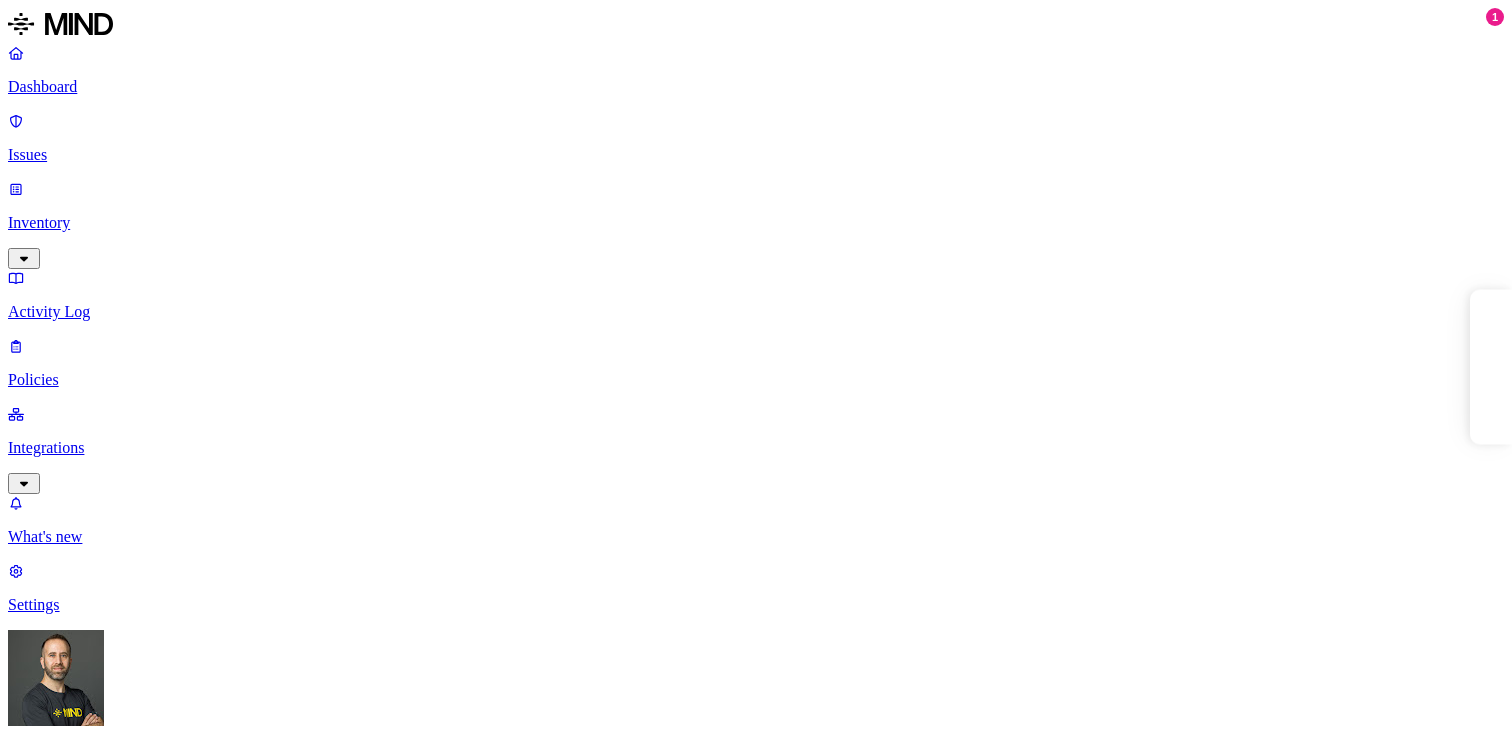 scroll, scrollTop: 0, scrollLeft: 0, axis: both 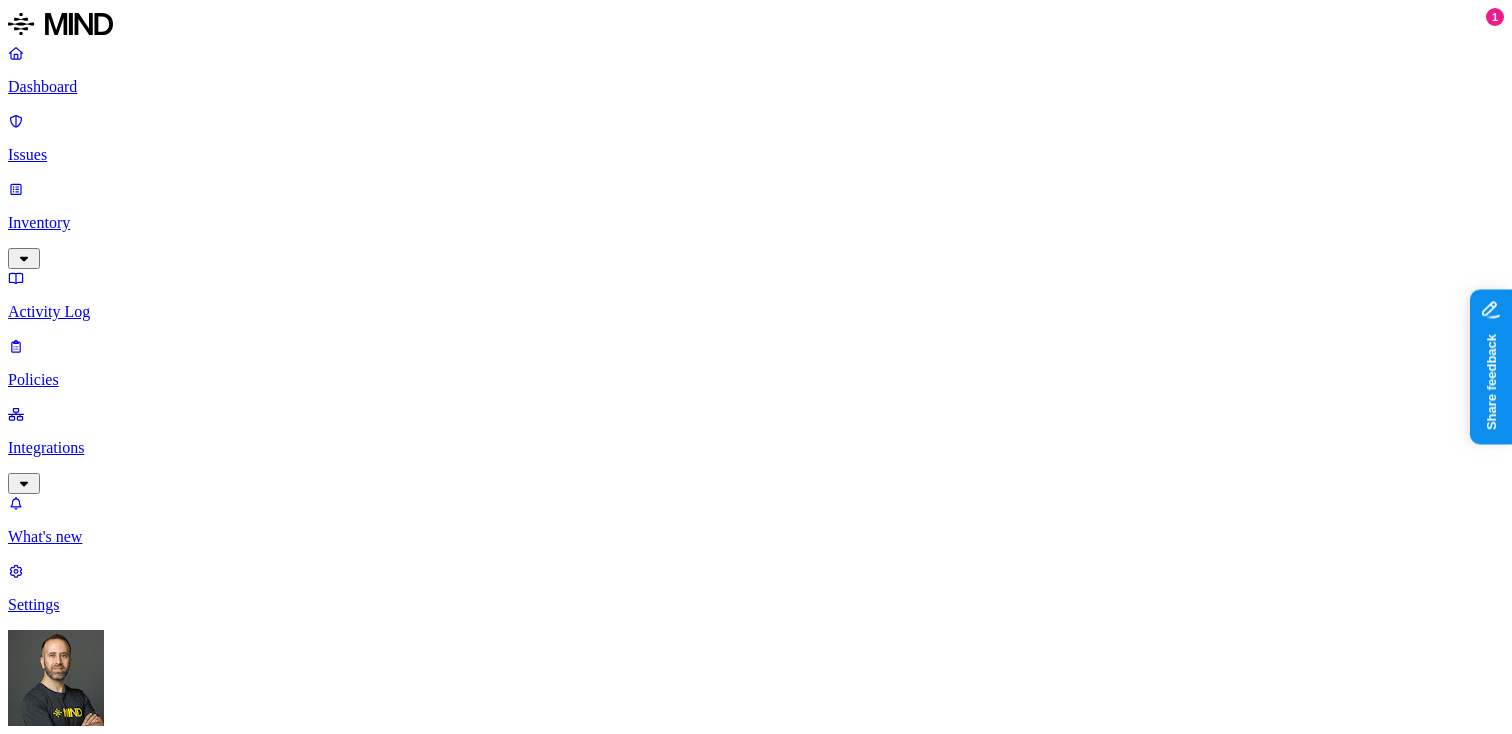 click on "Settings" at bounding box center [756, 605] 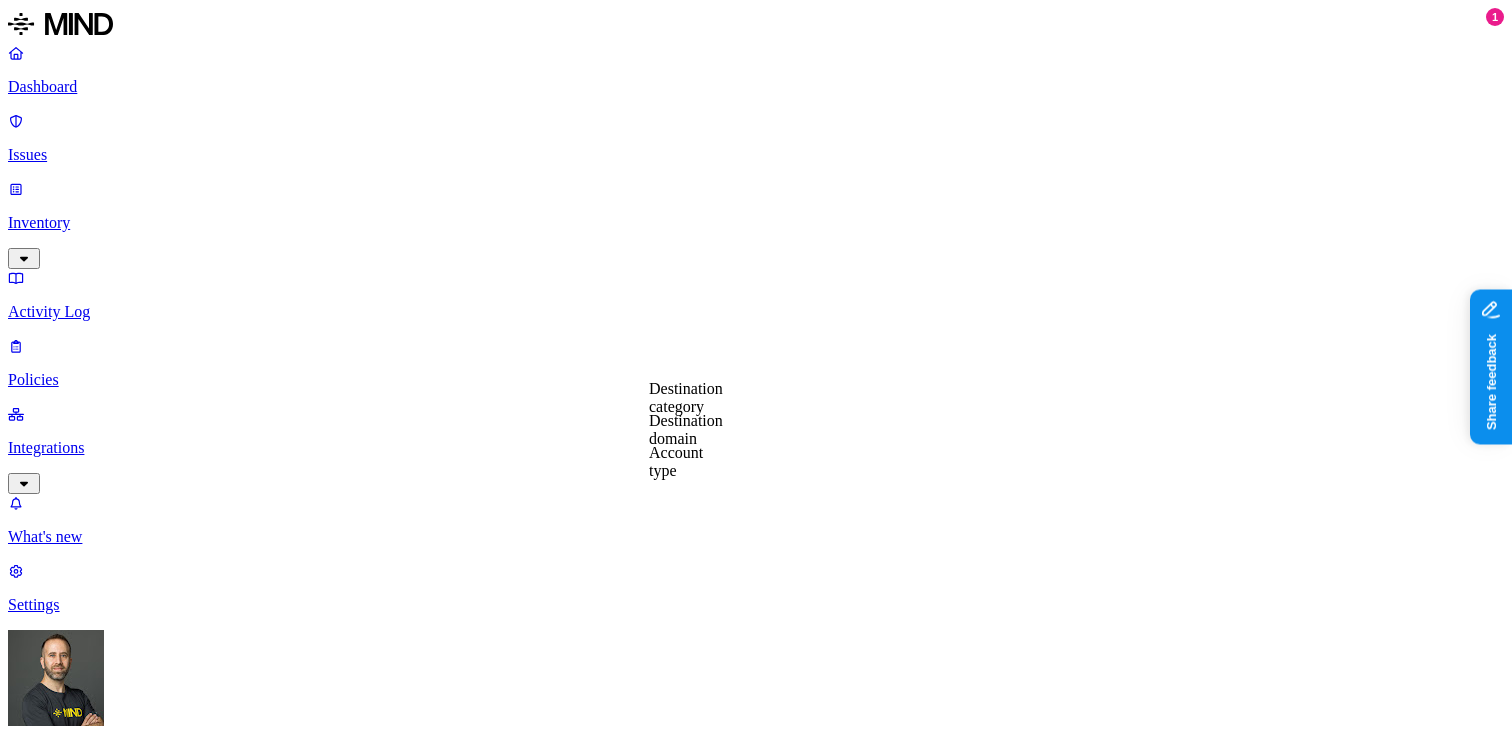 click on "Destination category" at bounding box center [686, 397] 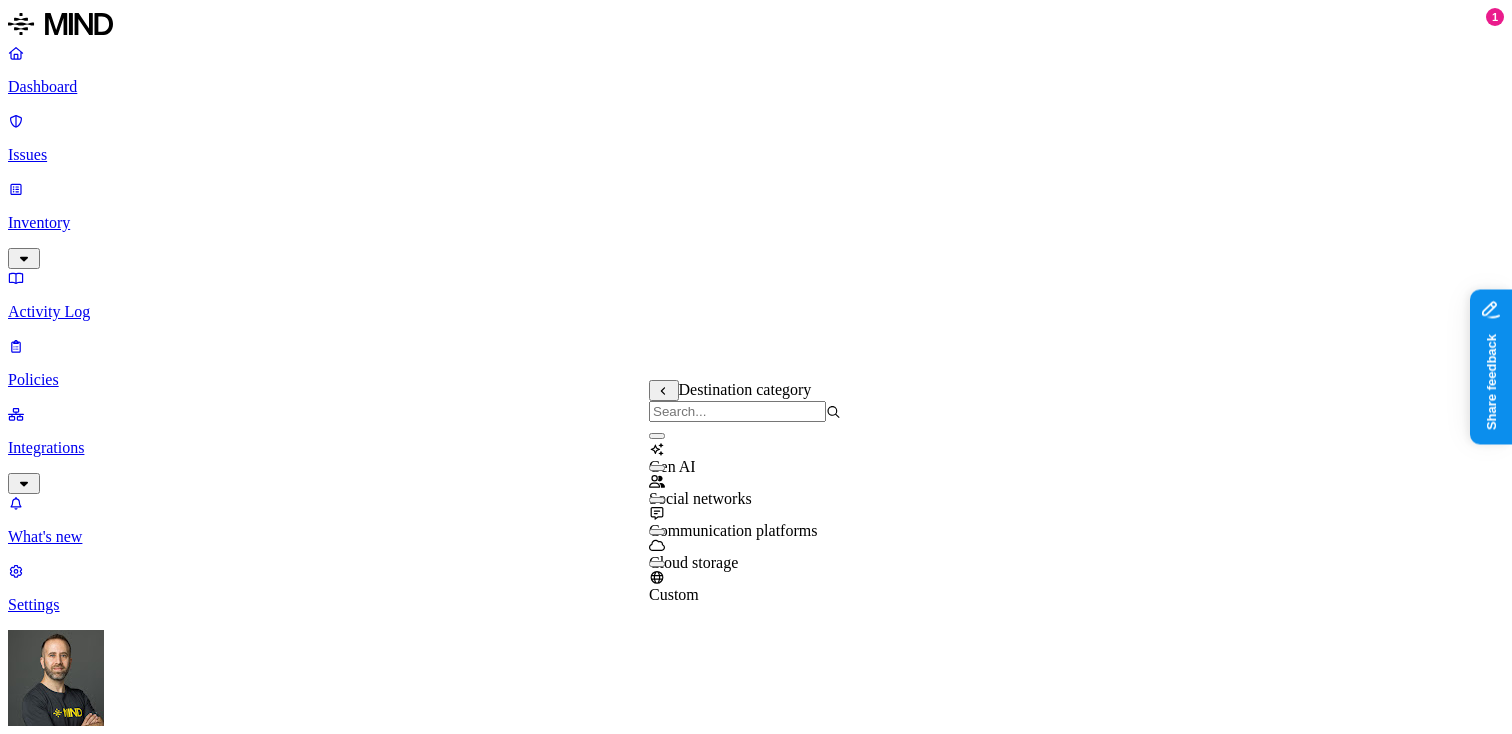 click 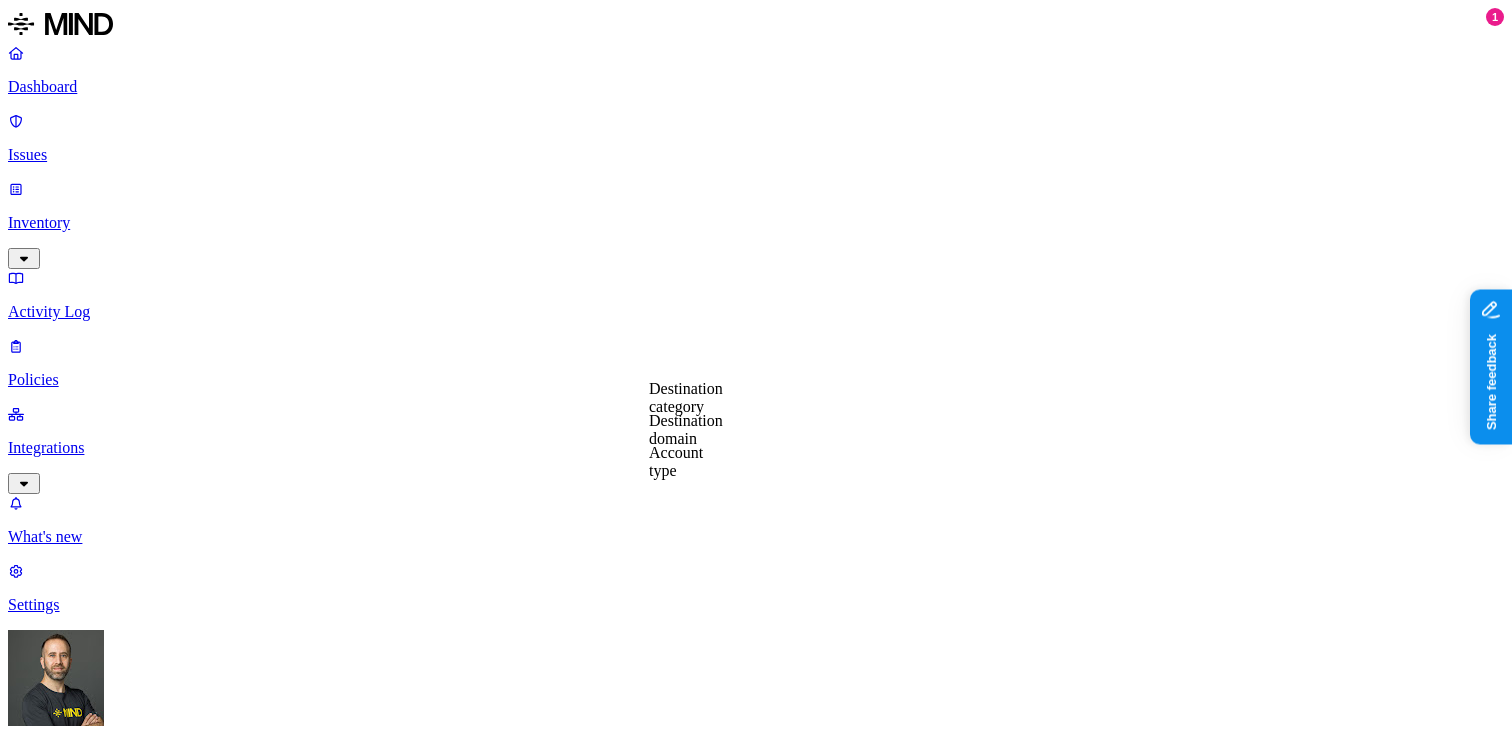 click on "Destination domain" at bounding box center (686, 429) 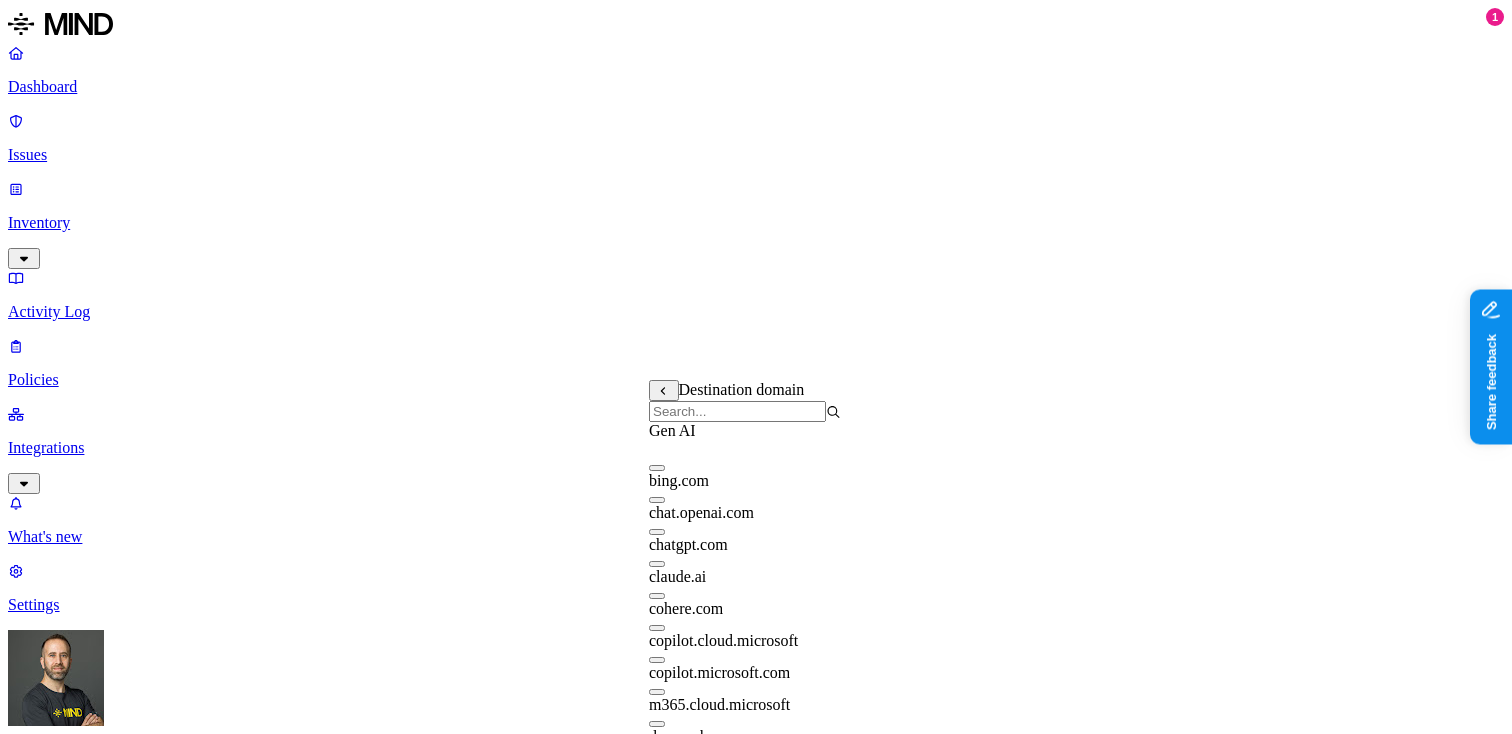 click on "Policy name   Severity Select severity Low Medium High Critical   Description (Optional) Policy type Exfiltration Prevent sensitive data uploads Endpoint Exposure Detect sensitive data exposure Cloud Condition Define the data attributes, exfiltration destinations, and users that should trigger the policy.  By default, the policy will be triggered by any data uploaded to any destination by any user. For more details on condition guidelines, please refer to the   documentation DATA Any UPLOAD Anywhere BY USER Anyone Action Default action Default action for all users and groups who violate the policy. Block with override BlockDeny all uploads. Block with overrideDeny all uploads with an option to upload anyway. MonitorAllow uploads and create a new issue. AllowAllow all uploads. Exceptions You can add exceptions for specific users or groups. Exceptions are evaluated from the top. Add Exception Notifications Method None None Maya Raz prod-164.westus prod-82.westus test-avigail email test dadaa dlp-ops test bad" at bounding box center (756, 1502) 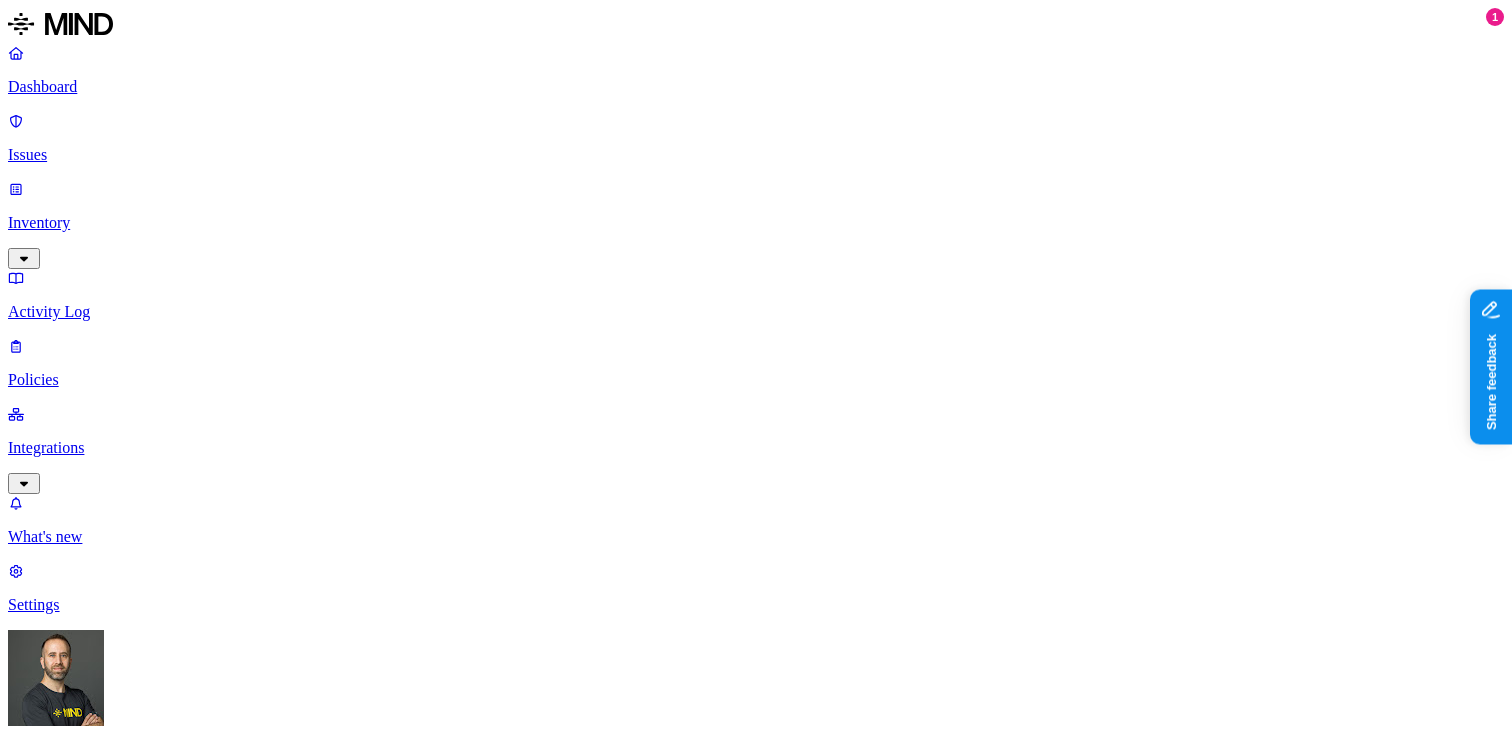 click on "Issues" at bounding box center [756, 155] 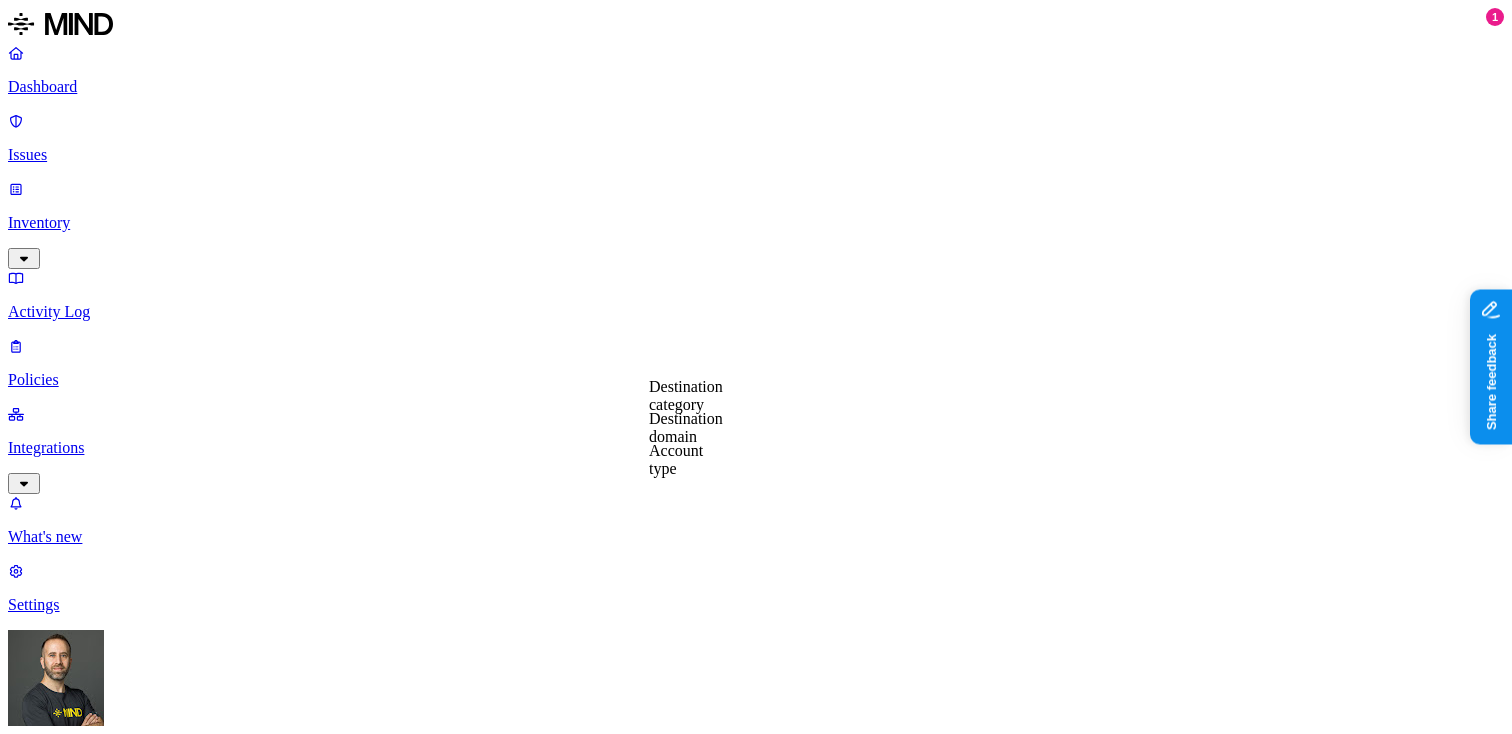 click on "Destination domain" at bounding box center [686, 427] 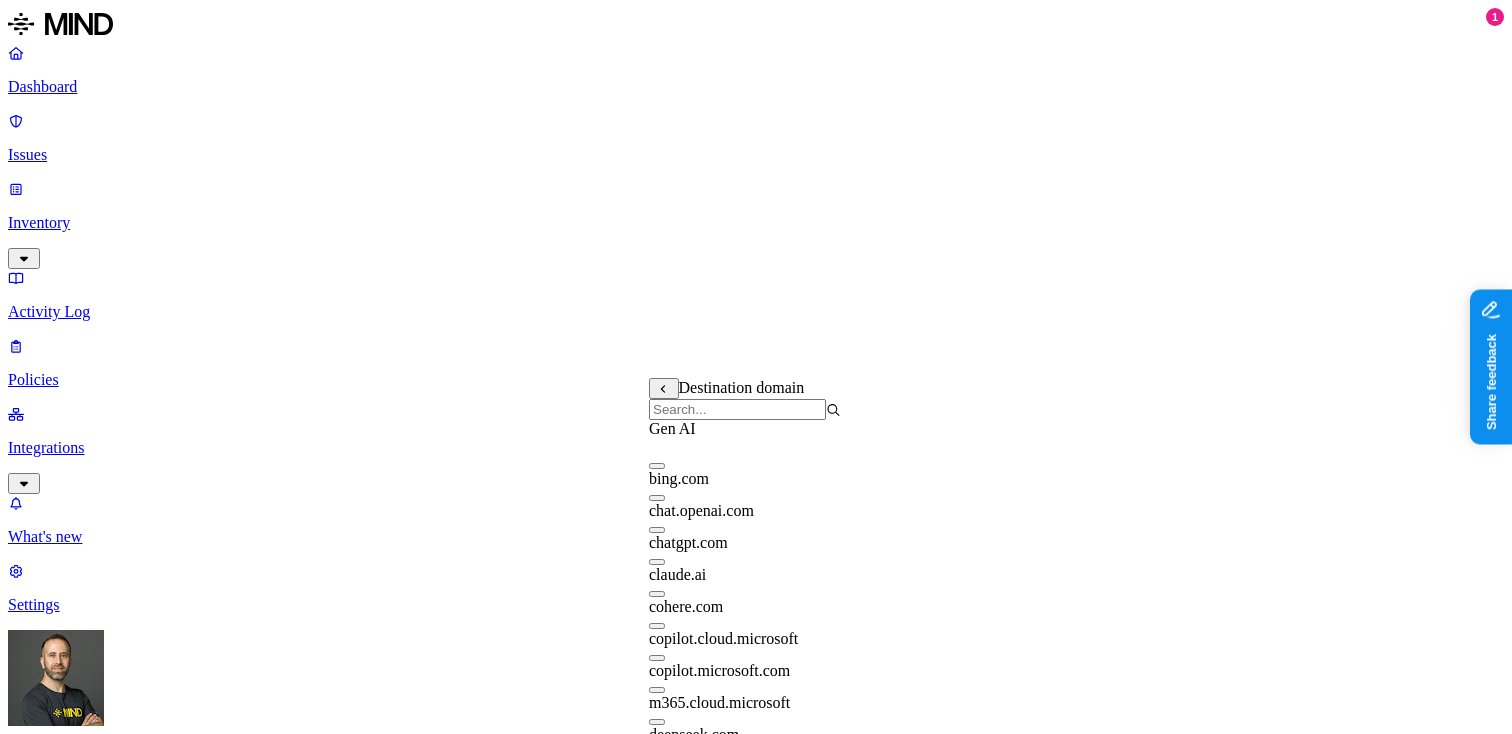click at bounding box center (657, 466) 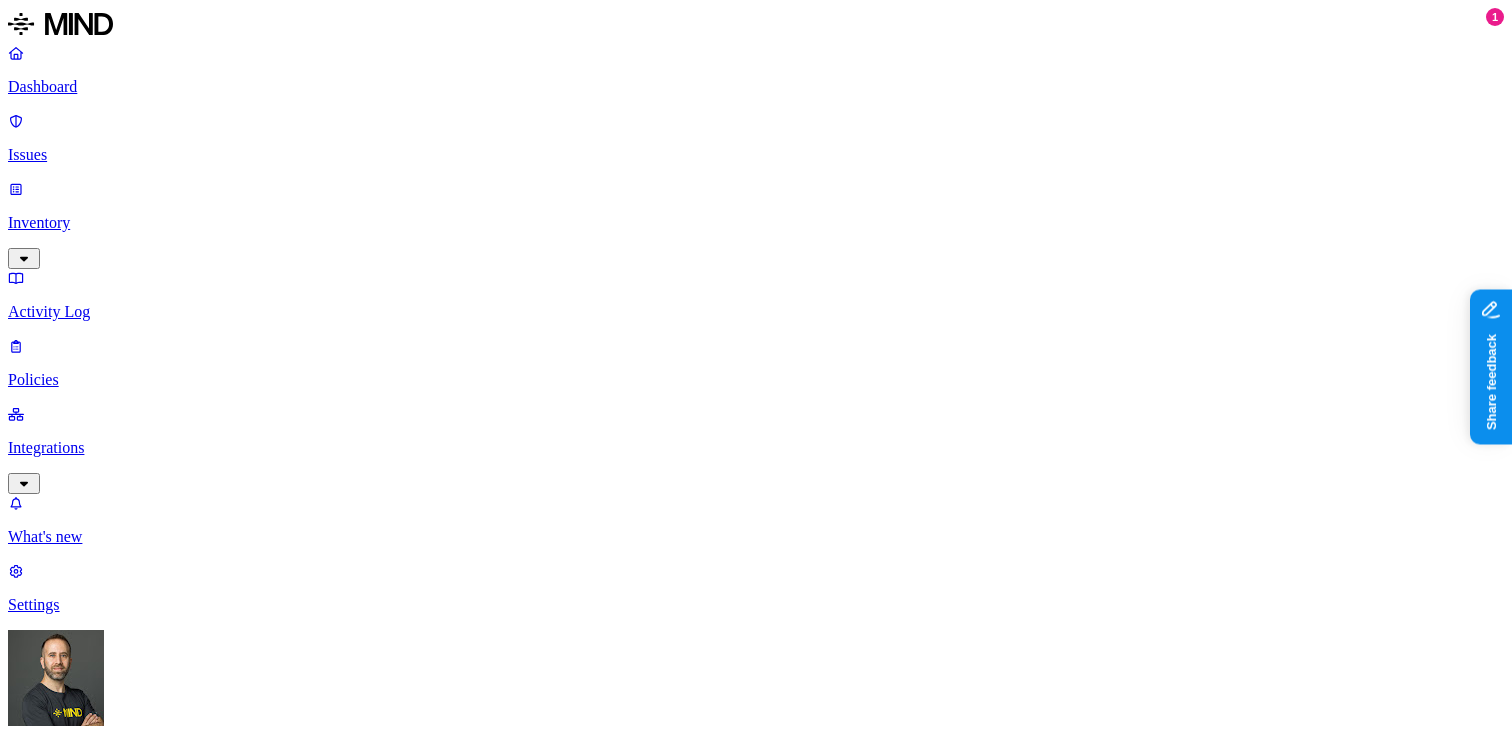 click on "DATA Any UPLOAD WHERE Destination domain is bing.com BY USER Anyone" at bounding box center [756, 1571] 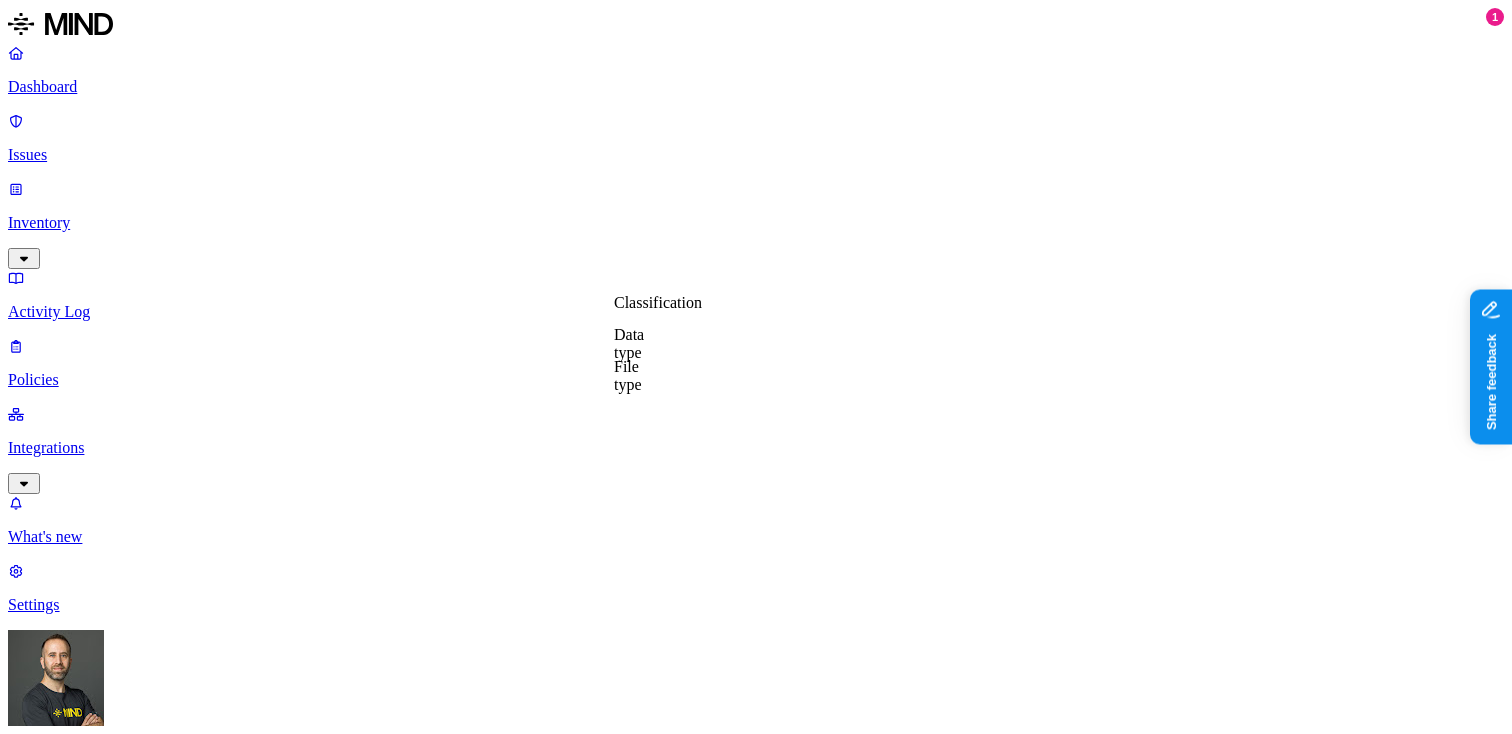click on "Classification" at bounding box center (658, 302) 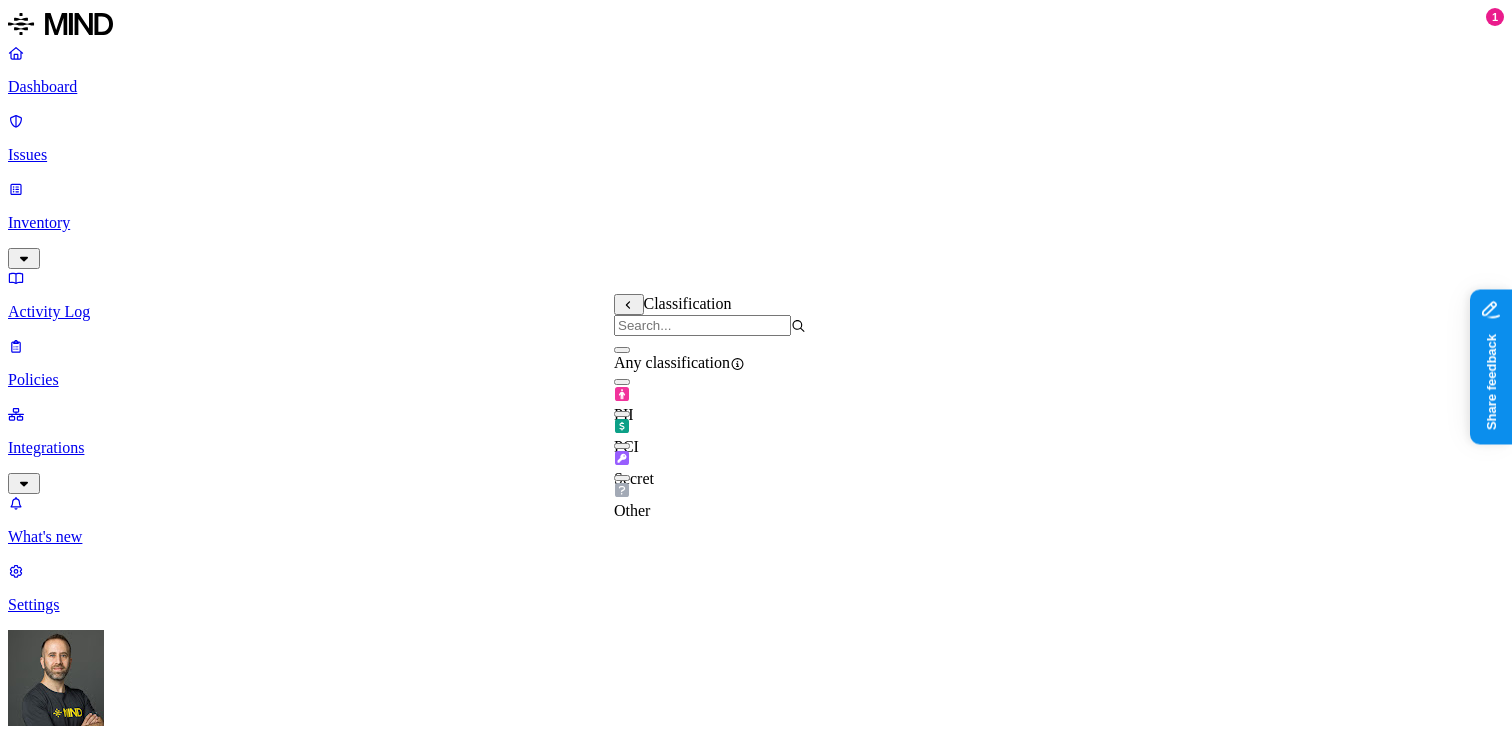 click on "PII" at bounding box center (710, 396) 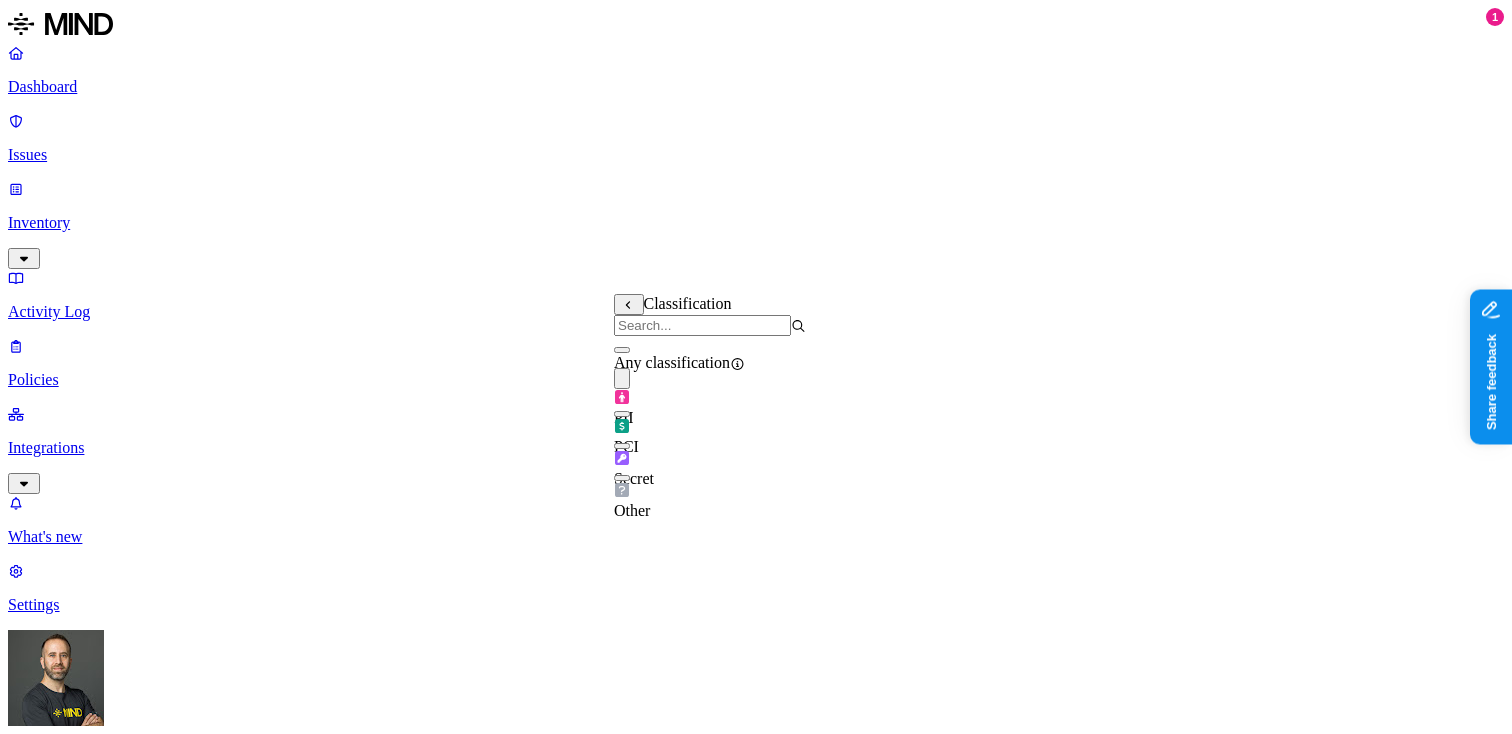click on "DATA Any UPLOAD Anywhere BY USER Anyone" at bounding box center (756, 1533) 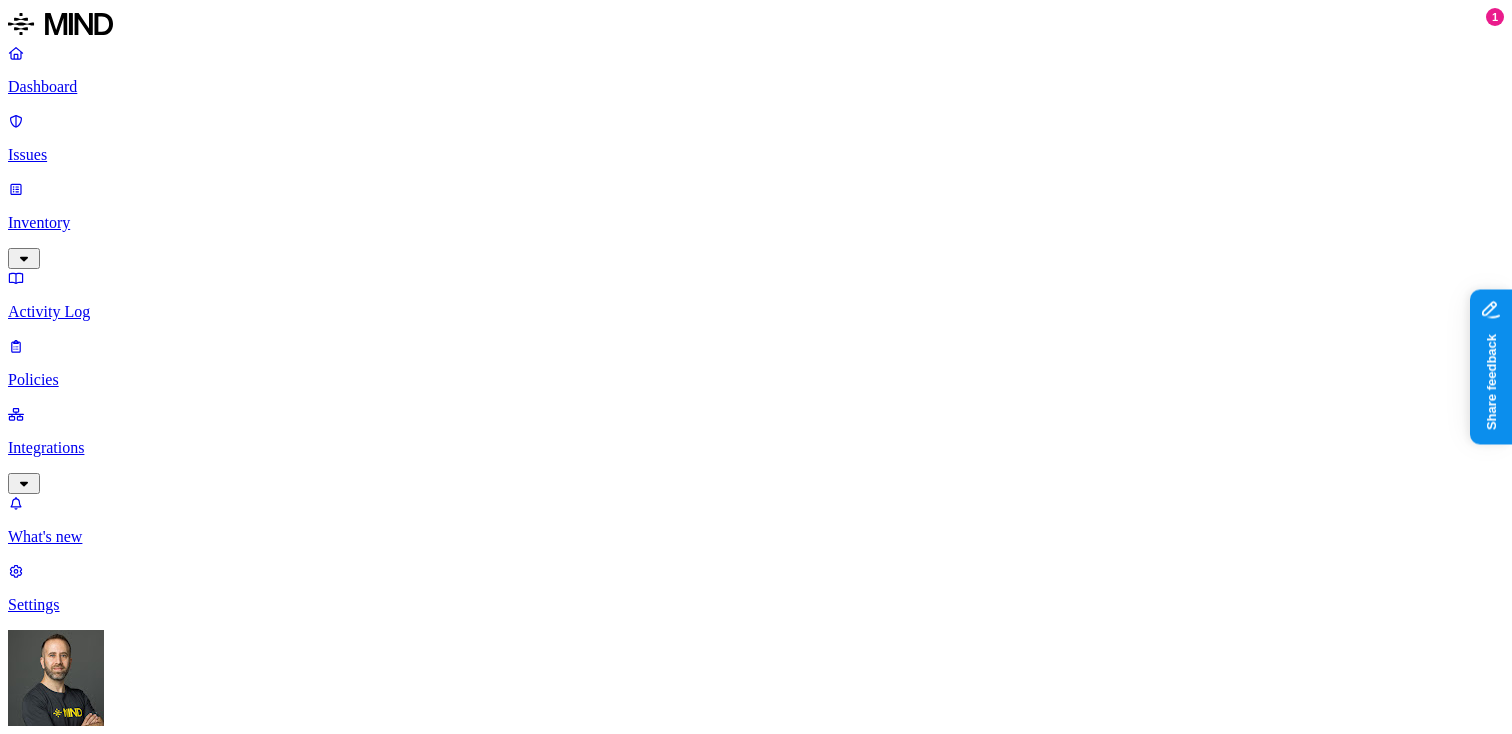 click 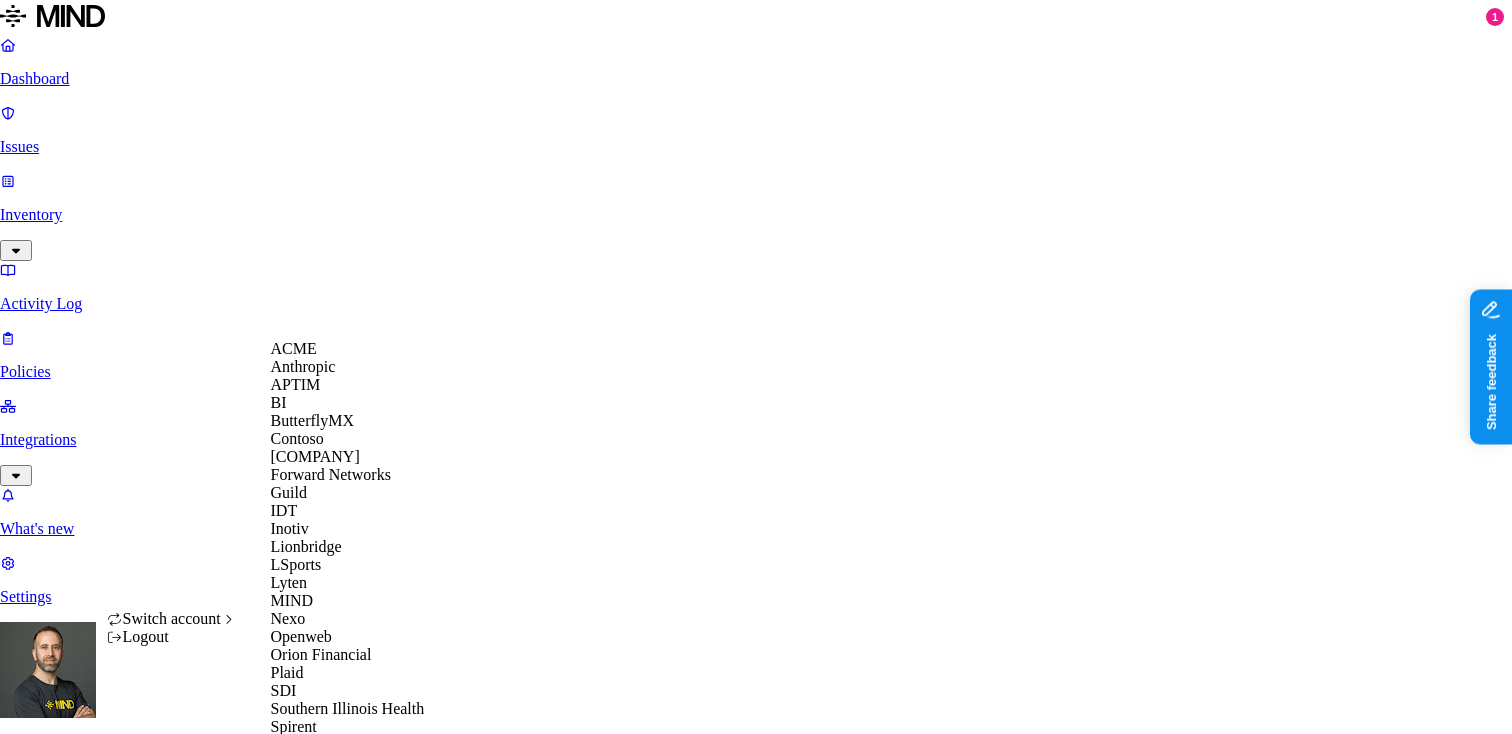 scroll, scrollTop: 632, scrollLeft: 0, axis: vertical 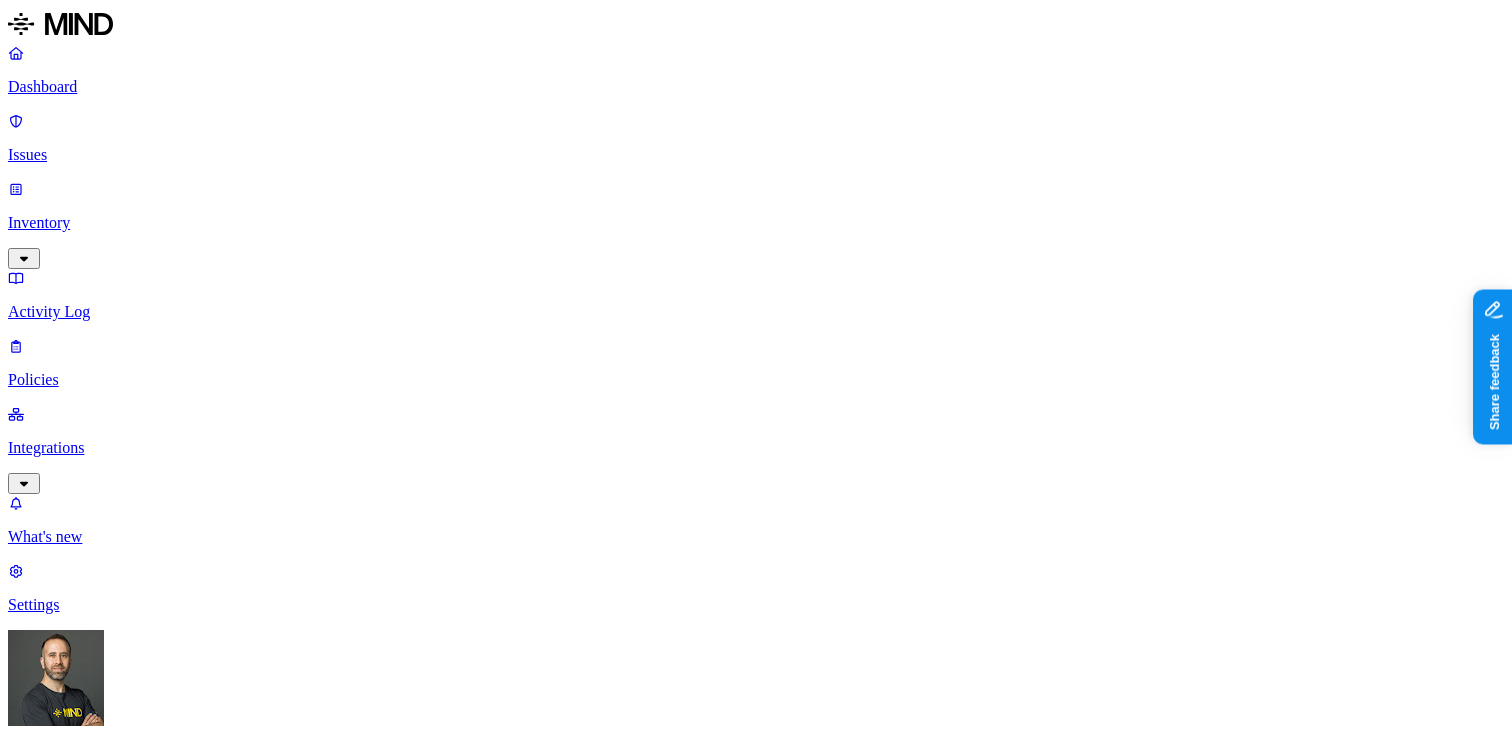 click on "Issues" at bounding box center [756, 155] 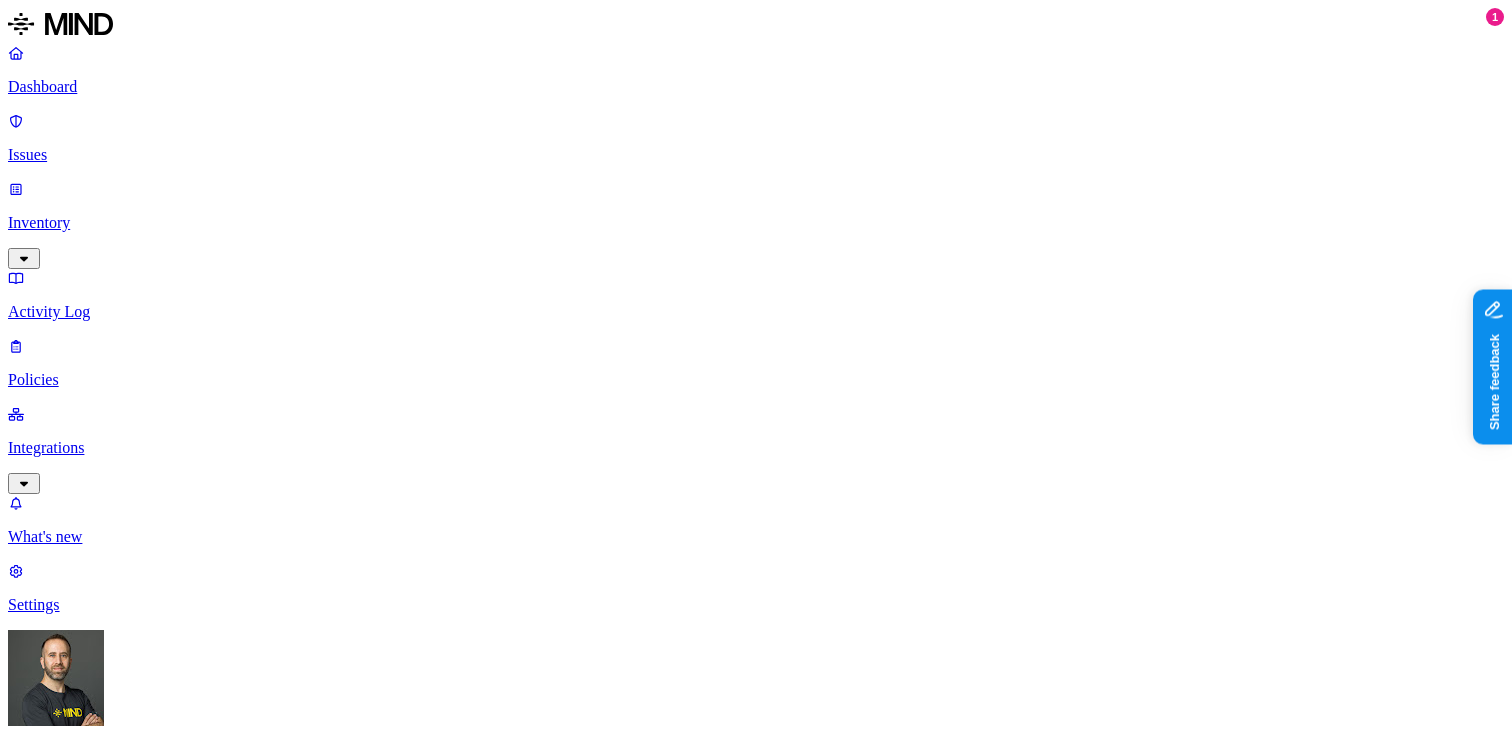 click on "Exfiltration" at bounding box center (180, 916) 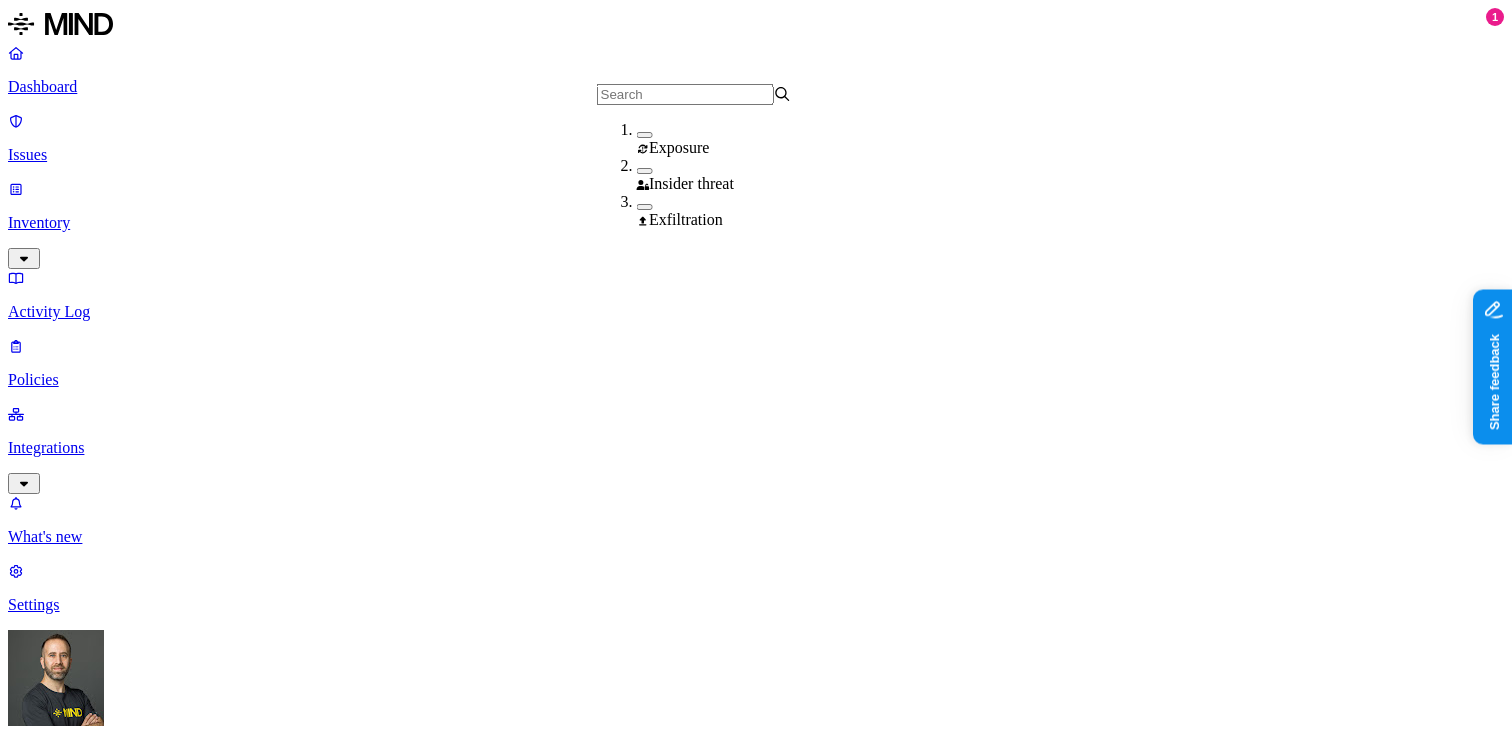 click on "Exfiltration" at bounding box center [734, 220] 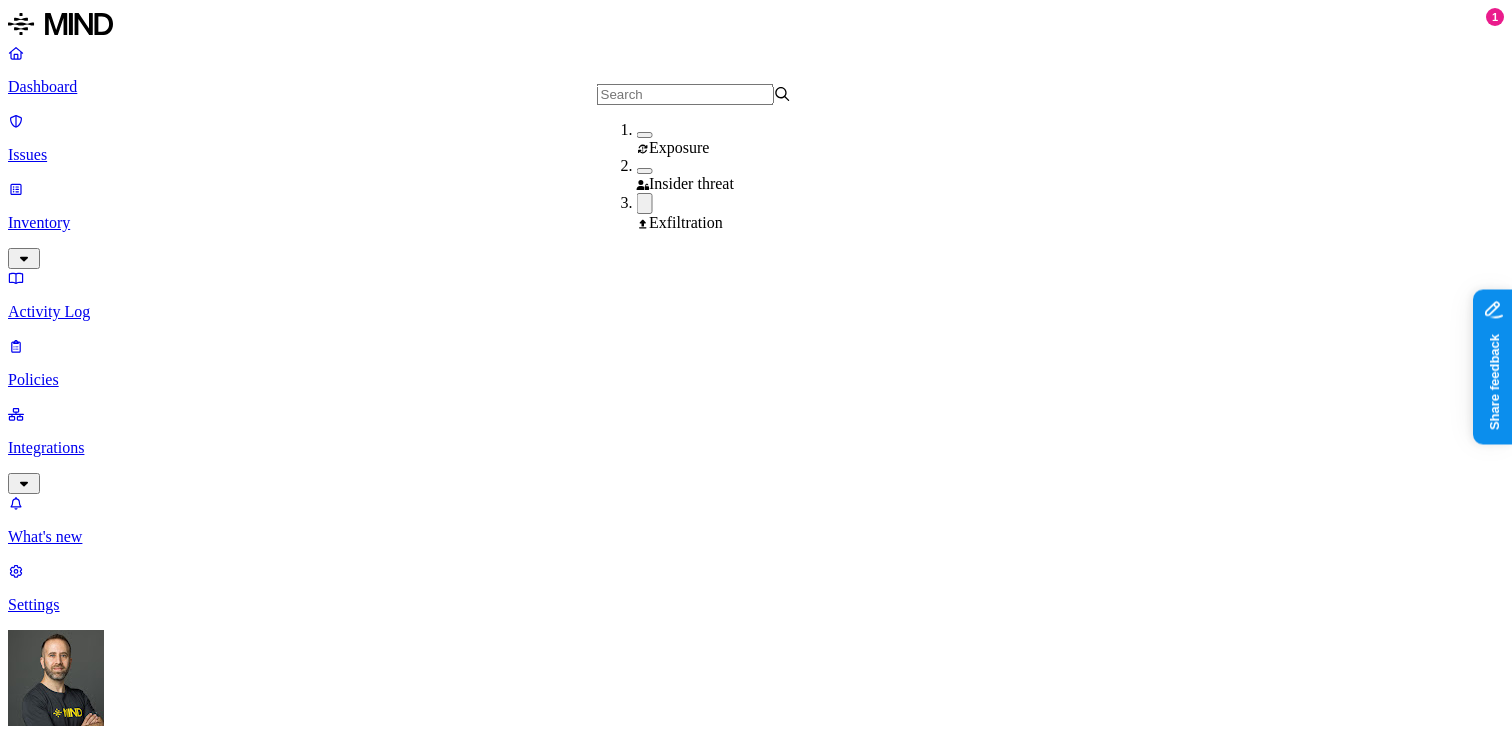 click on "Environment Severity Risk category: Exfiltration 19 Rules" at bounding box center [756, 963] 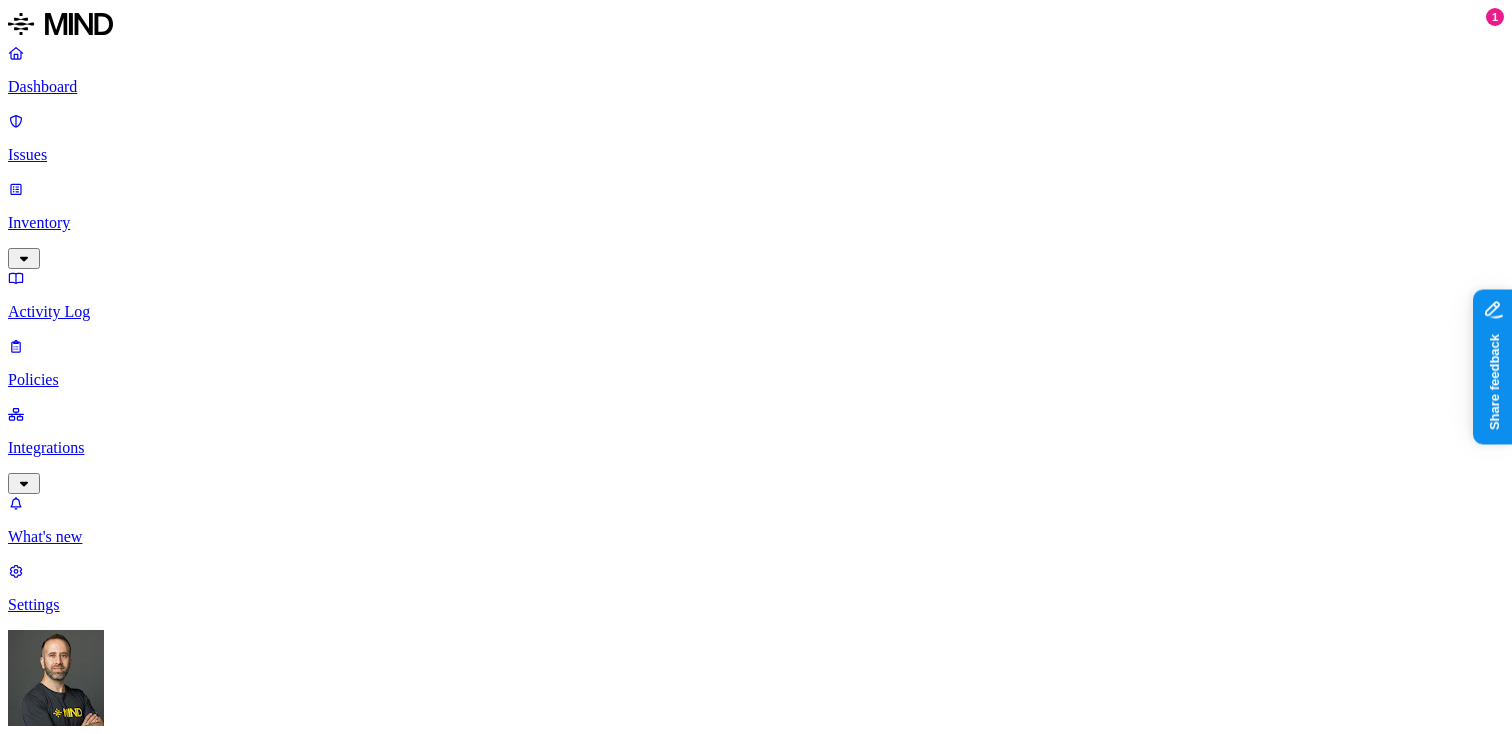 scroll, scrollTop: 179, scrollLeft: 0, axis: vertical 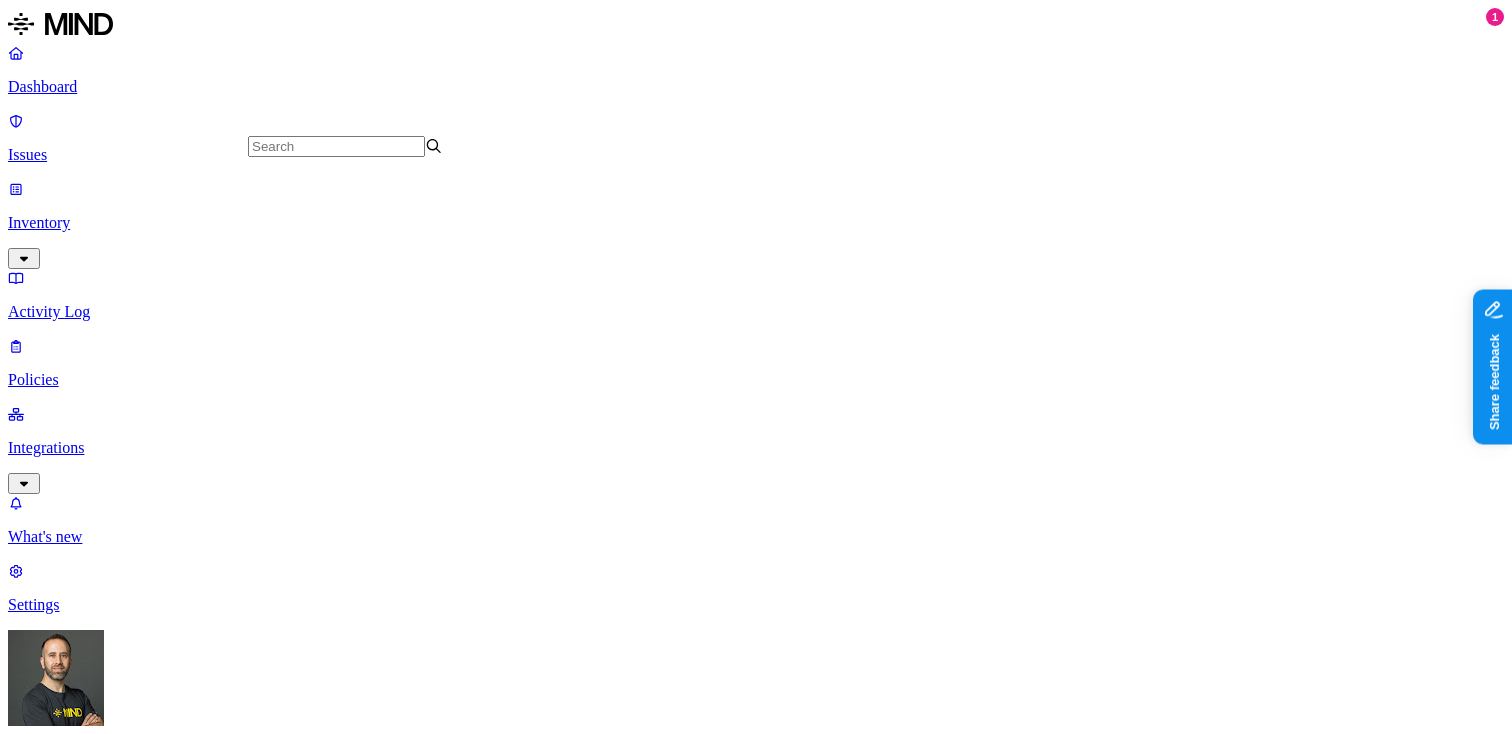 click on "Issues" at bounding box center [756, 868] 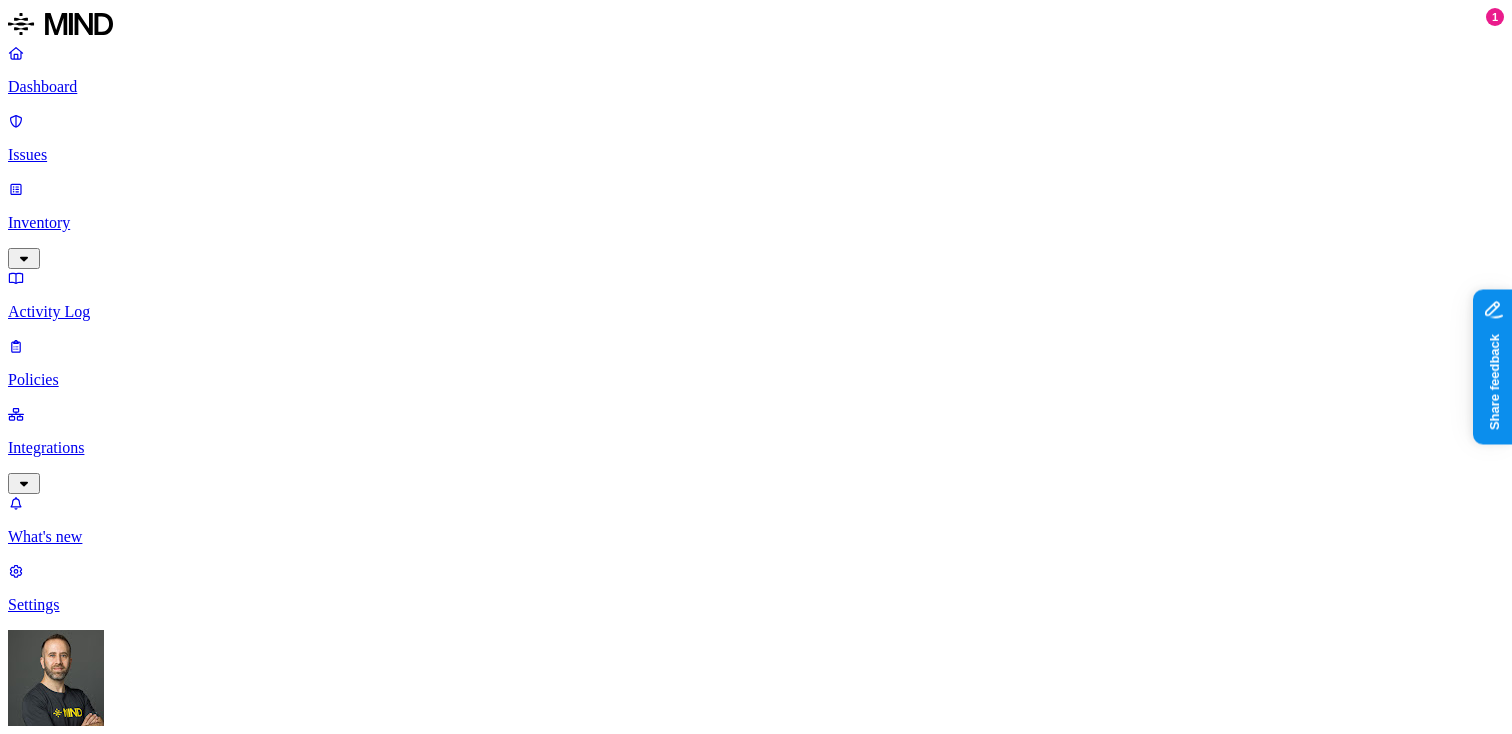 click on "SPC - Data Exfiltration Block with override" at bounding box center [192, 1048] 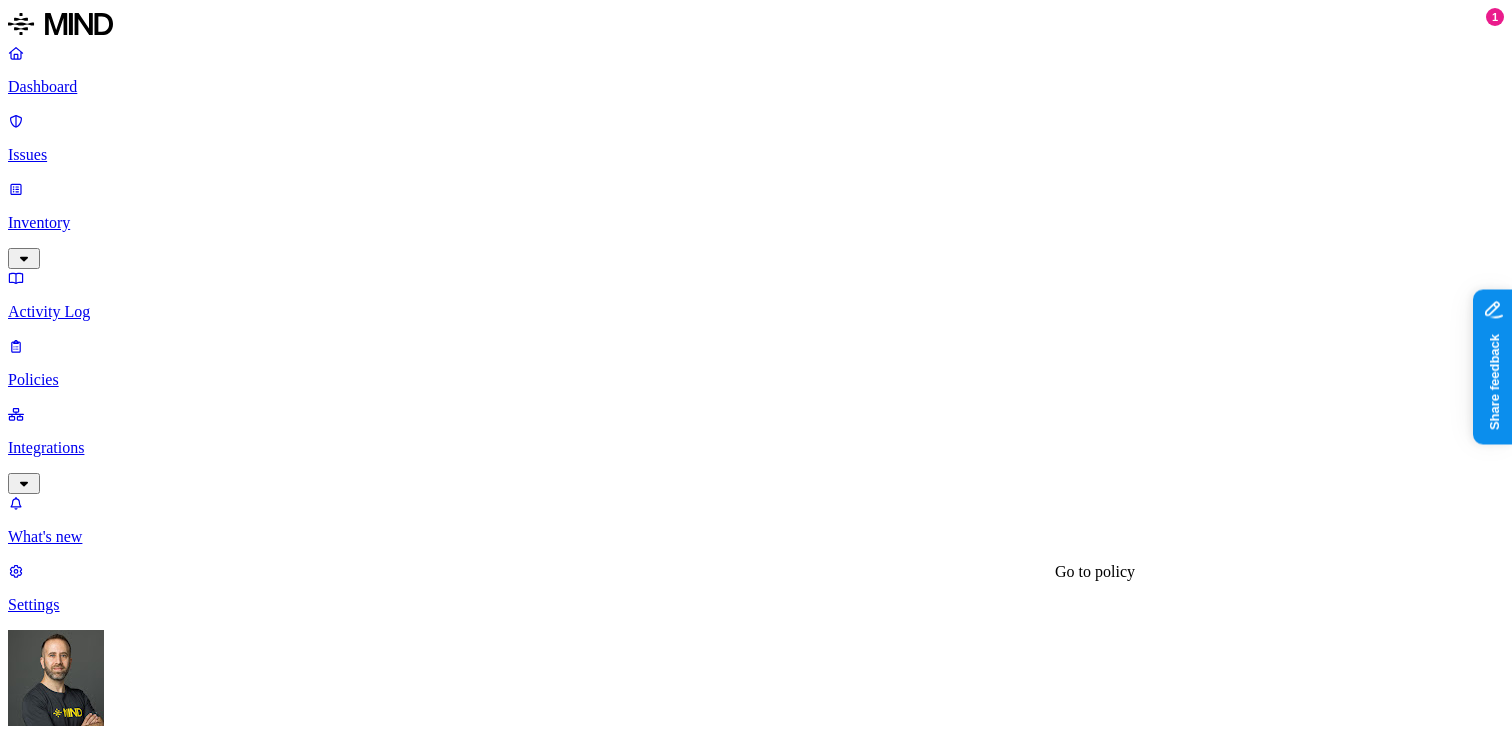 click on "SPC - Data Exfiltration Block with override" at bounding box center [165, 4226] 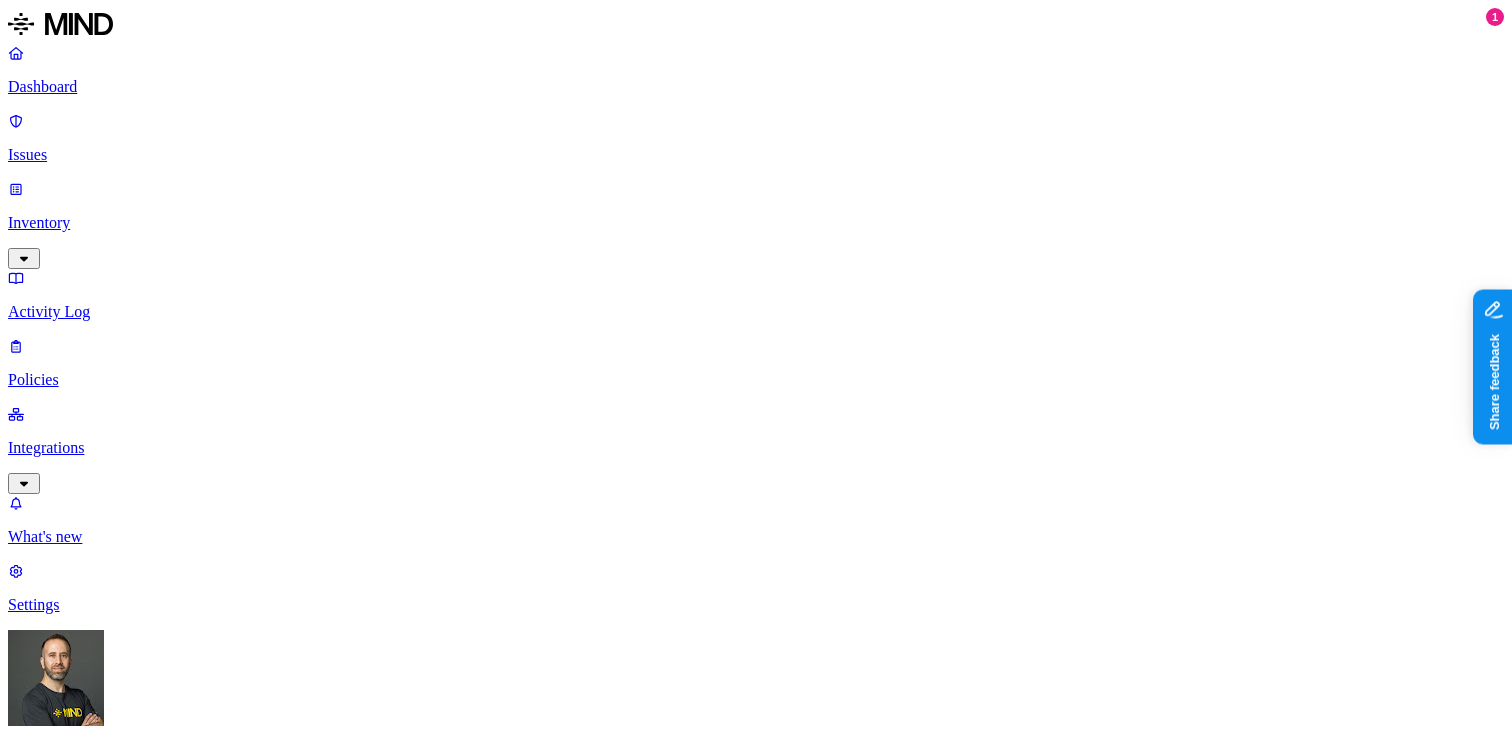 scroll, scrollTop: 231, scrollLeft: 0, axis: vertical 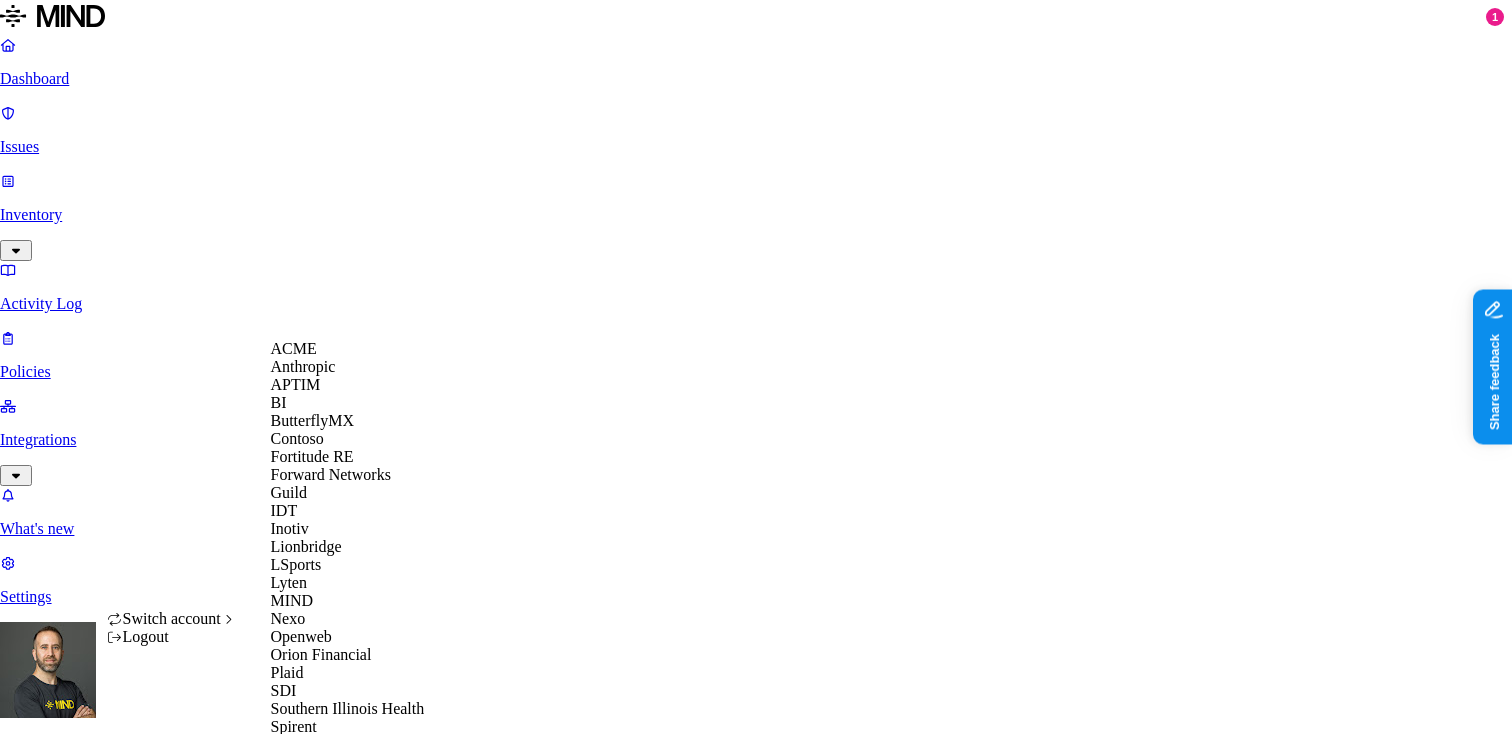 click on "SDI" at bounding box center (348, 691) 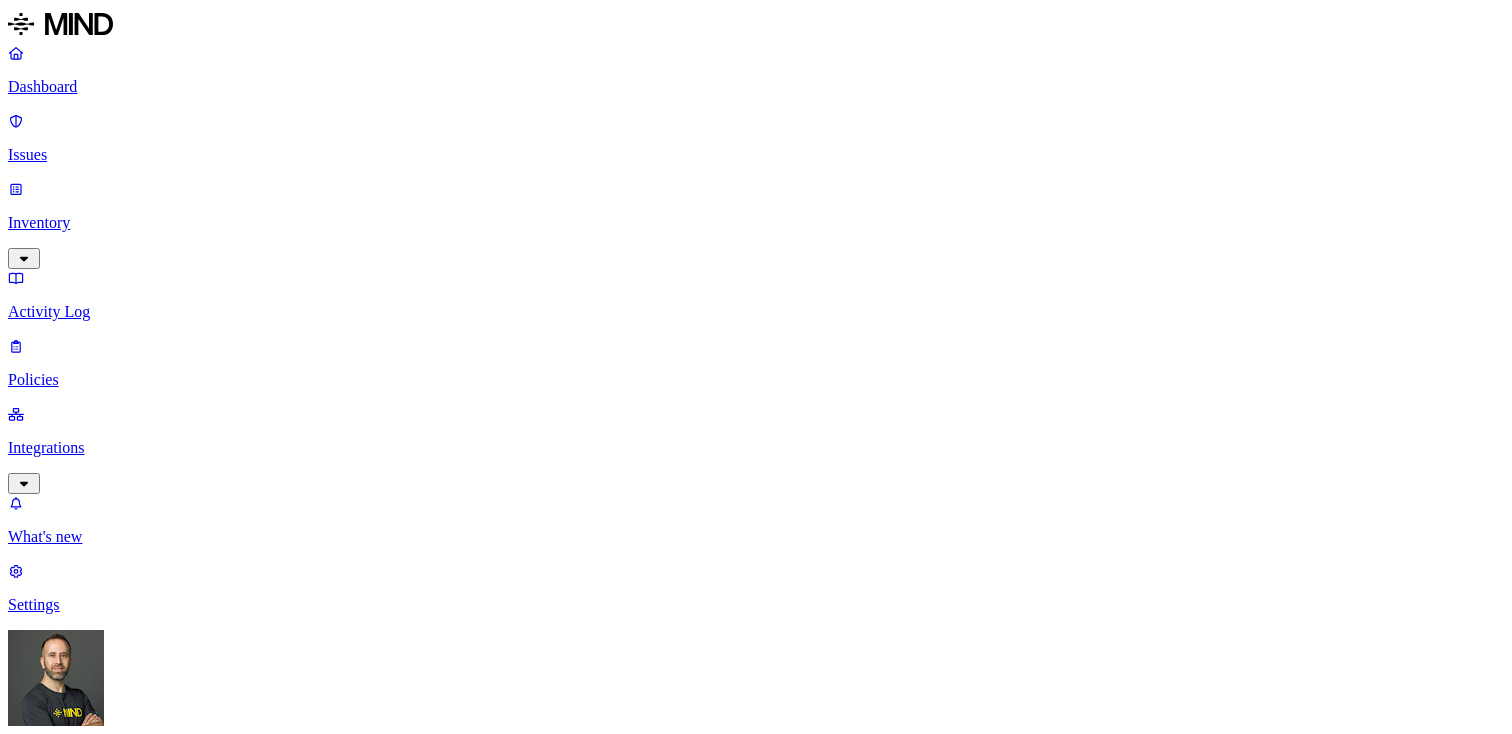 scroll, scrollTop: 0, scrollLeft: 0, axis: both 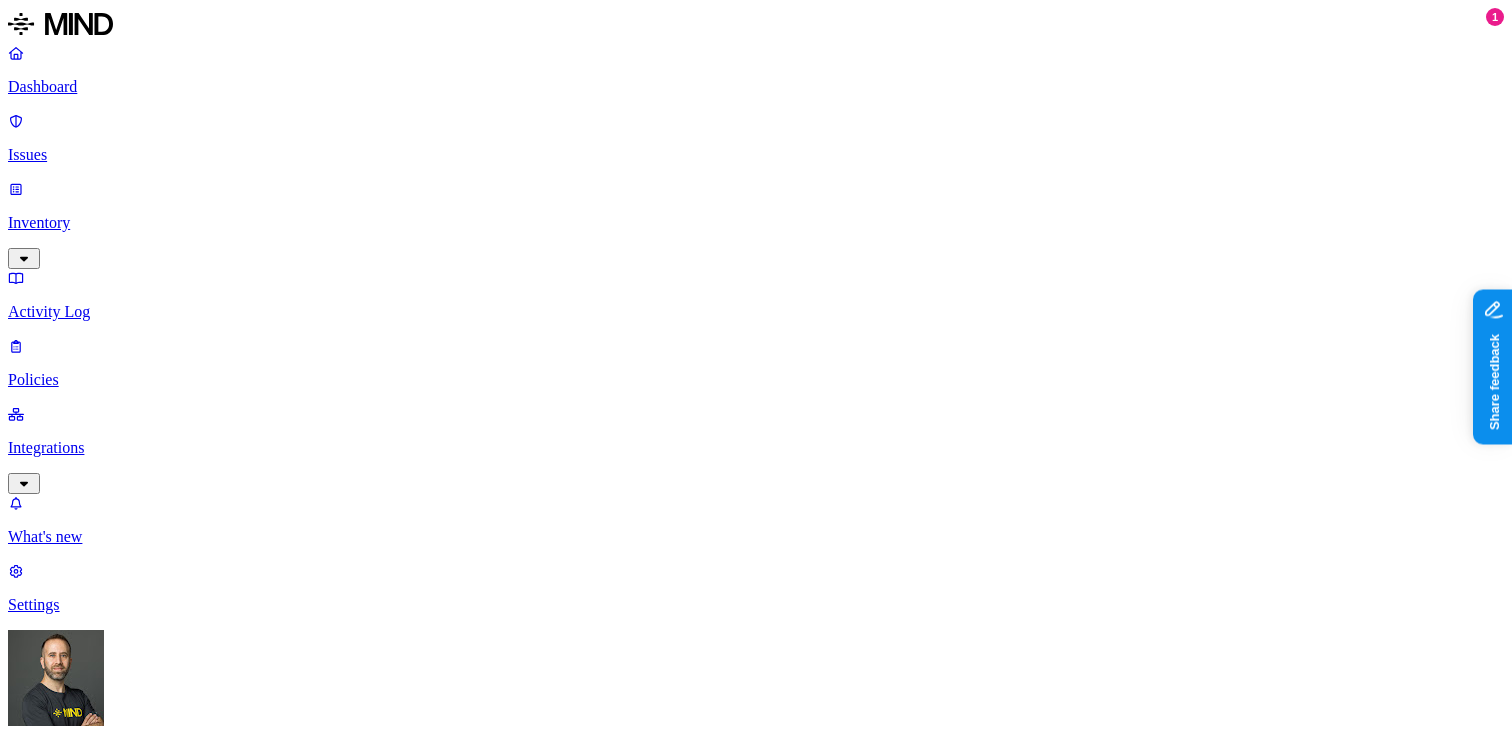 click on "Integrations" at bounding box center [756, 448] 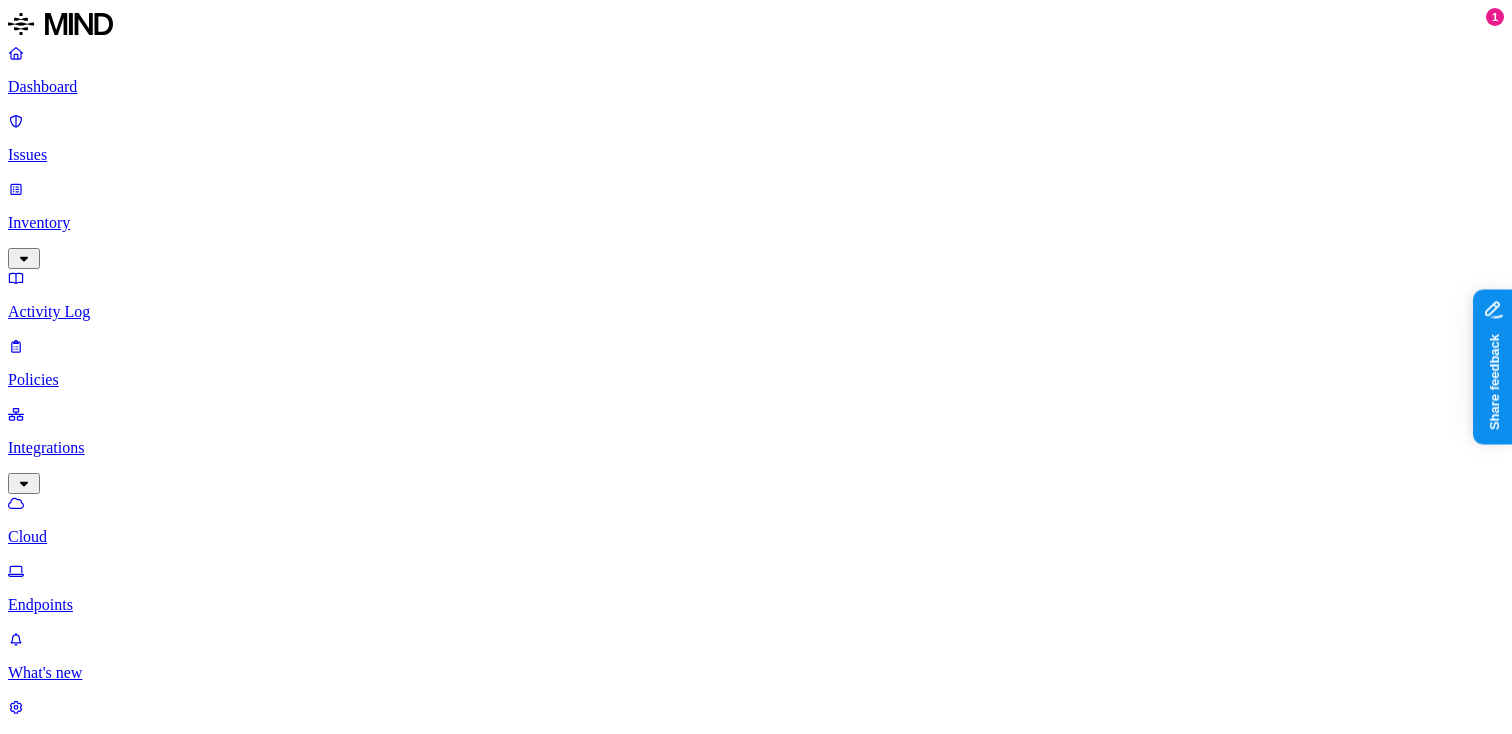 click on "Endpoints" at bounding box center (756, 605) 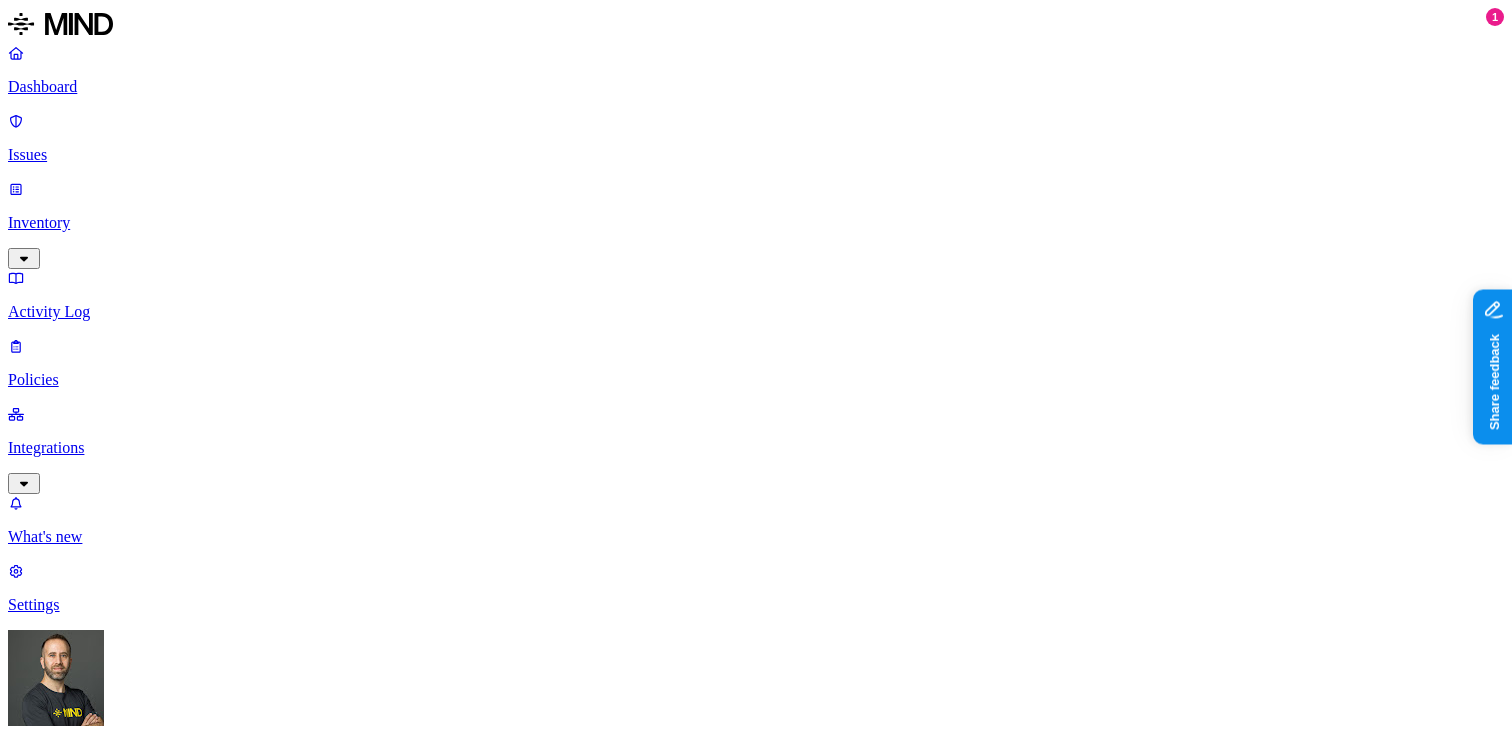 click on "Prevention" at bounding box center (195, 1174) 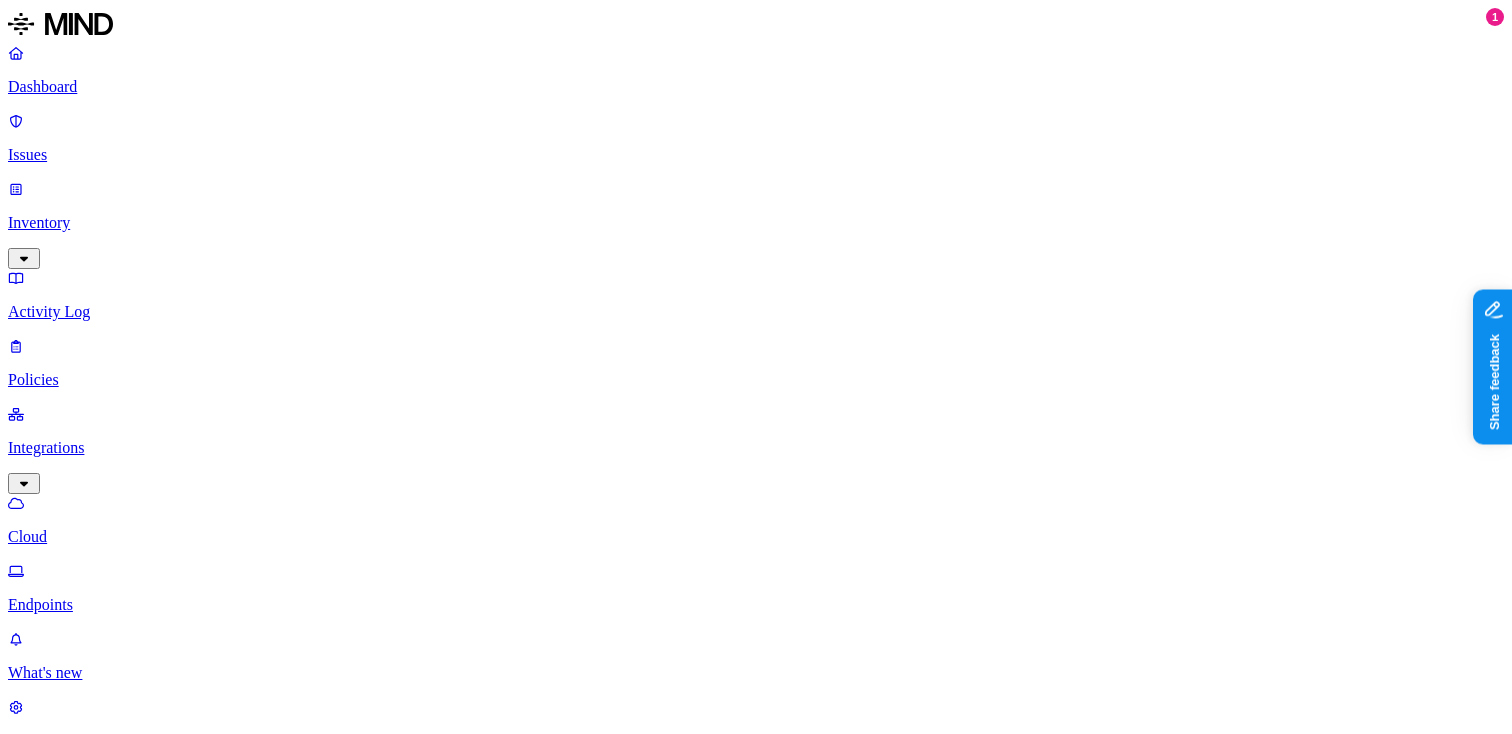 click on "Endpoints" at bounding box center [756, 605] 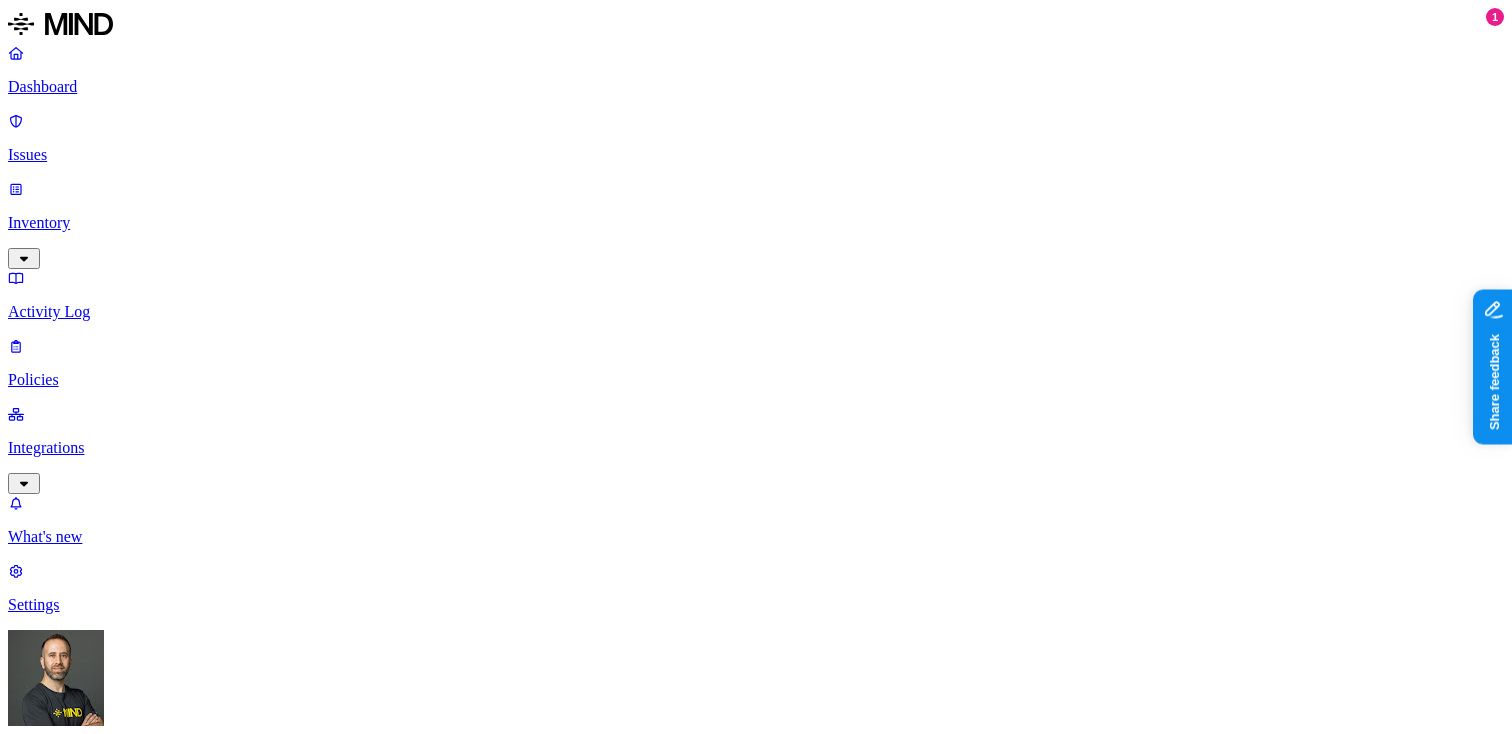 click on "Detection" at bounding box center (119, 1174) 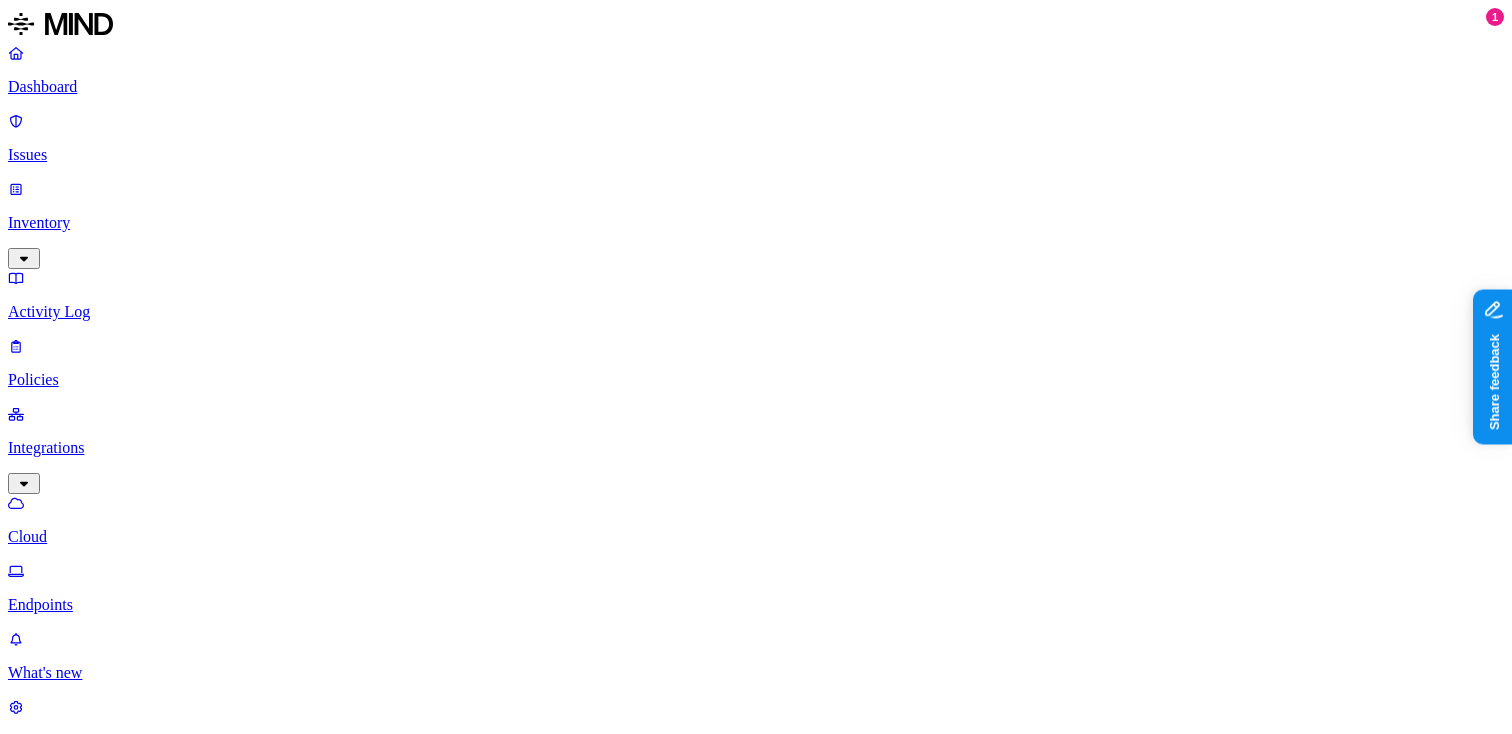 click on "Endpoints" at bounding box center [756, 605] 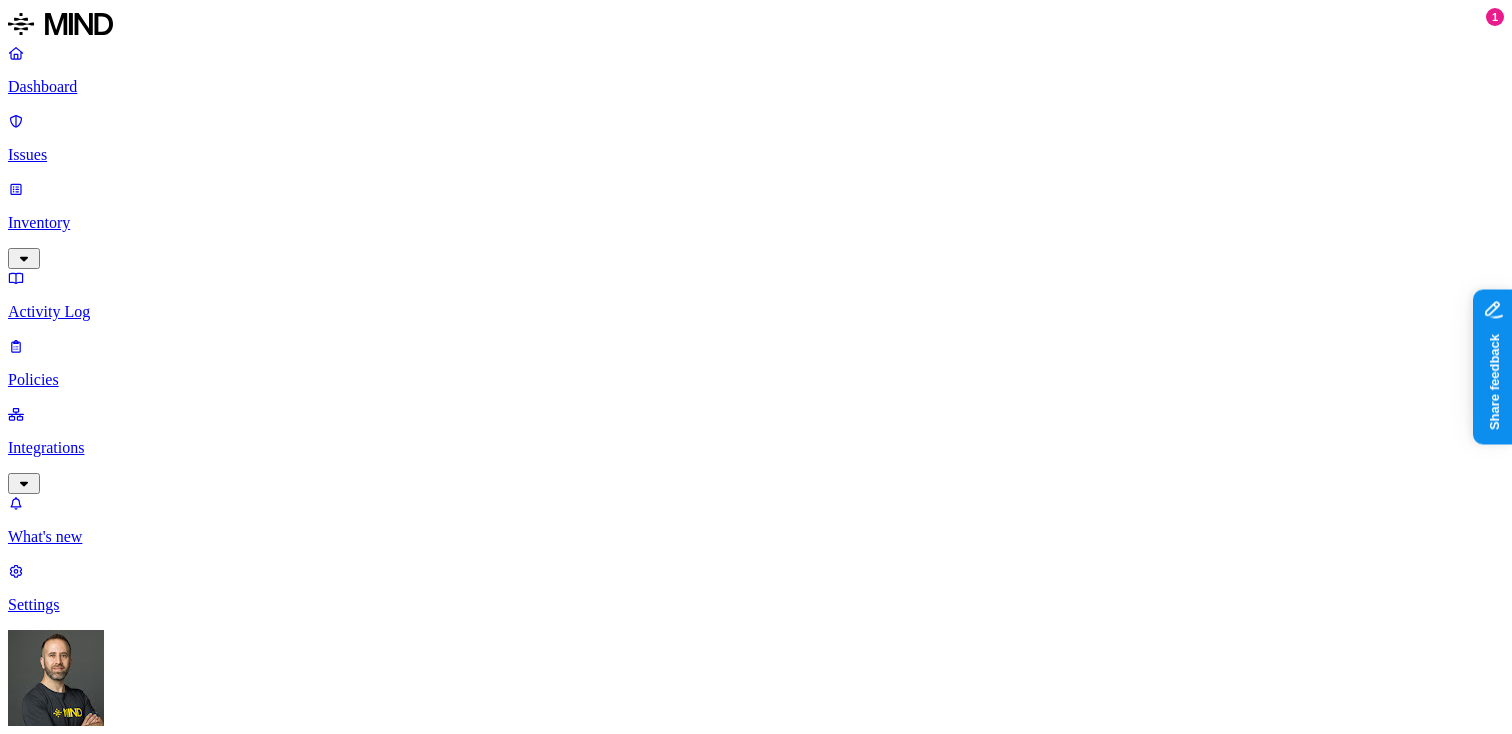 click on "Detection" at bounding box center [119, 1174] 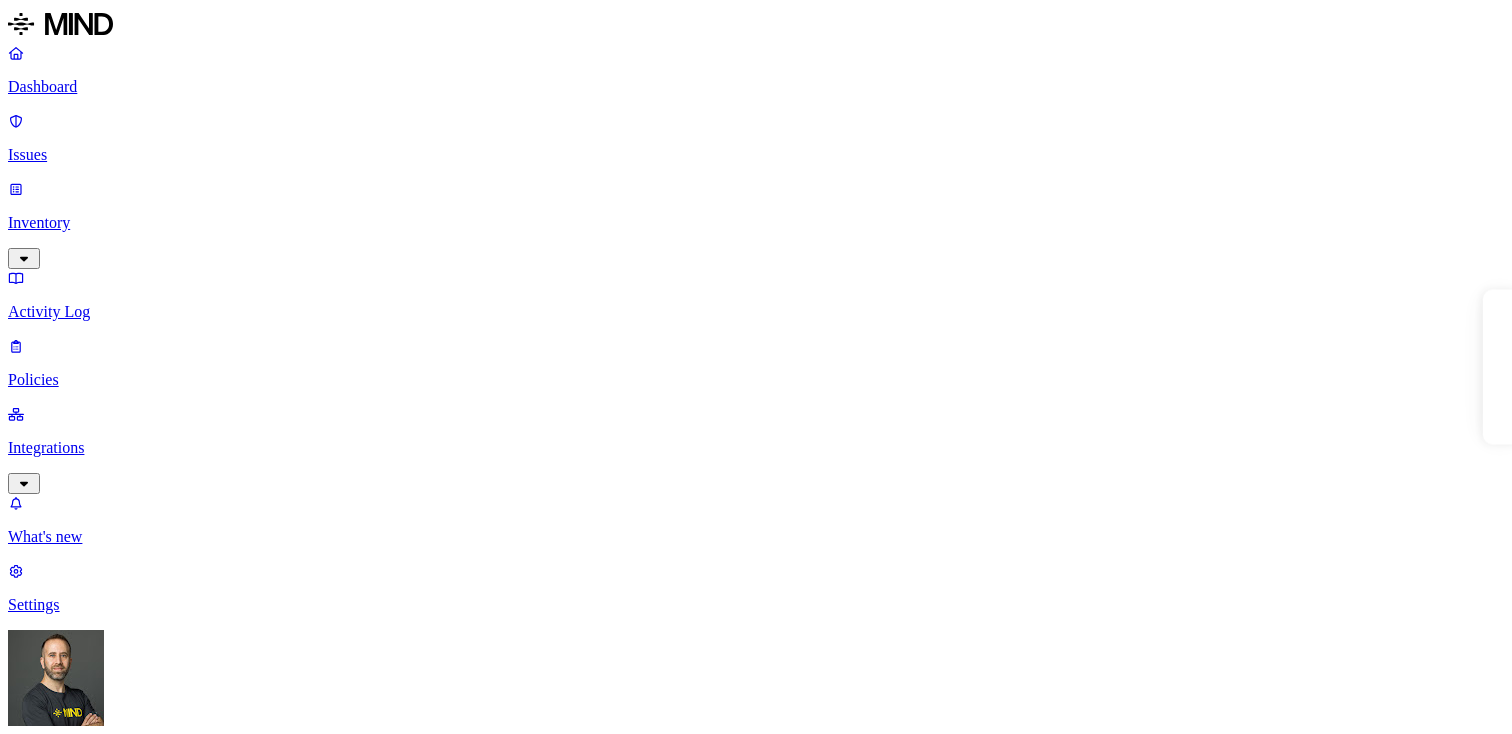 scroll, scrollTop: 0, scrollLeft: 0, axis: both 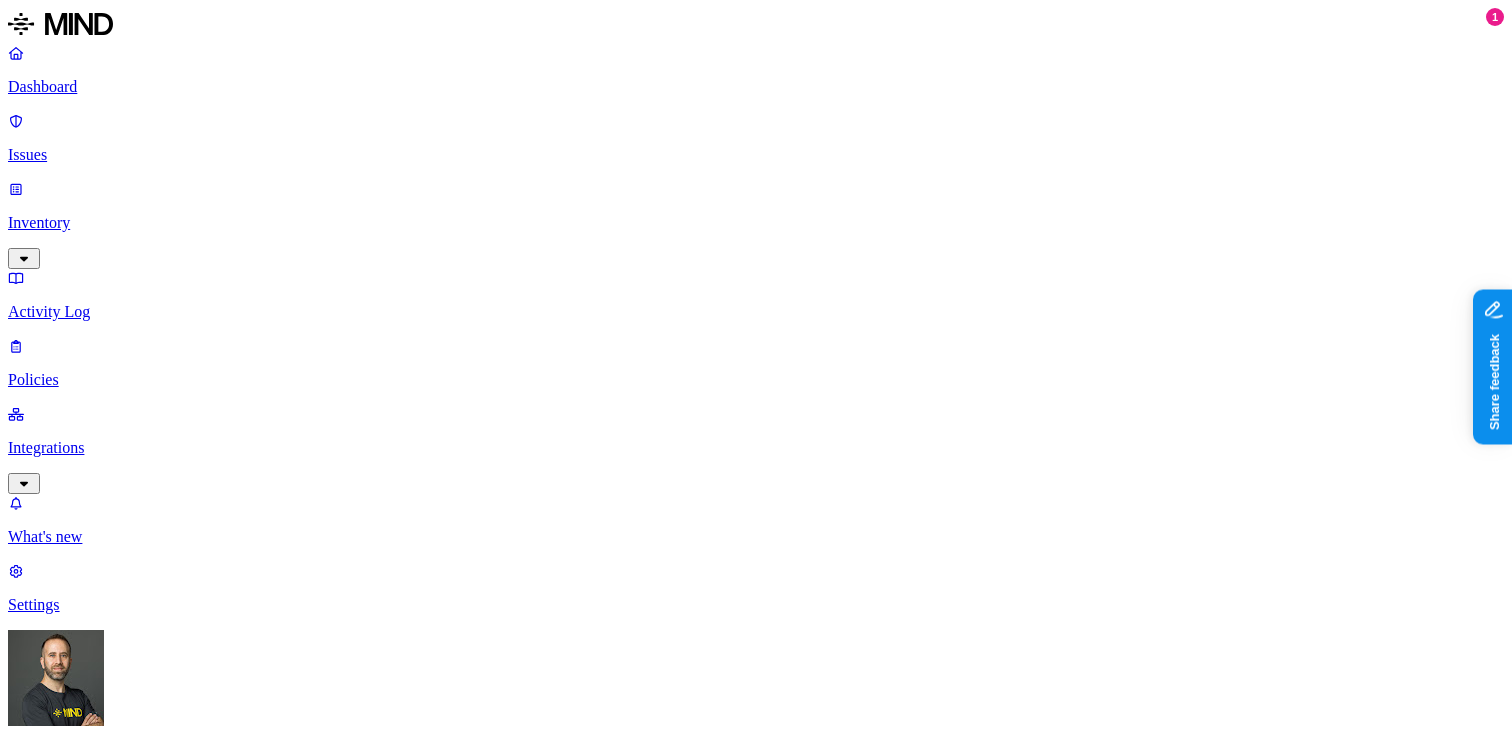 click on "Detection" at bounding box center [119, 1010] 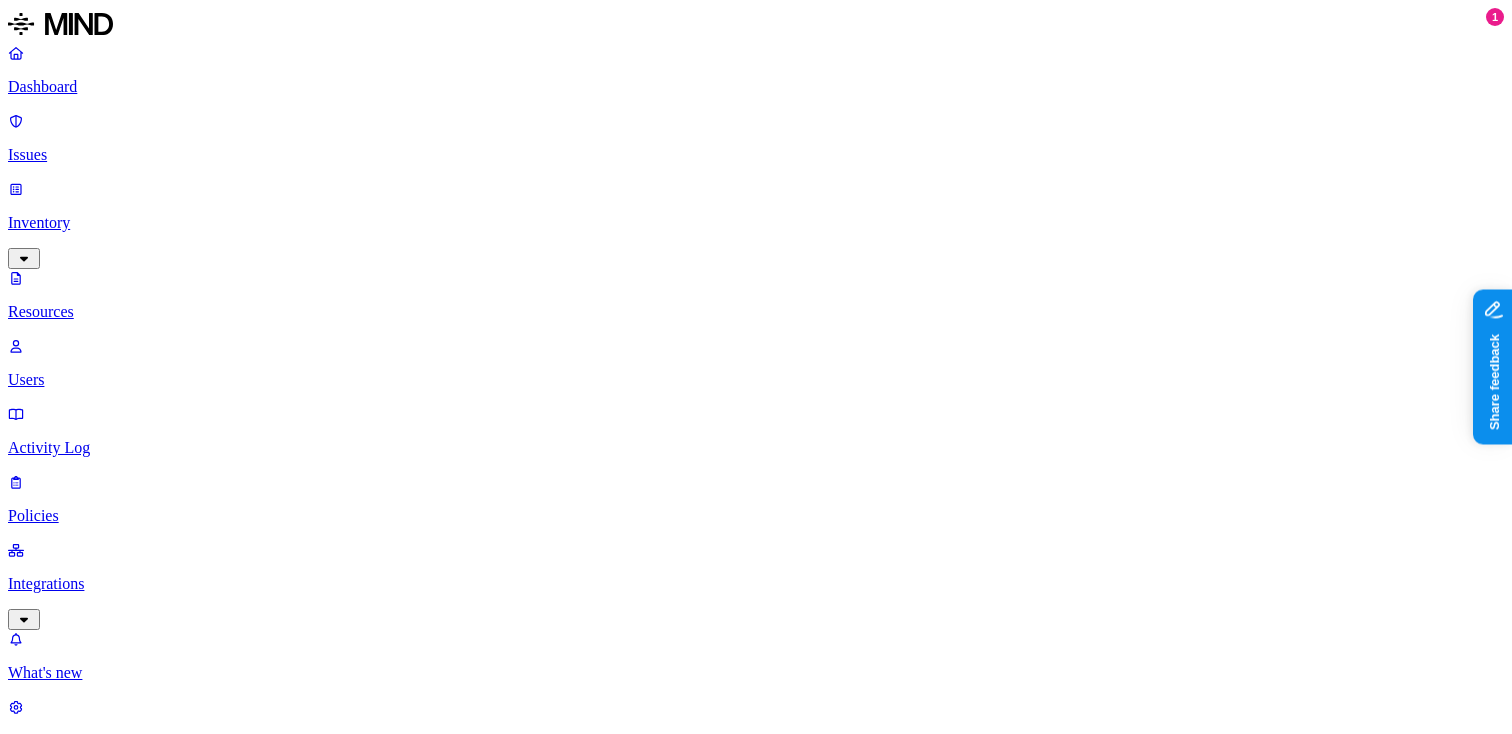 click at bounding box center (96, 1048) 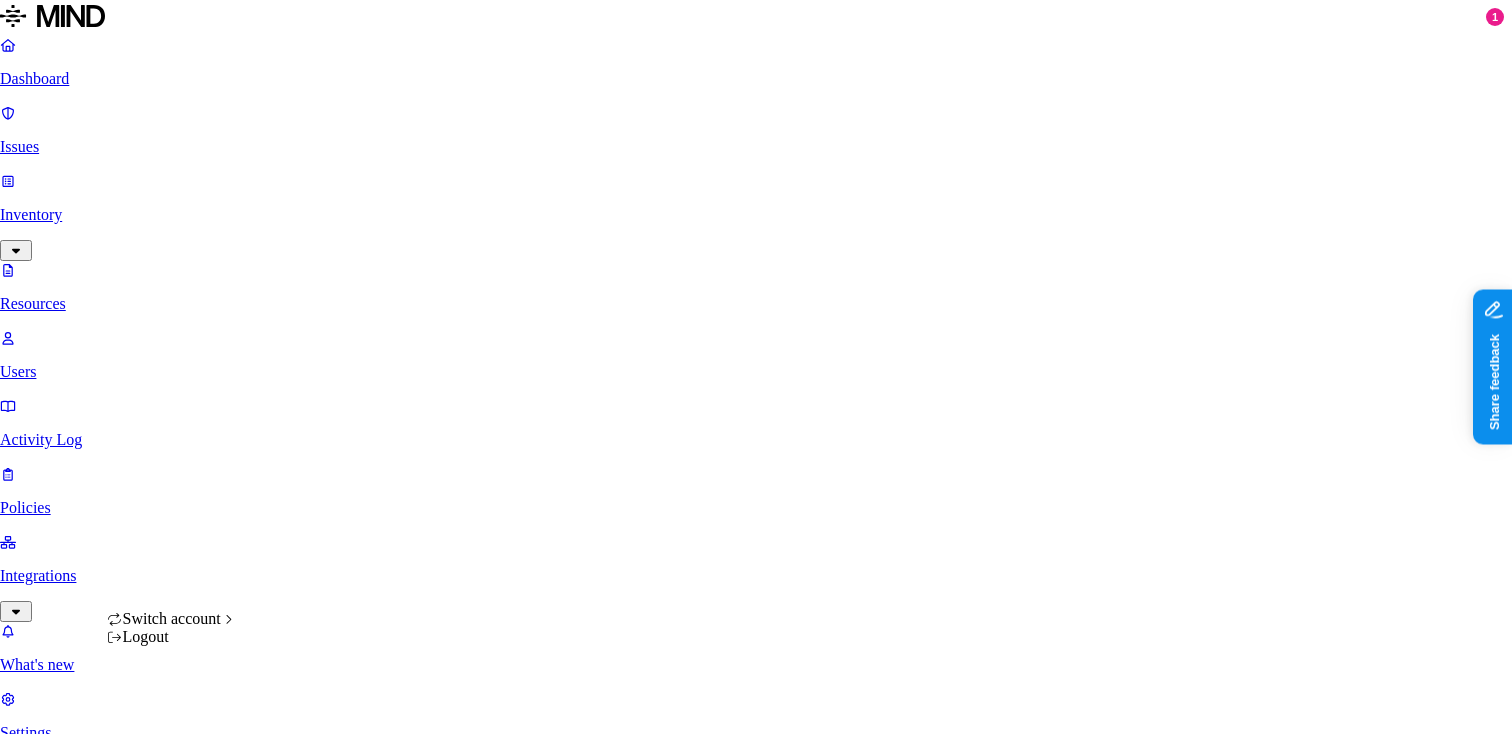 click on "Dashboard Issues Inventory Resources Users Activity Log Policies Integrations What's new 1 Settings Tom Mayblum Yageo Resources axonius Kind File type Classification Category Data types Labels Access Last access Drive name Encrypted 1 Resource Kind Resource Classification Category Access Last access time Full path Axonius for M&A Integration.pdf – – Internal 5 – Michael Calderin/Email attachments from Power Automate
Switch account Logout" at bounding box center [756, 618] 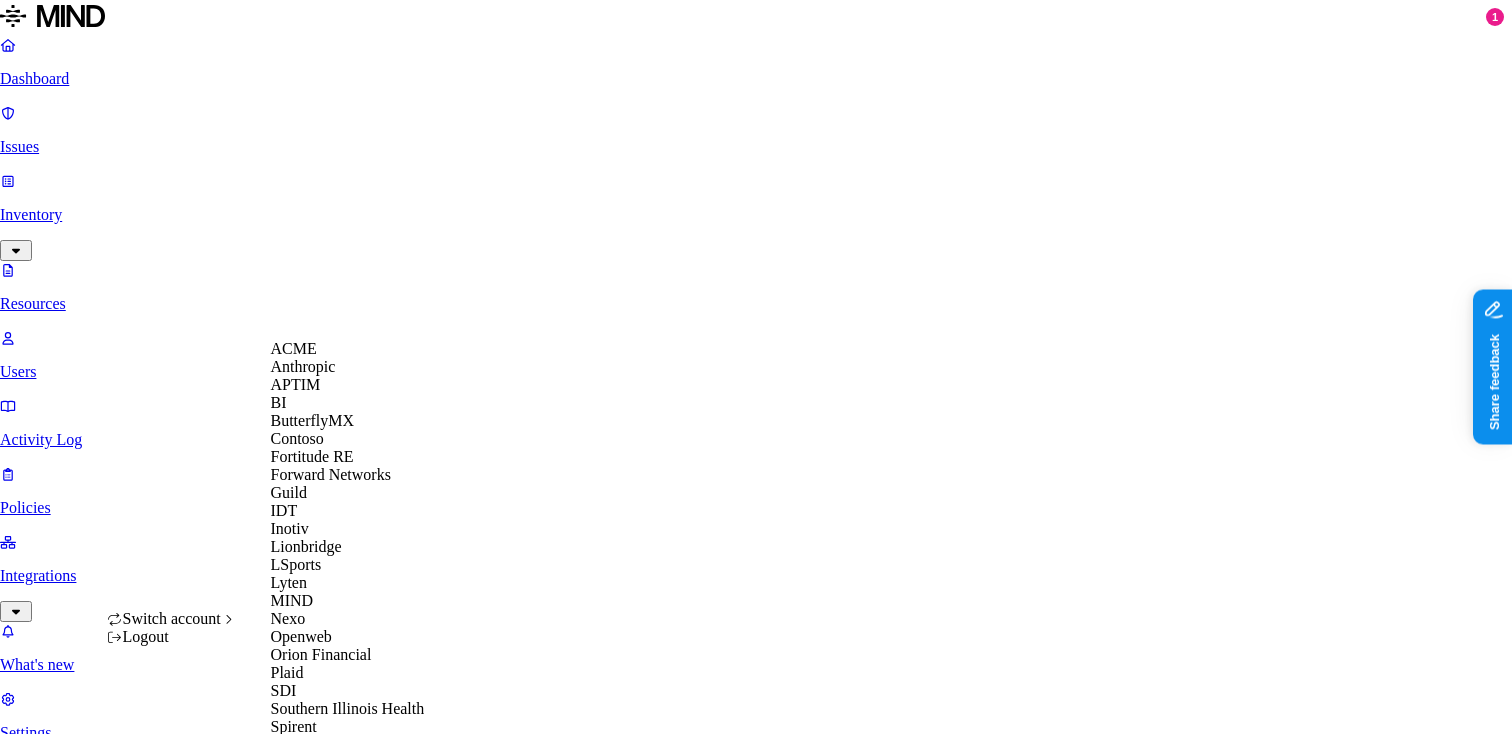 scroll, scrollTop: 632, scrollLeft: 0, axis: vertical 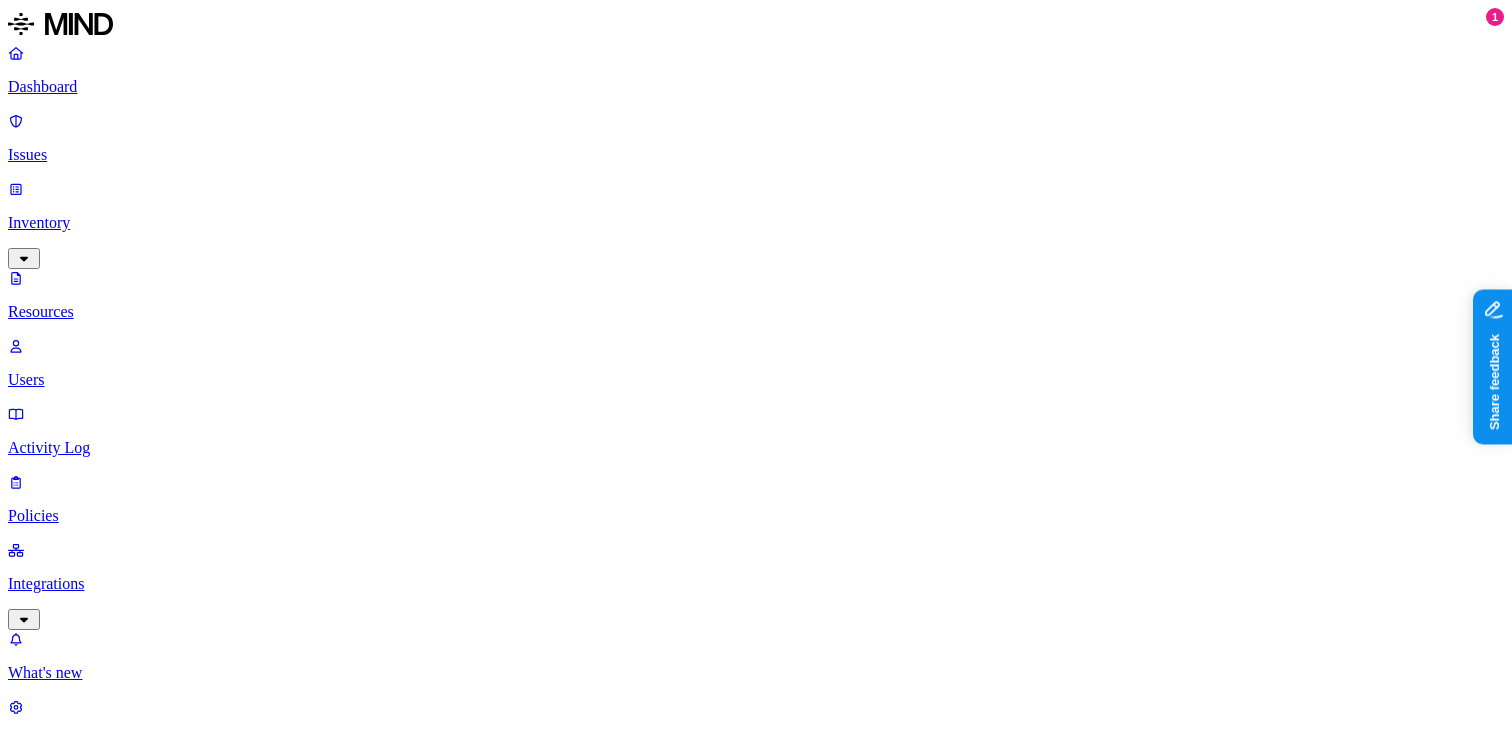 click on "Dashboard Issues Inventory Resources Users Activity Log Policies Integrations What's new 1 Settings [FIRST] [LAST] Wafra Resources axonius Kind File type Classification Category Data types Labels Access Last access Drive name Encrypted 0 Resources Kind Resource Classification Category Access Last access time Full path No matching resources found" at bounding box center [756, 728] 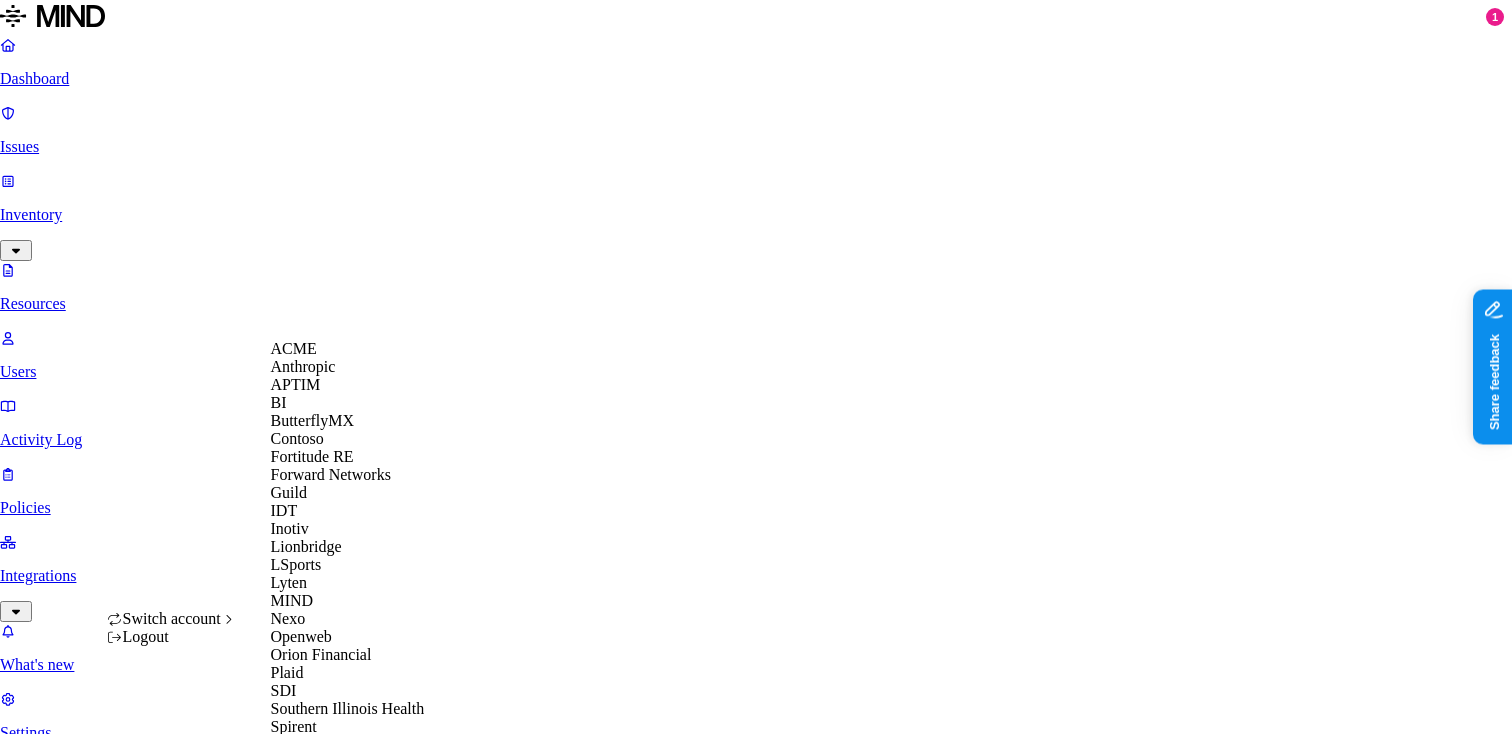 scroll, scrollTop: 632, scrollLeft: 0, axis: vertical 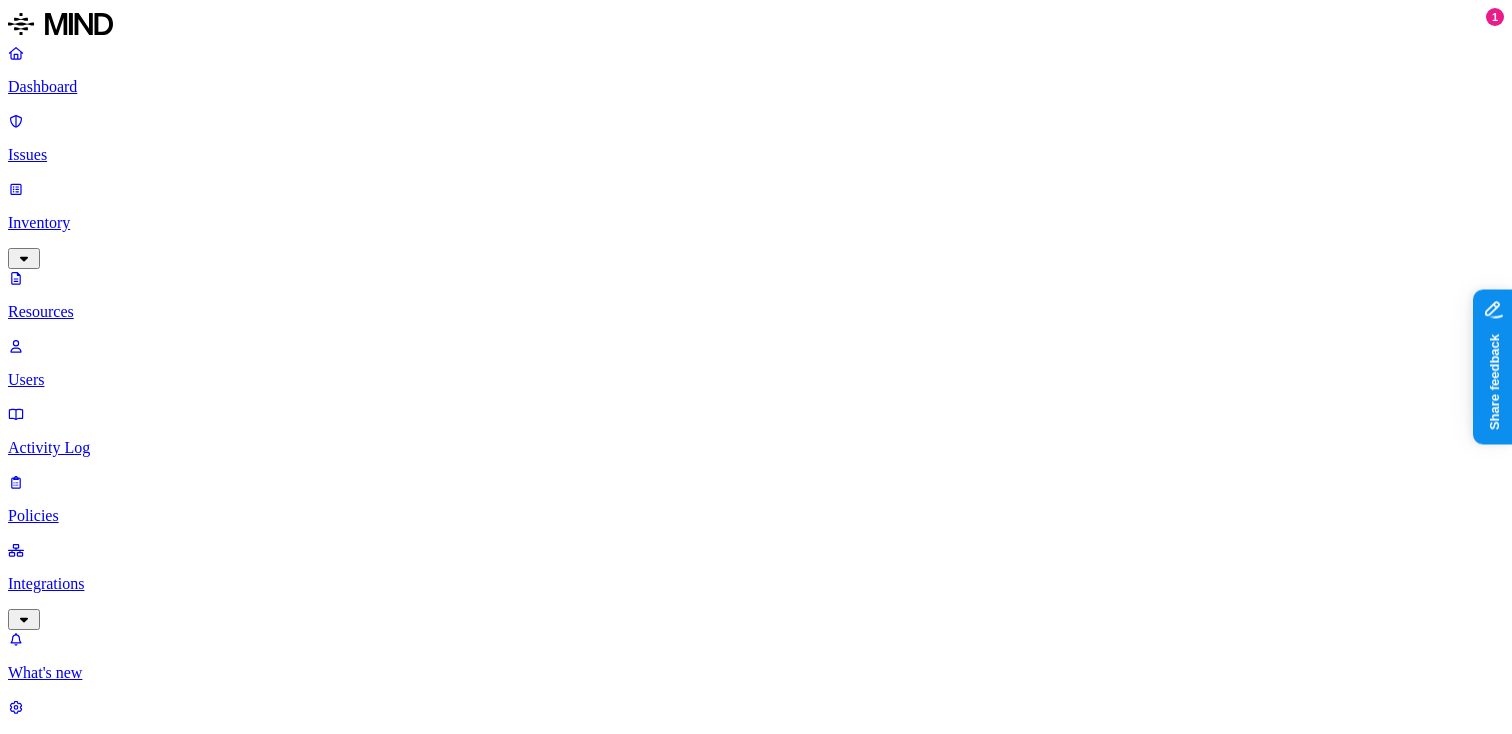 click on "Dashboard Issues Inventory Resources Users Activity Log Policies Integrations What's new 1 Settings Tom Mayblum ThoughtSpot Resources axonius Kind File type Classification Category Data types Access Last access Drive name Encrypted 25 Resources Kind Resource Classification Category Access Last access time Full path All devices from Axonius – – Internal 1 Aug 4, 2025, 01:51 AM abhijeet.bansode@example.com Axonius Customer Story Quotes.pptx – – Public External 10 Internal 1 – marius.dumitru@example.com Axonius Customer Story Sales Card PDF.pptx – – Public External 10 Internal 1 – marius.dumitru@example.com Softwares list from Axonius – – Internal 14 Jun 30, 2025, 07:36 AM Security/1. Security Engineering/1. Projects/SECENG: Software Allowlisting Web browsers axonius – – Internal 1 Aug 4, 2025, 01:59 AM abhijeet.bansode@example.com Axonius License Agreement - ThoughtSpot 05-08-25.pdf – – – – Legal Counsel Request/LGL-5643 – – – – PII / PHI 6 – 7" at bounding box center [756, 3339] 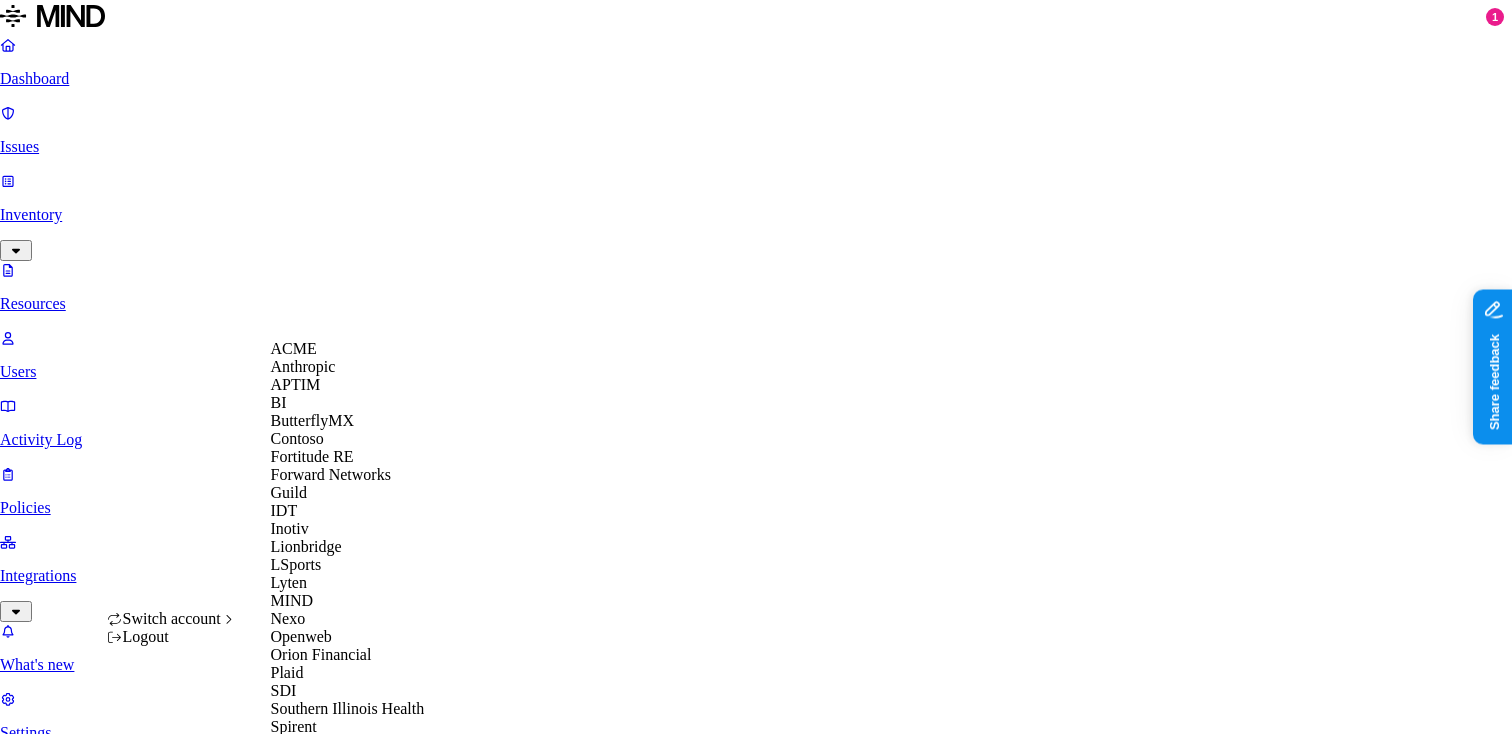 scroll, scrollTop: 632, scrollLeft: 0, axis: vertical 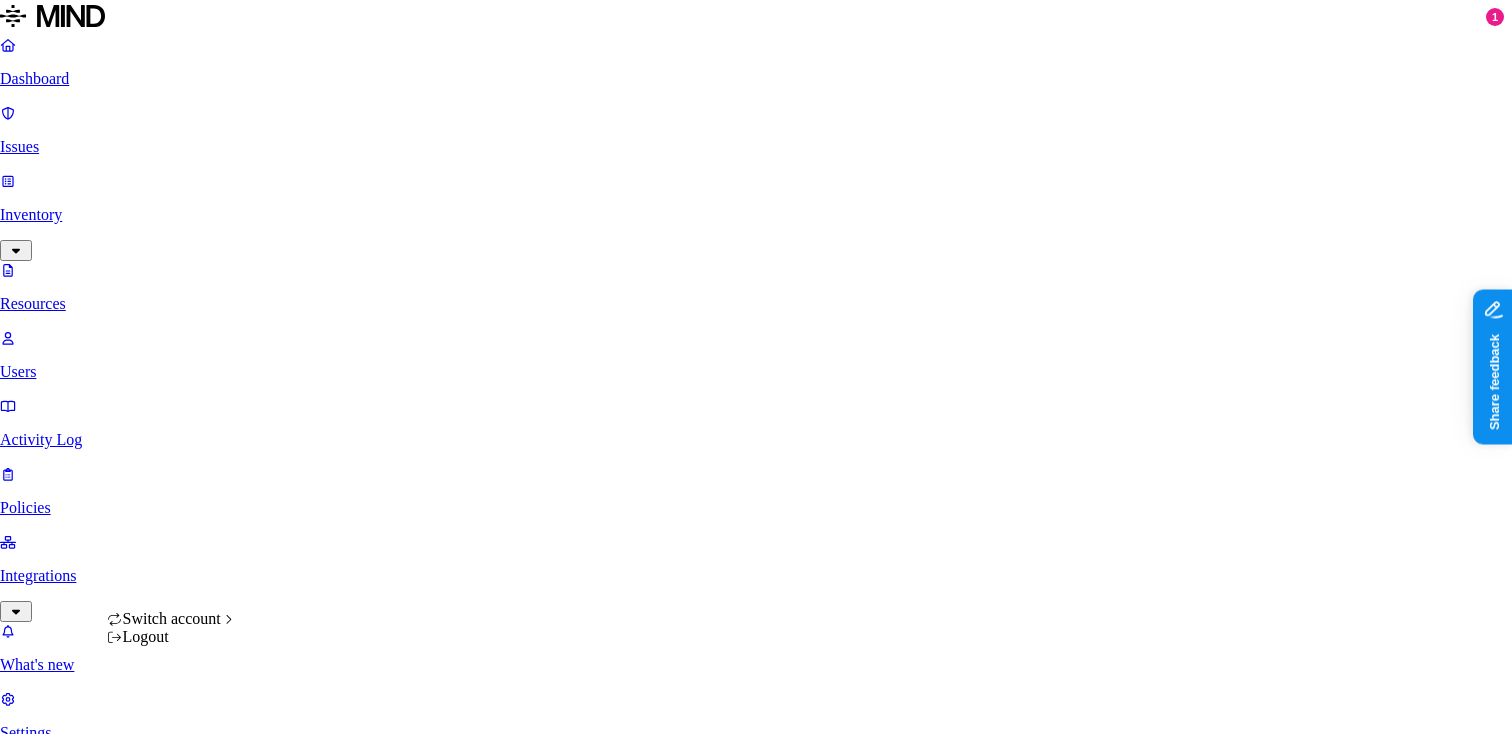 click on "Dashboard Issues Inventory Resources Users Activity Log Policies Integrations What's new 1 Settings [FIRST] [LAST] Spirent Resources axonius Kind File type Classification Category Data types Access Last access Drive name Encrypted 0 Resources Kind Resource Classification Category Access Last access time Full path No matching resources found
Switch account Logout" at bounding box center [756, 724] 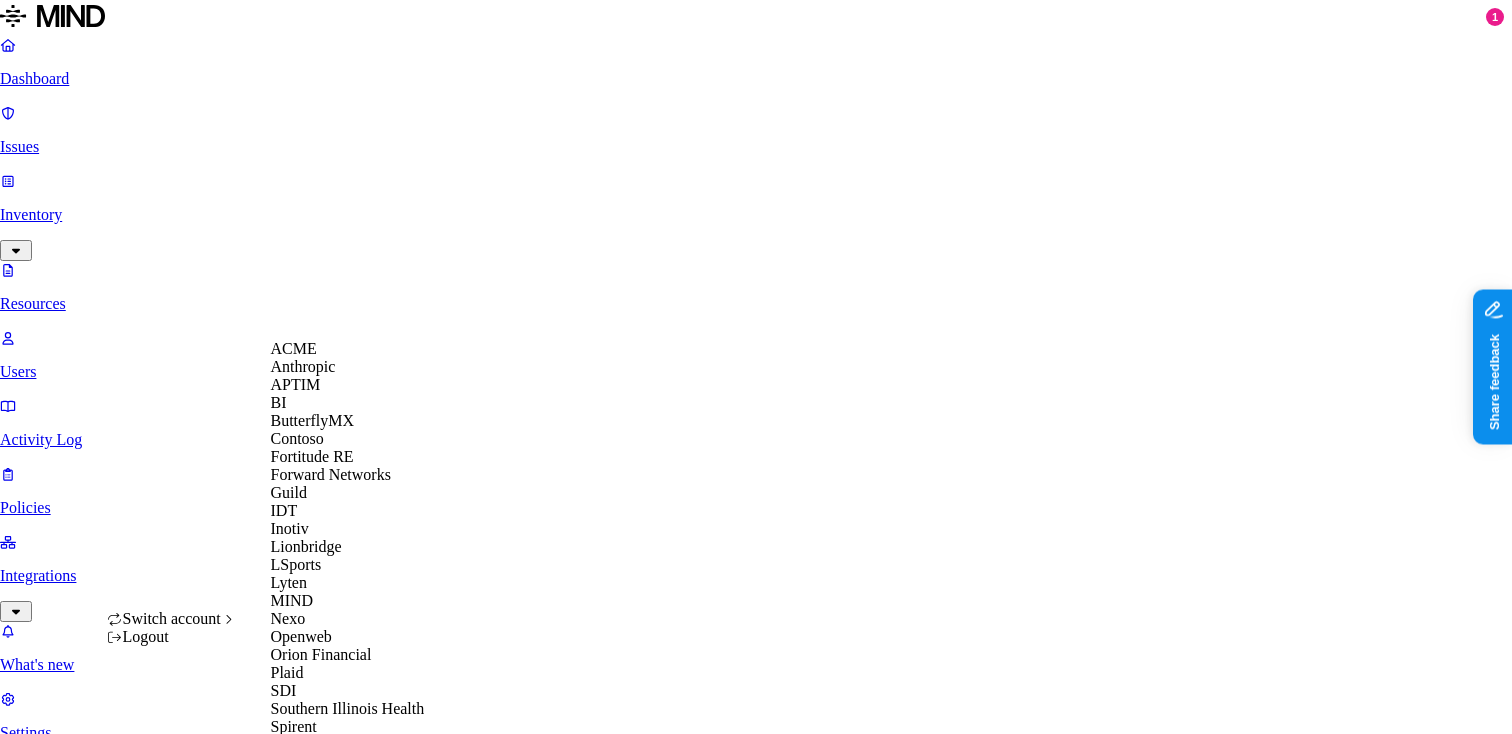 scroll, scrollTop: 325, scrollLeft: 0, axis: vertical 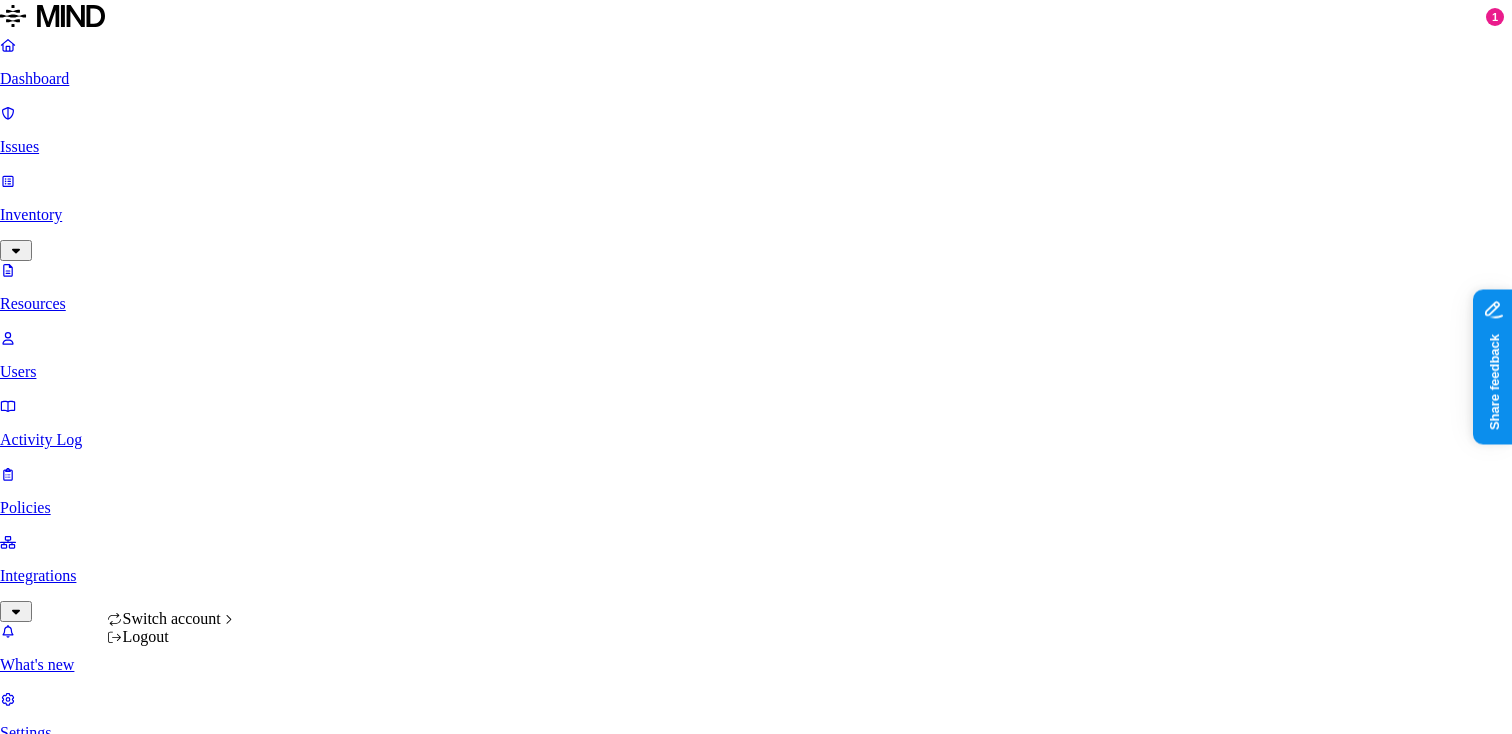 click on "Dashboard Issues Inventory Resources Users Activity Log Policies Integrations What's new 1 Settings [FIRST] [LAST] Lyten Resources axonius Kind File type Classification Category Data types Access Last access Drive name Encrypted 0 Resources Kind Resource Classification Category Access Last access time Full path No matching resources found
Switch account Logout" at bounding box center [756, 724] 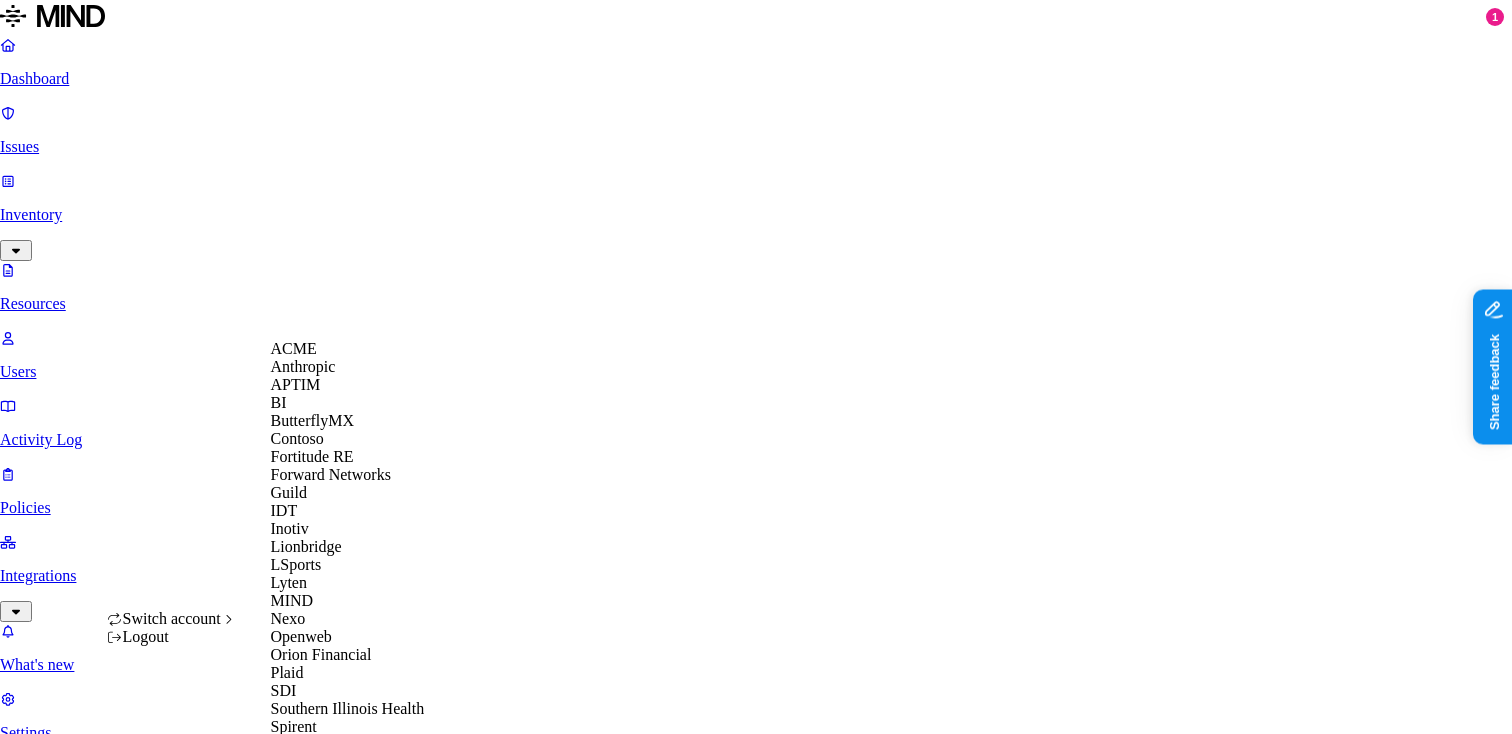 scroll, scrollTop: 278, scrollLeft: 0, axis: vertical 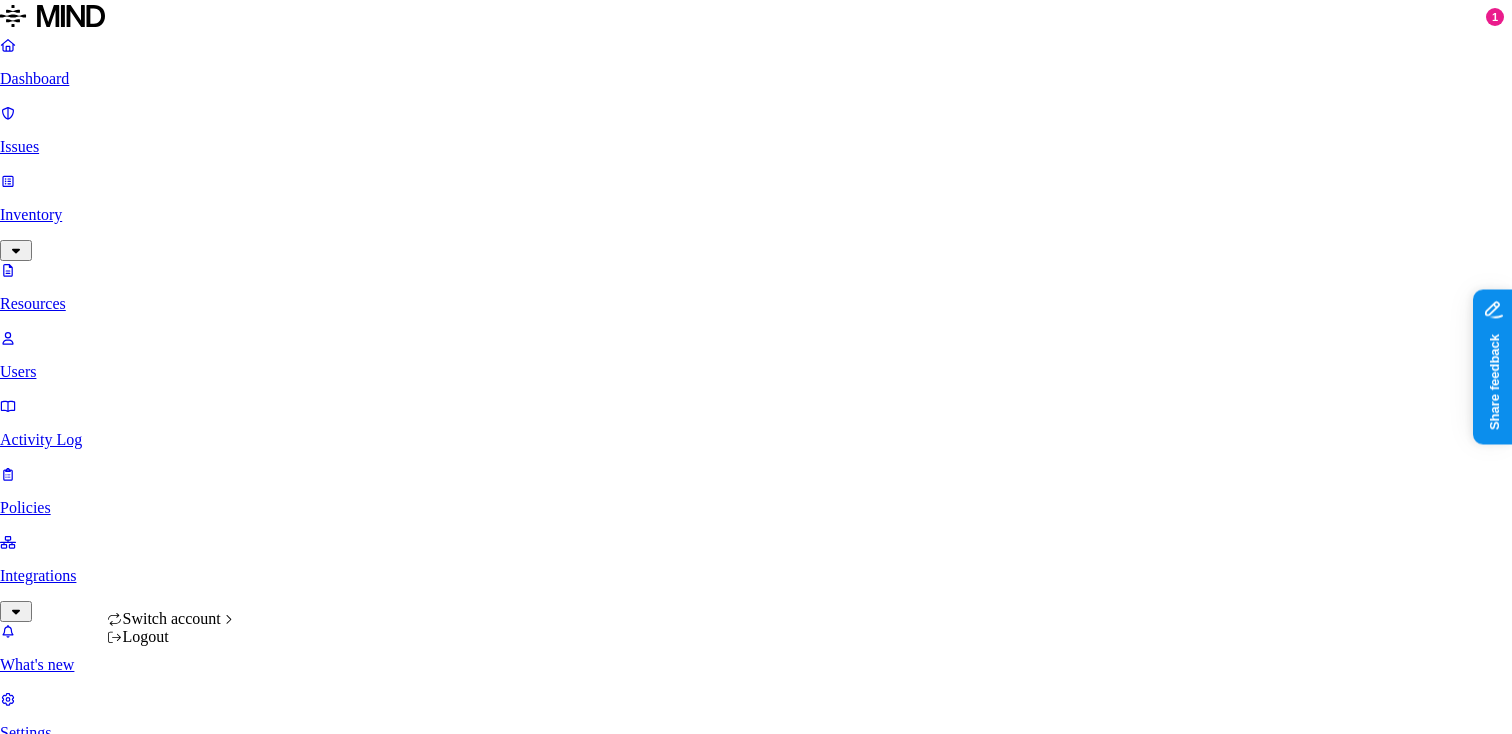 click on "Dashboard Issues Inventory Resources Users Activity Log Policies Integrations What's new 1 Settings [PERSON] Inotiv Resources axonius Kind File type Classification Category Data types Access Last access Drive name Encrypted 5 Resources Kind Resource Classification Category Access Last access time Full path Axonius Connections - Copy.vsdx – – – – [PERSON]/Desktop/Visio Documents AXonius - Copy.vsdx – – – – [PERSON]/Desktop/Visio Documents Axonius Connections.vsdx – – – – [PERSON]/Documents Axonius justification.md – – – [DATE], [TIME] [PERSON]/Documents/InfoSec_Obsidian/InfoSec
Switch account Logout" at bounding box center (756, 725) 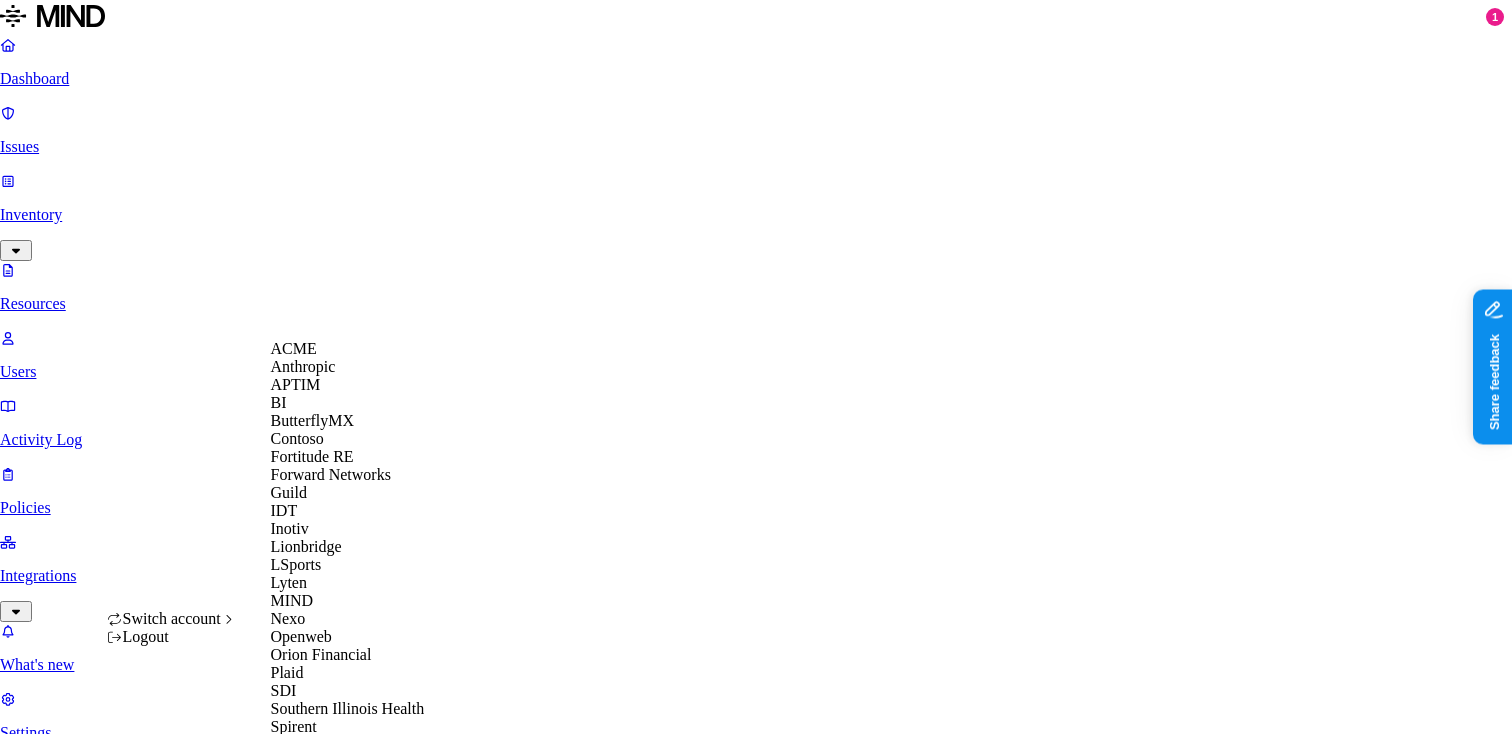 scroll, scrollTop: 138, scrollLeft: 0, axis: vertical 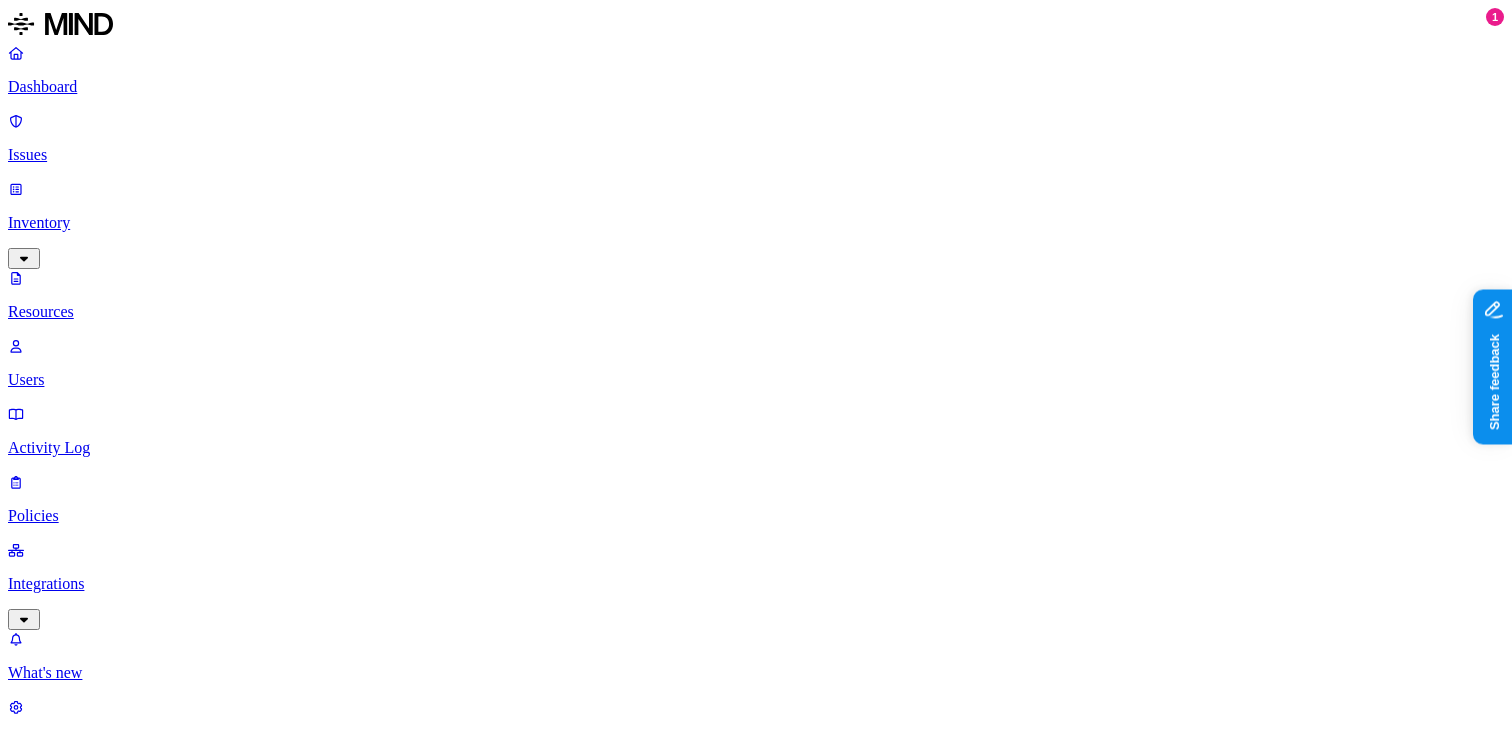 click on "Dashboard" at bounding box center (756, 87) 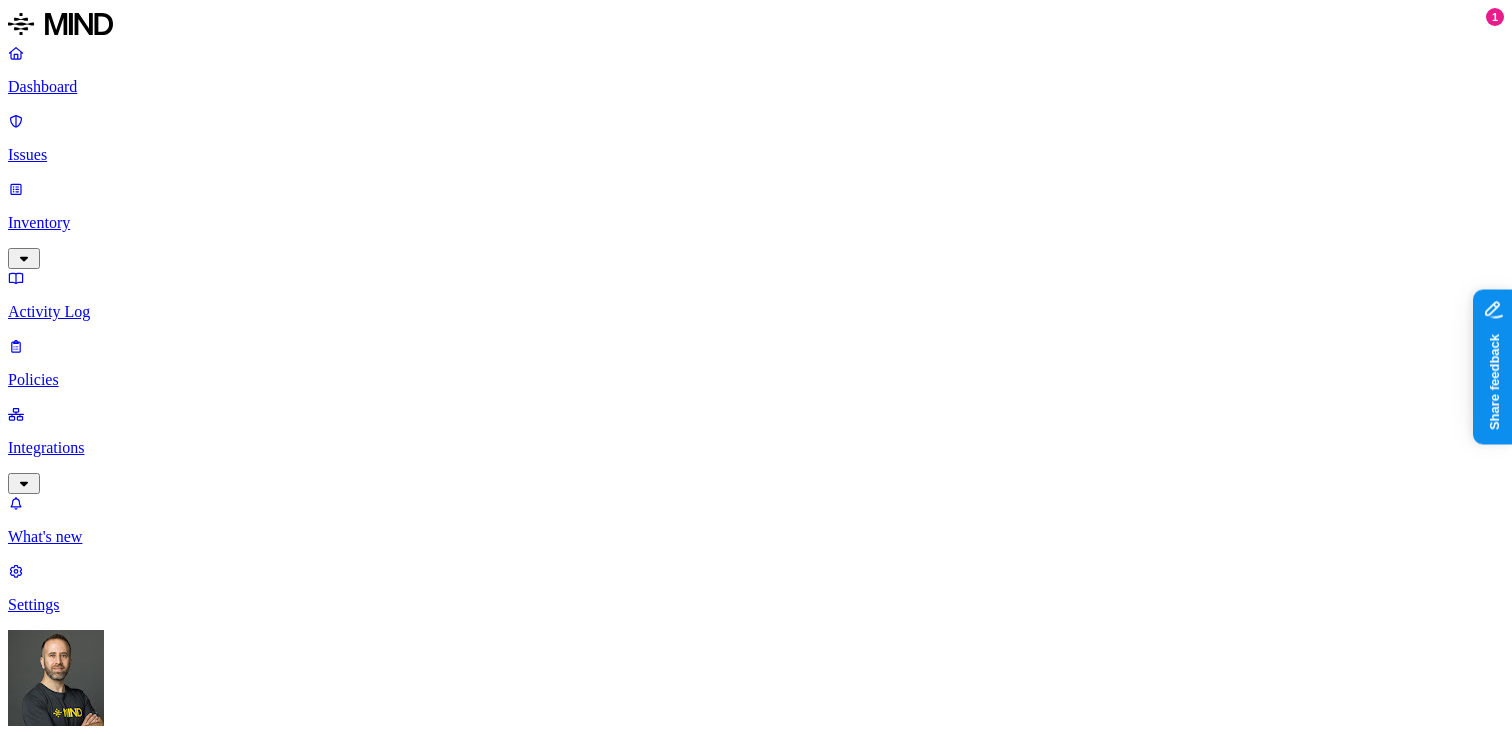 click on "Inventory" at bounding box center [756, 223] 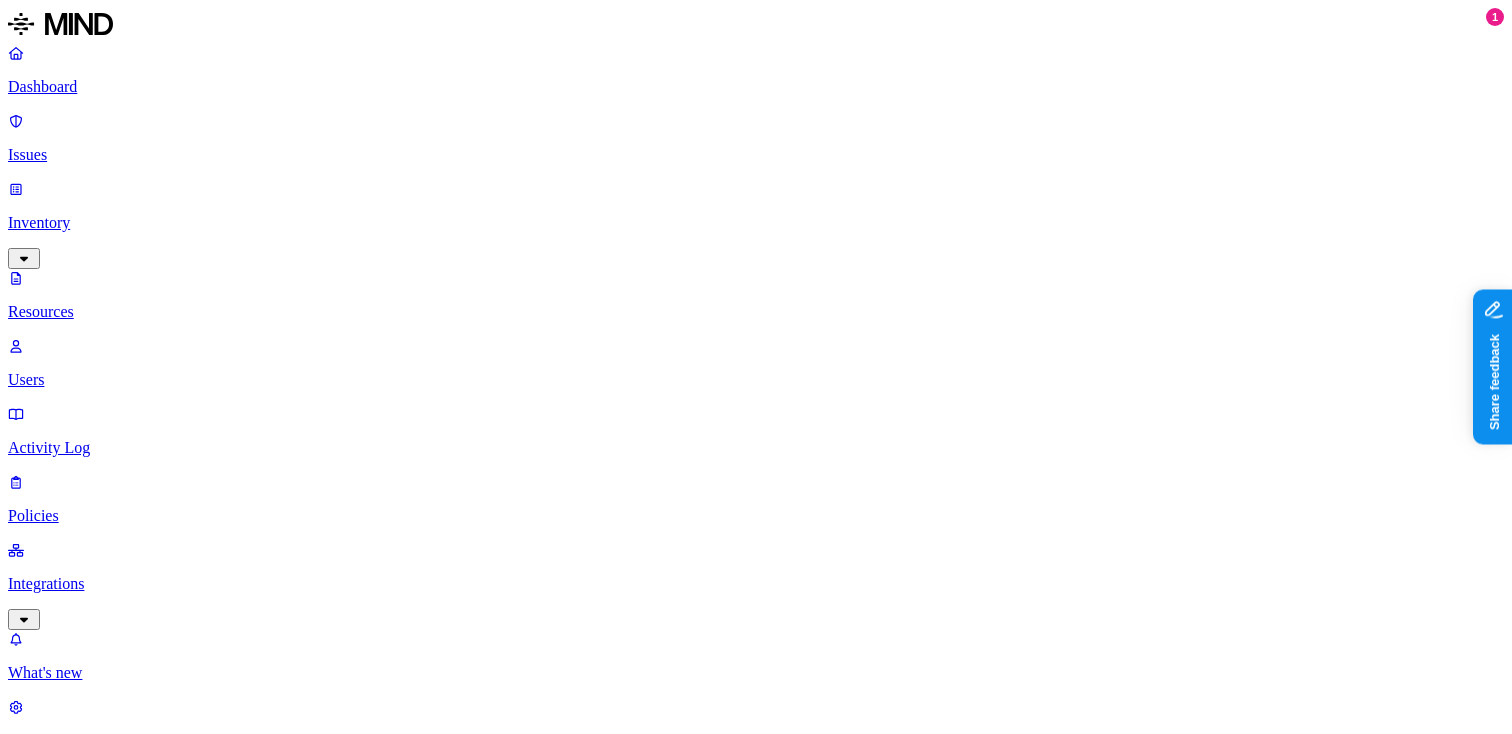 click at bounding box center [96, 1048] 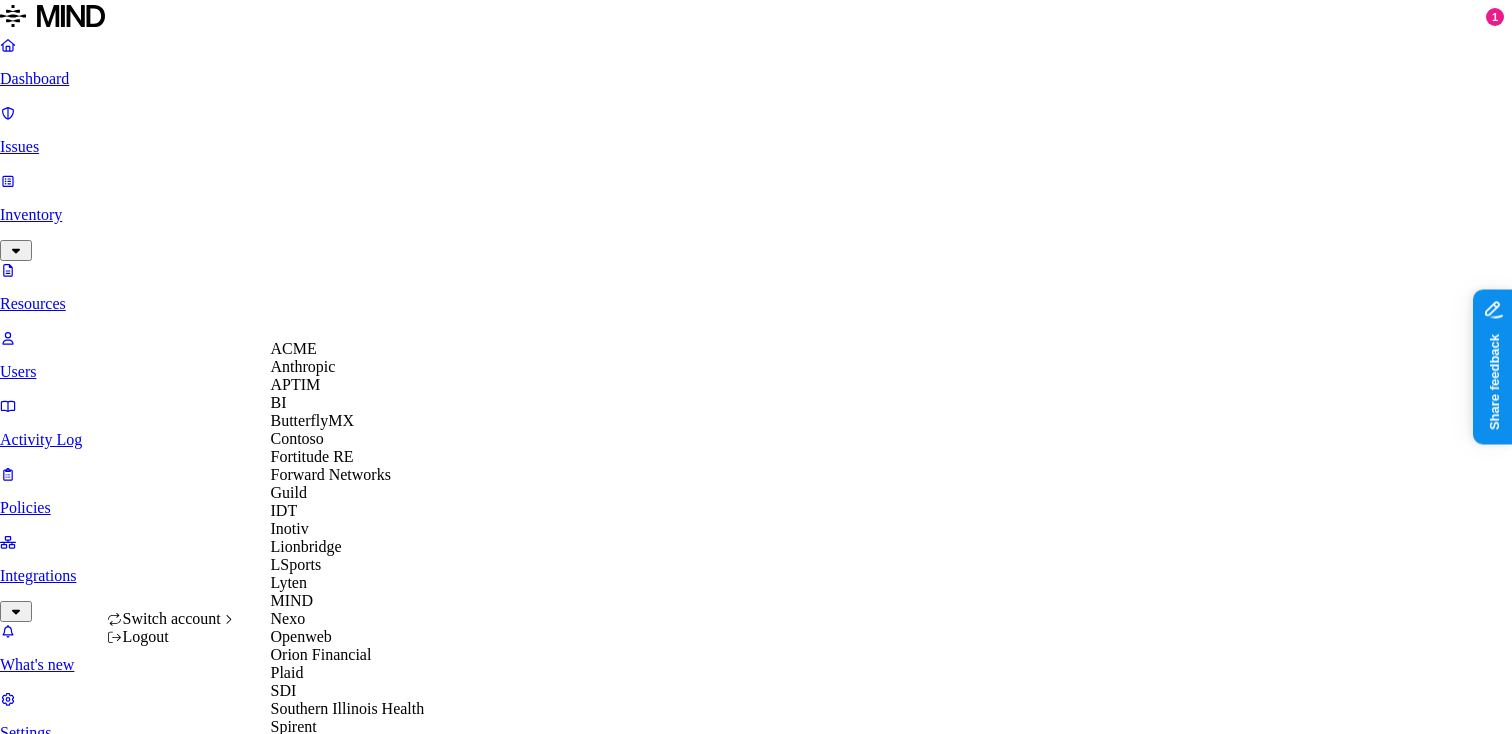 scroll, scrollTop: 84, scrollLeft: 0, axis: vertical 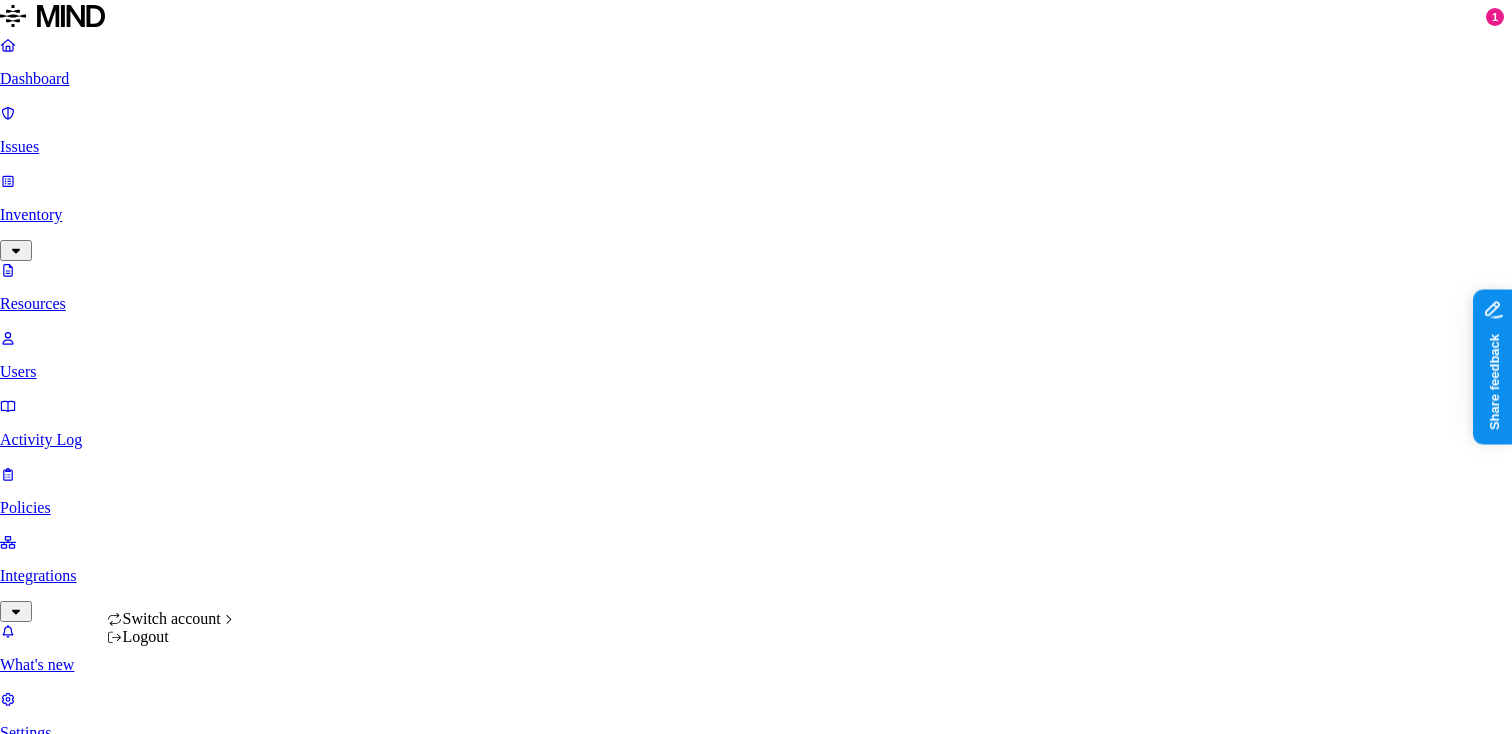 click on "Dashboard Issues Inventory Resources Users Activity Log Policies Integrations What's new 1 Settings Tom Mayblum Guild Resources axonius Kind File type Classification Category Data types Access Last access Drive name Encrypted 0 Resources Kind Resource Classification Category Access Last access time Full path No matching resources found
Switch account Logout" at bounding box center [756, 724] 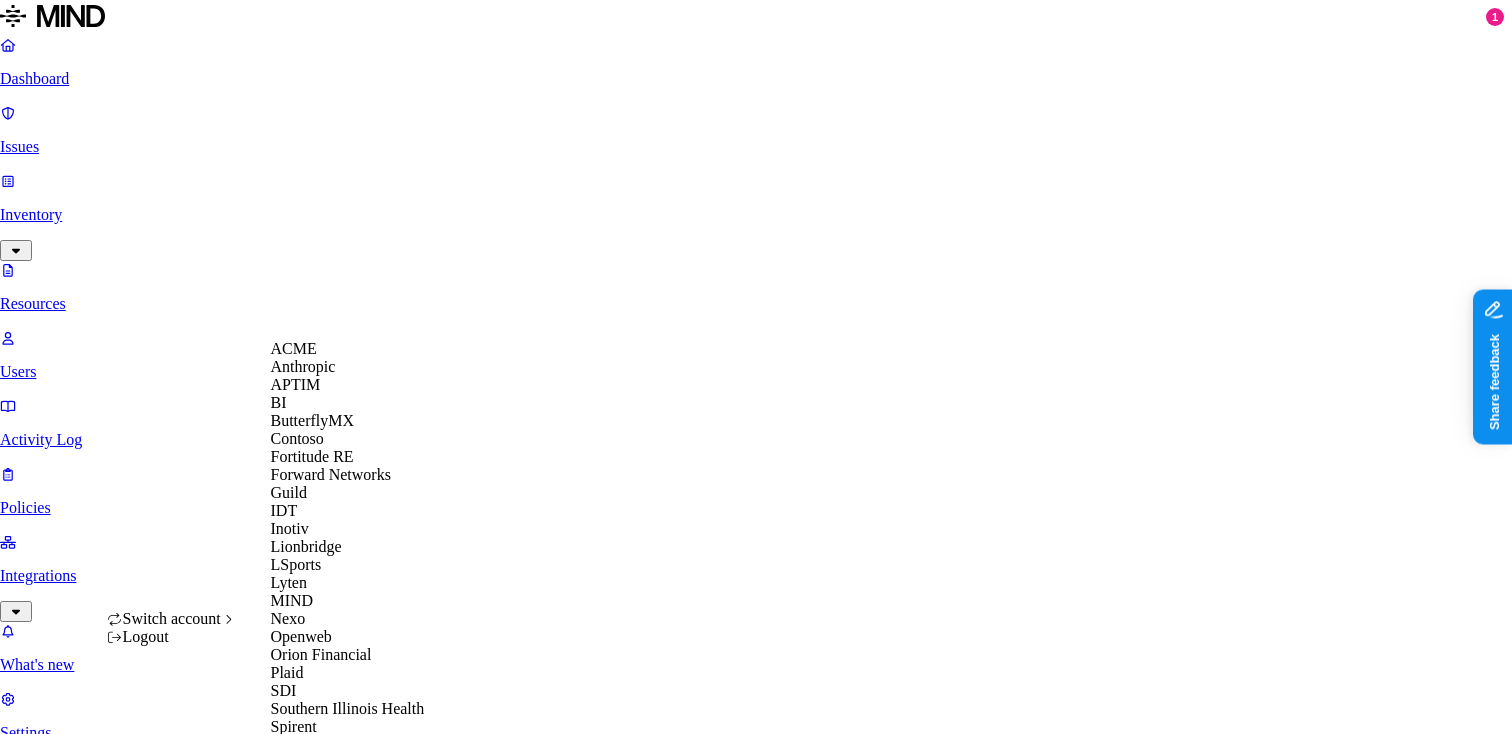 scroll, scrollTop: 14, scrollLeft: 0, axis: vertical 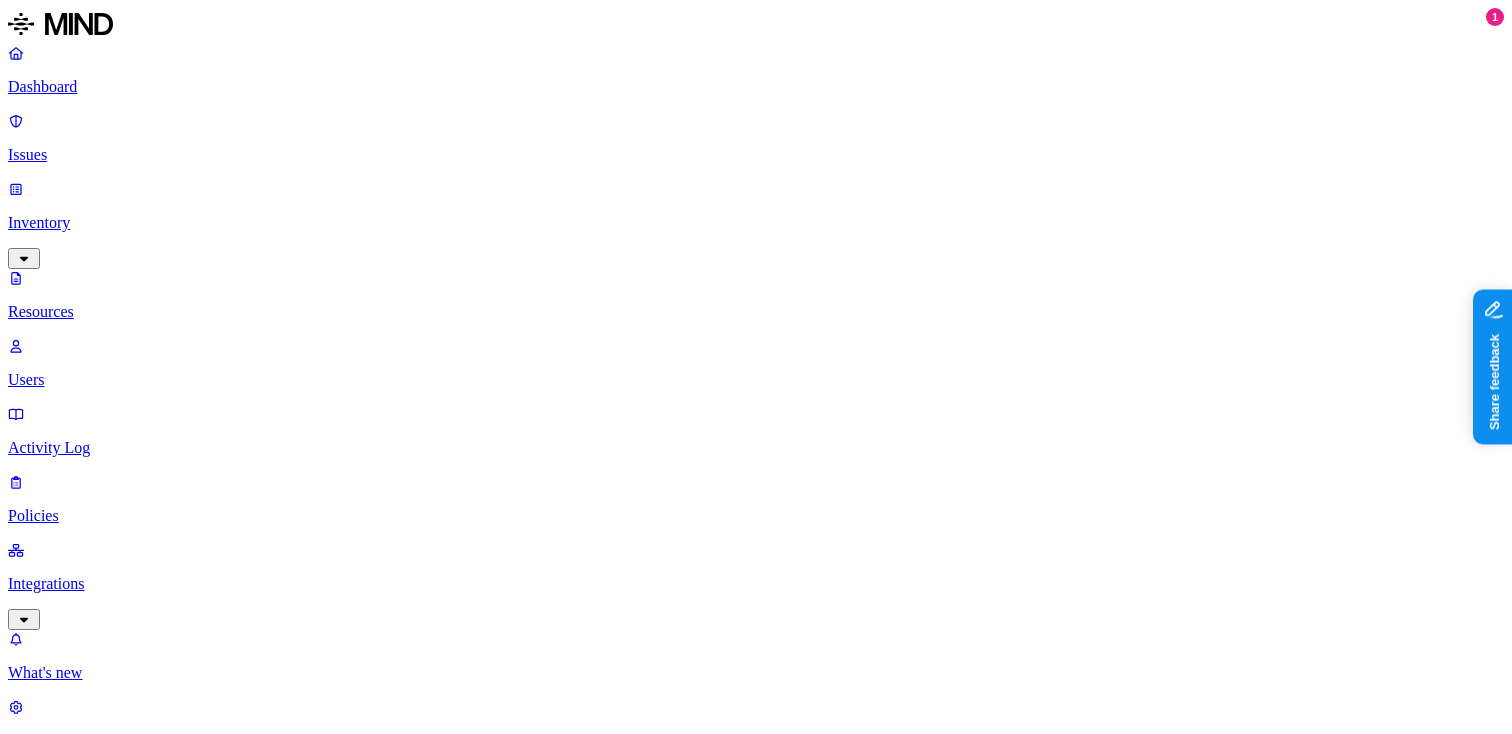 click on "Dashboard Issues Inventory Resources Users Activity Log Policies Integrations What's new 1 Settings [FIRST] [LAST] APTIM Resources axonius Kind File type Classification Category Data types Labels Access Last access Encrypted 0 Resources Kind Resource Classification Category Access Last access time Full path No matching resources found" at bounding box center [756, 728] 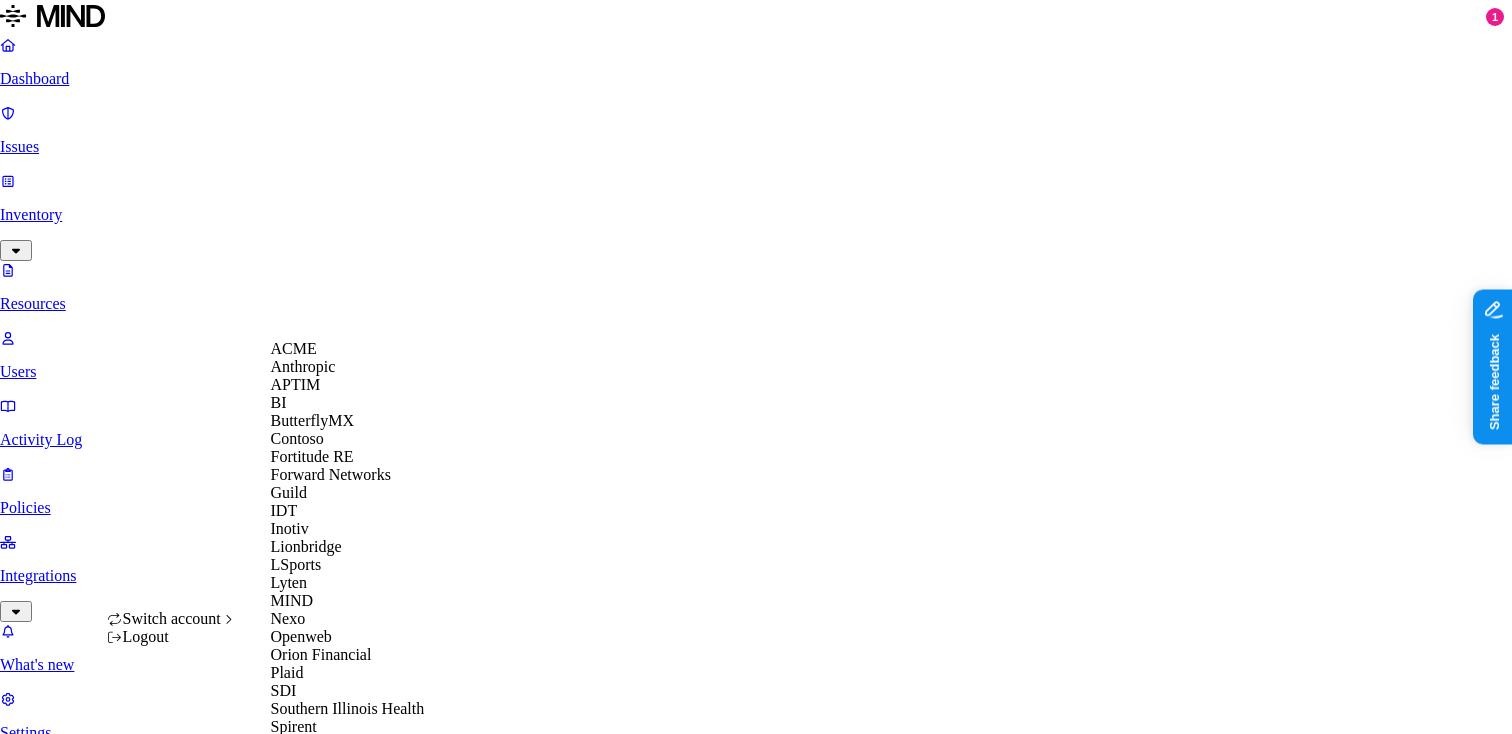 scroll, scrollTop: 598, scrollLeft: 0, axis: vertical 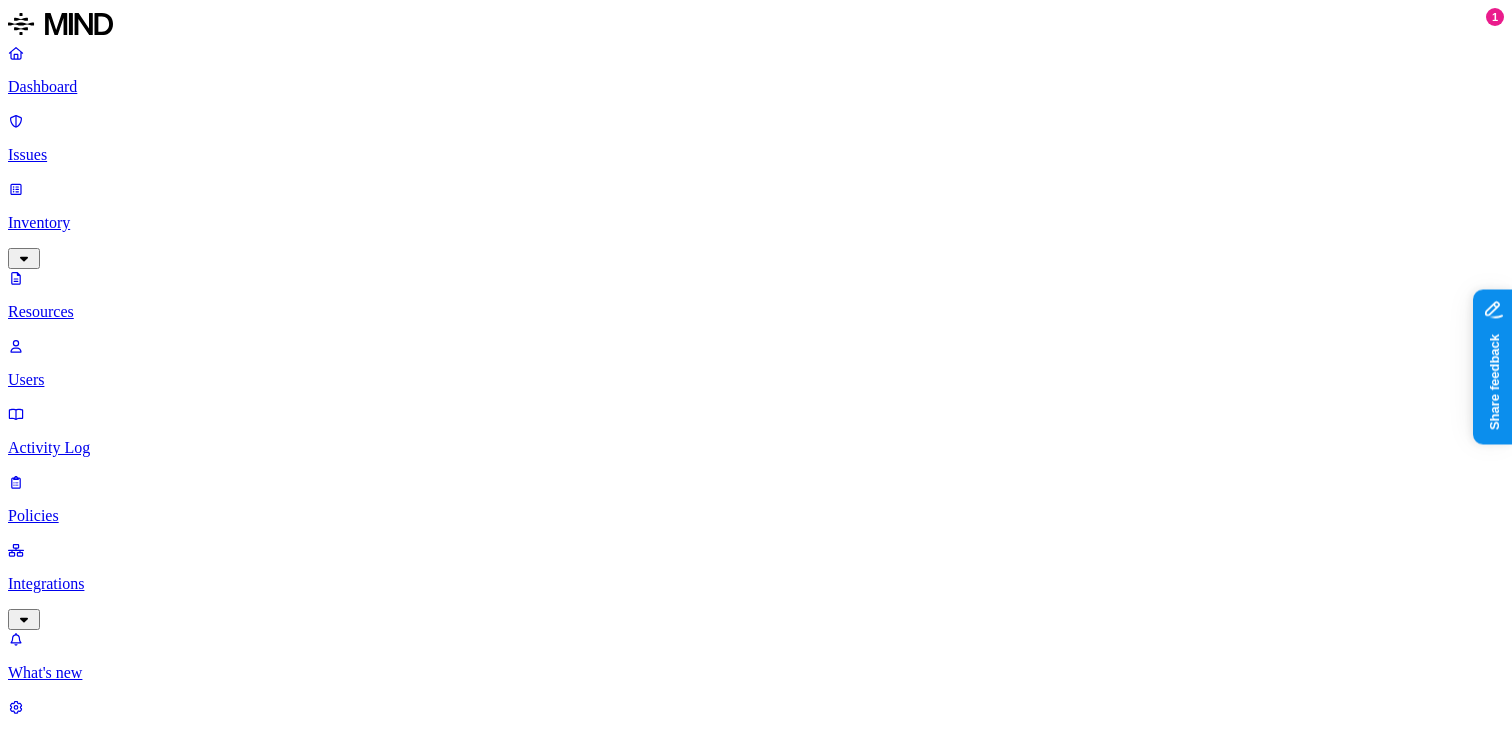 click 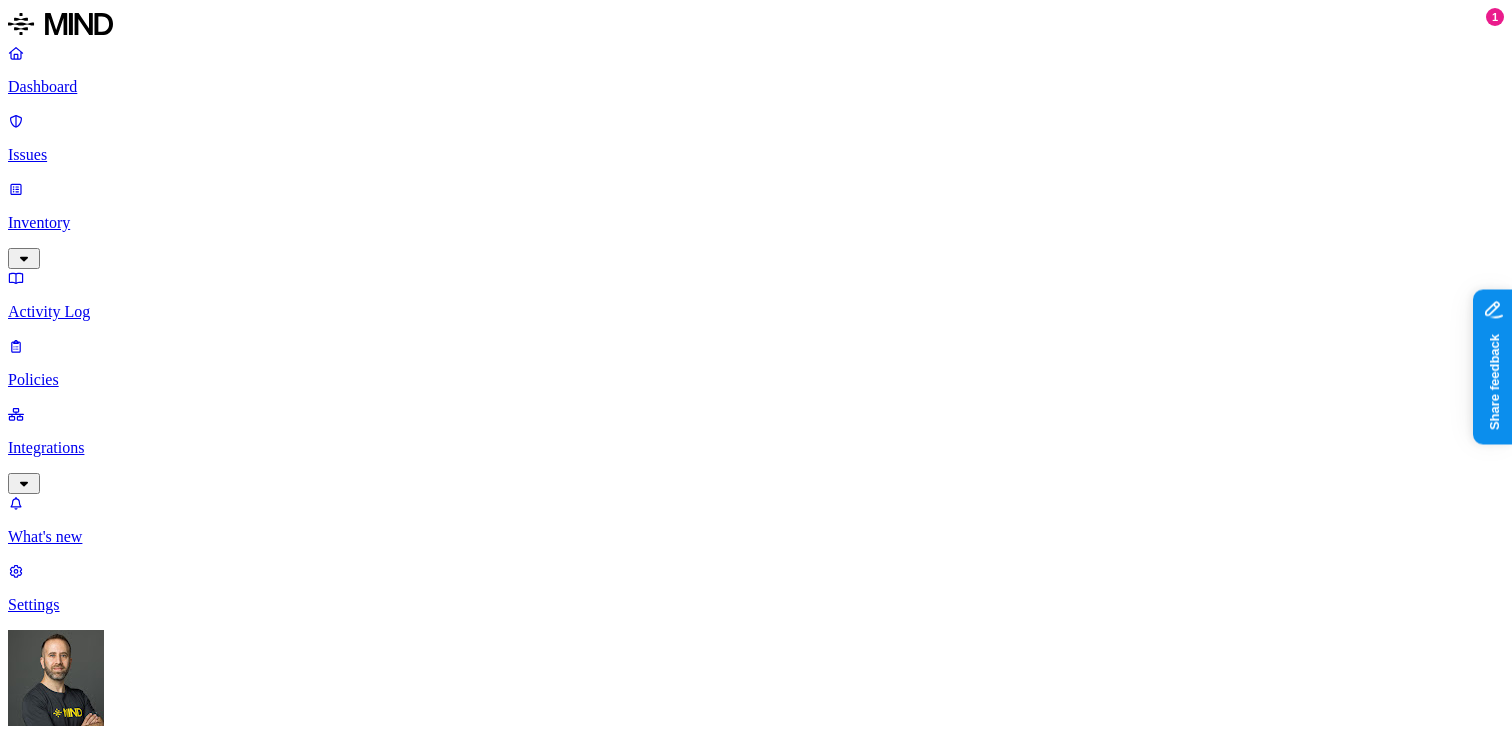 scroll, scrollTop: 0, scrollLeft: 0, axis: both 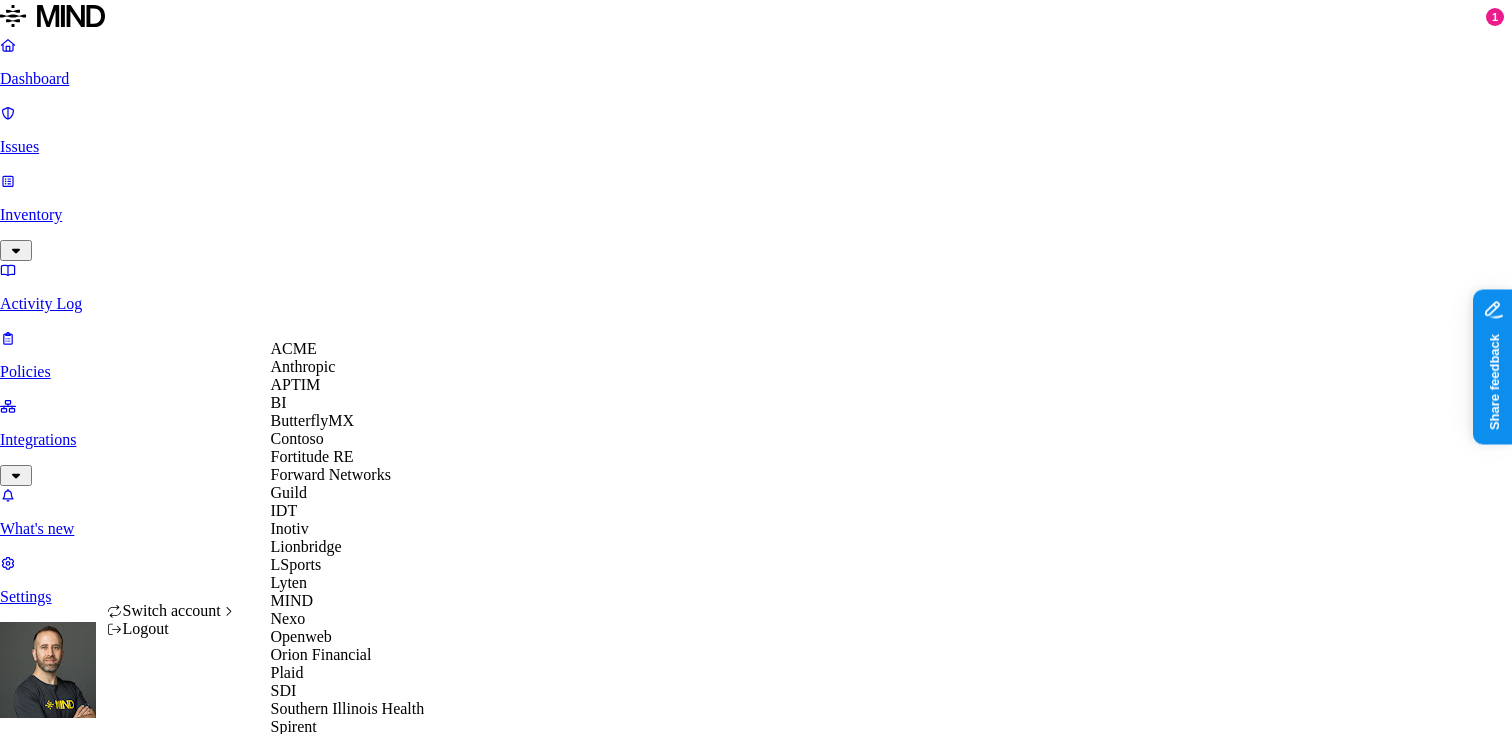 click on "APTIM" at bounding box center (296, 384) 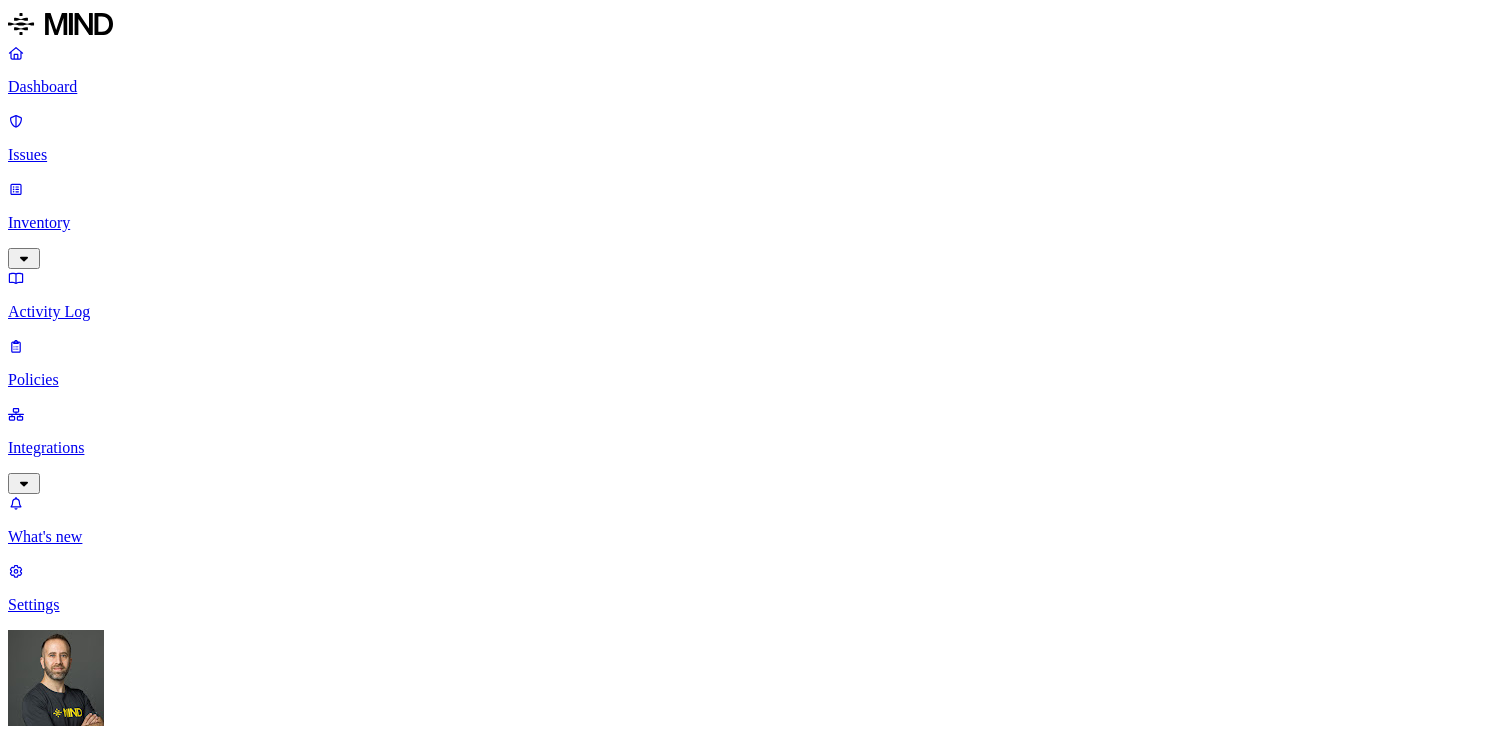 scroll, scrollTop: 0, scrollLeft: 0, axis: both 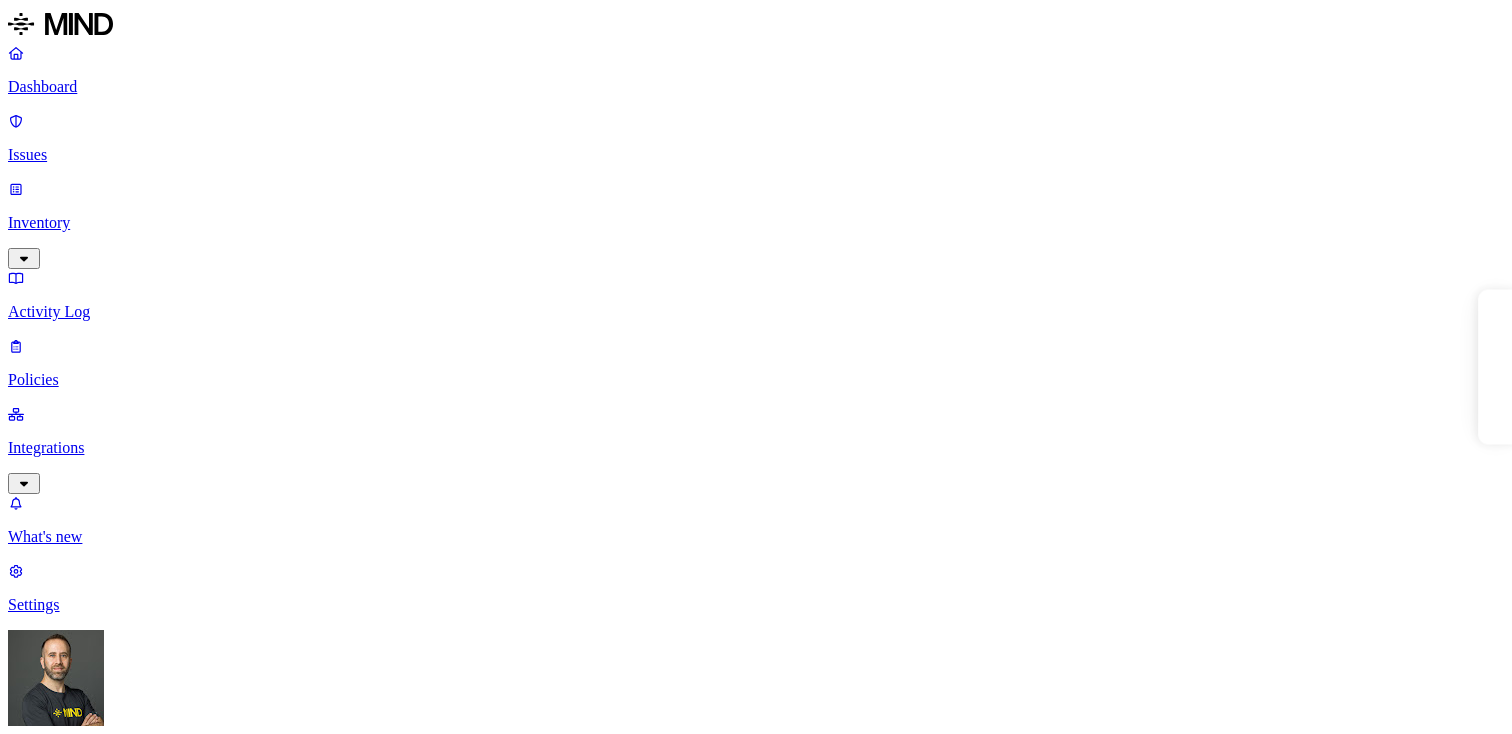 click on "Inventory" at bounding box center (756, 223) 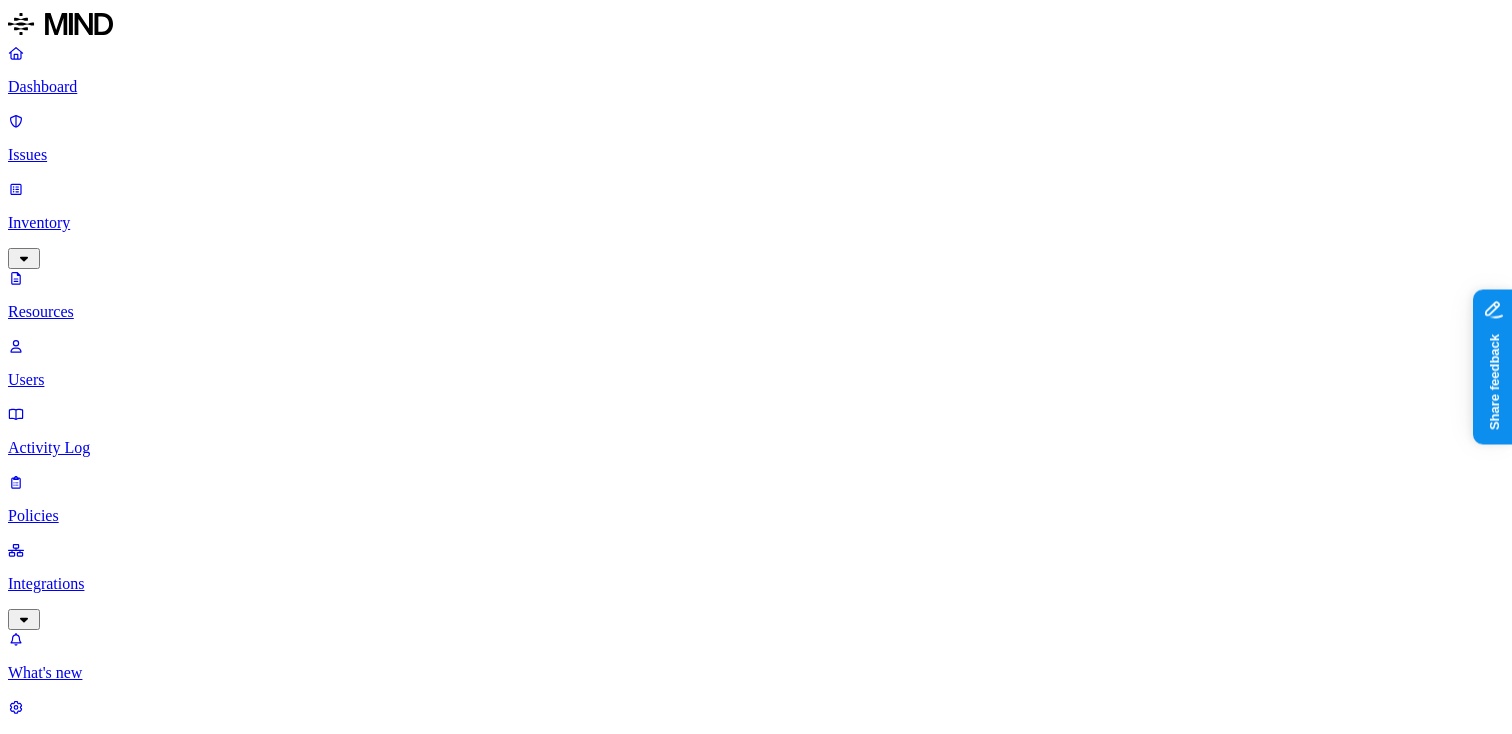 scroll, scrollTop: 0, scrollLeft: 0, axis: both 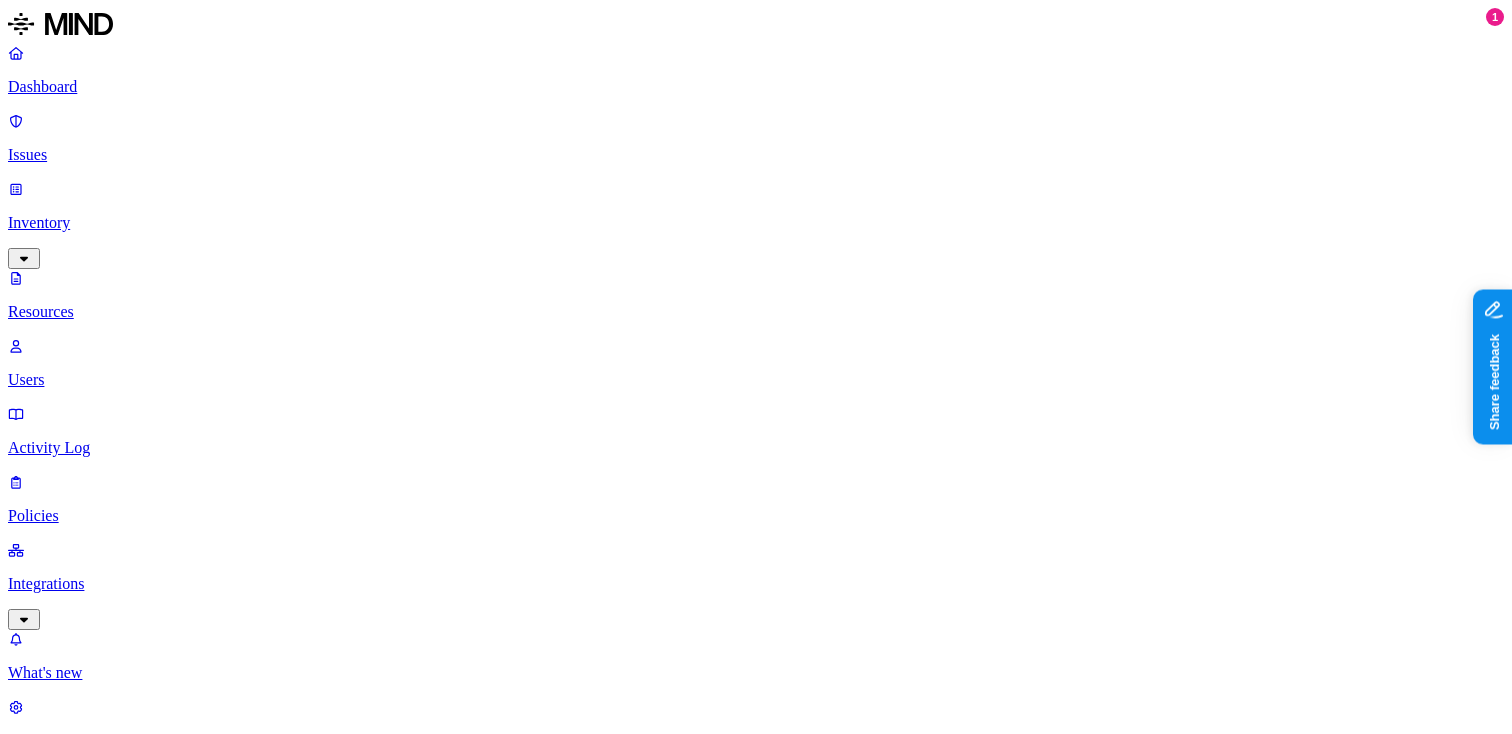 click on "Labels" at bounding box center (471, 1069) 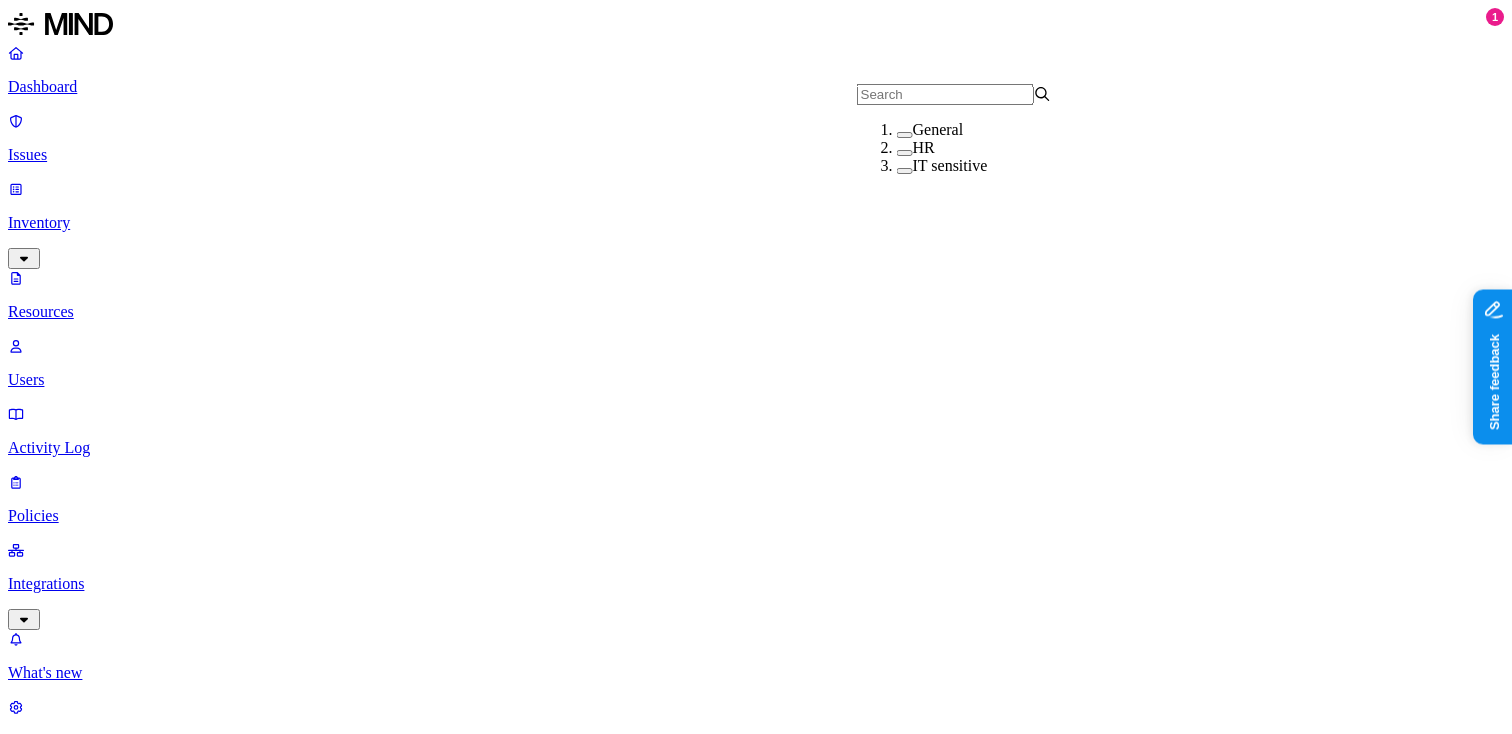 click at bounding box center [905, 135] 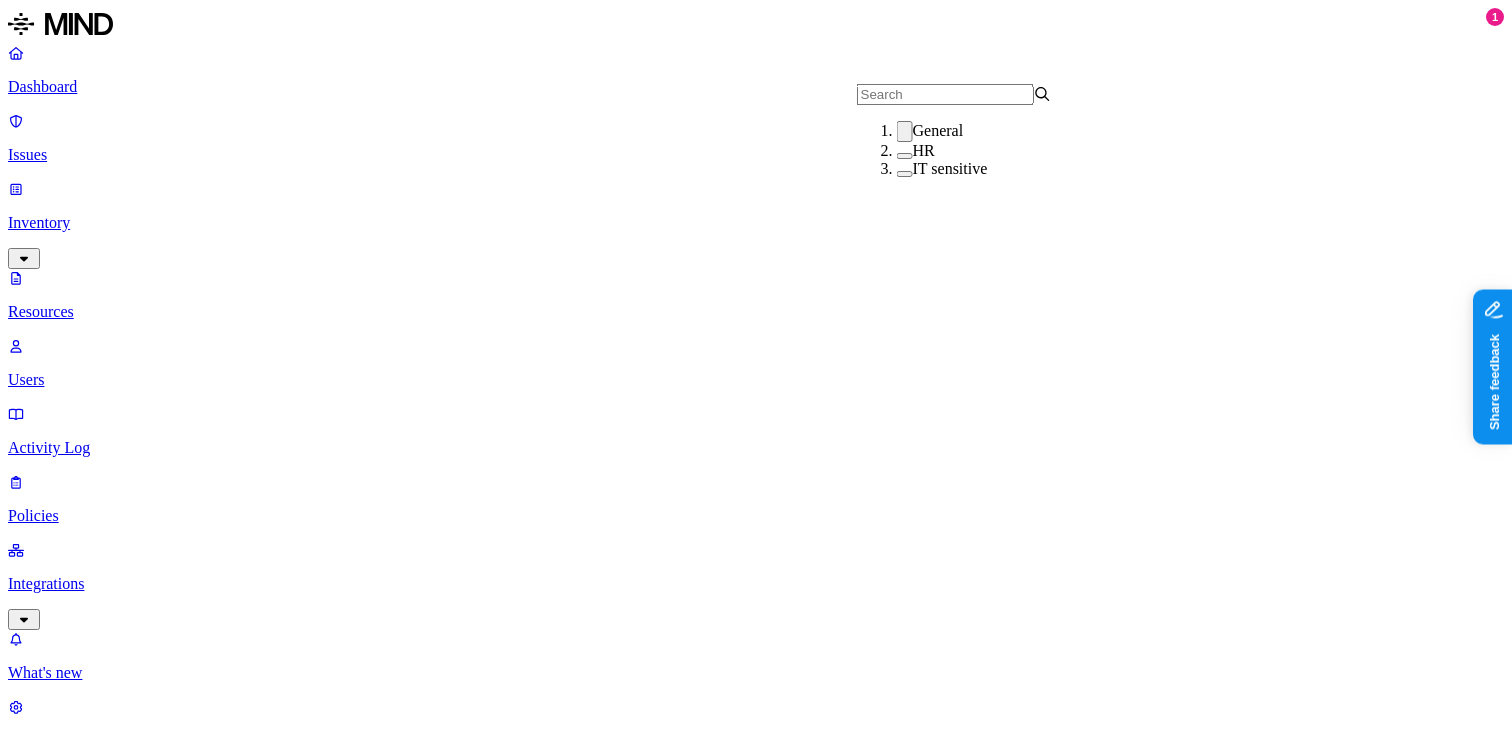 click at bounding box center (905, 131) 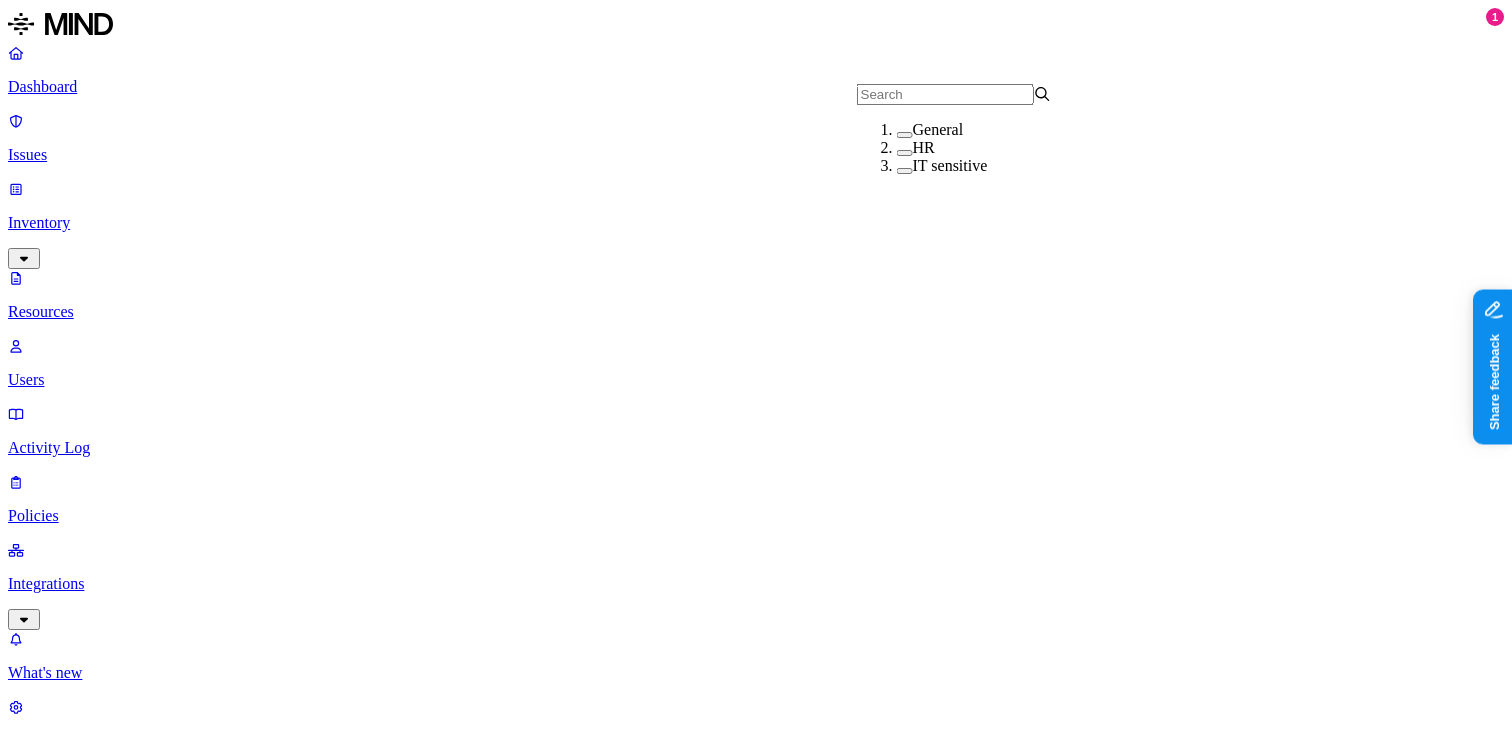 click at bounding box center [905, 153] 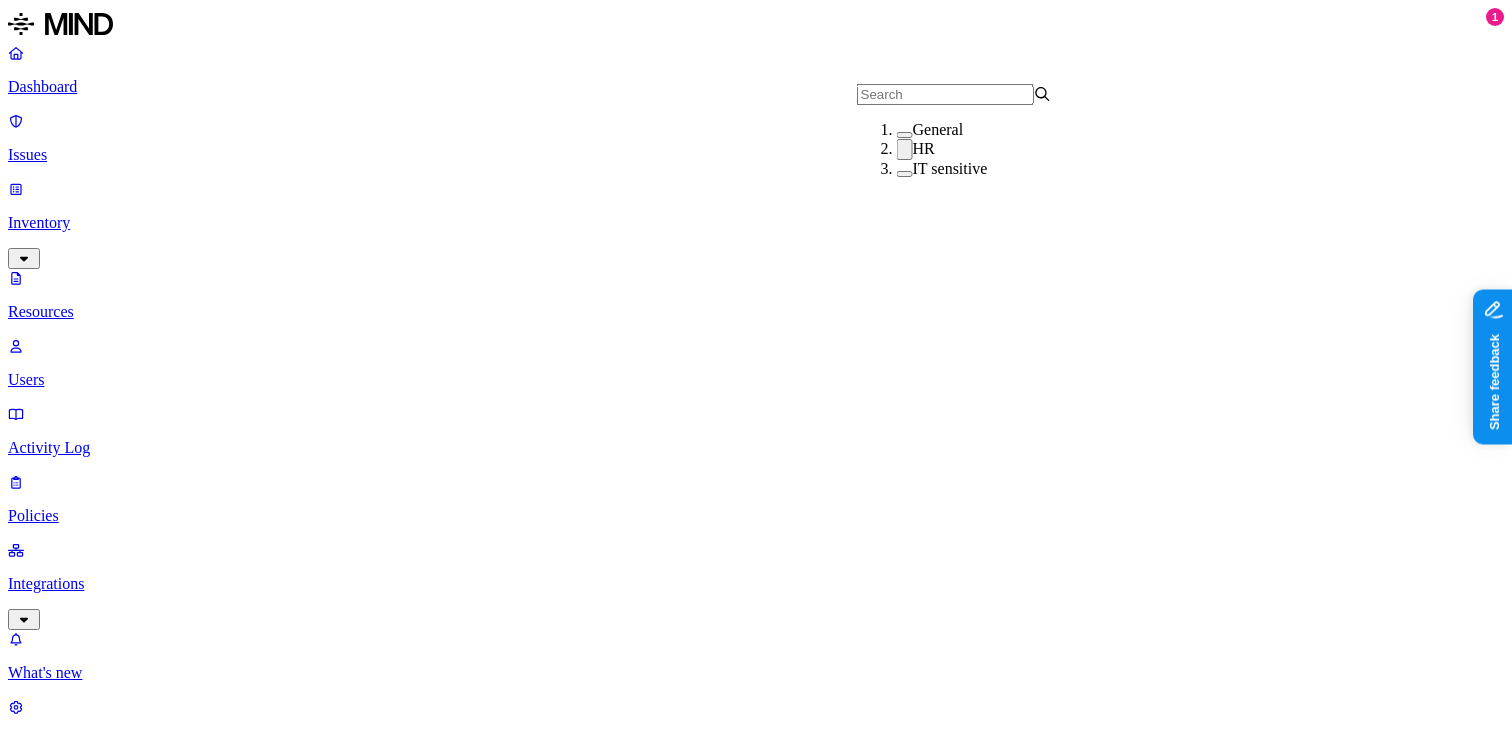 click at bounding box center [905, 174] 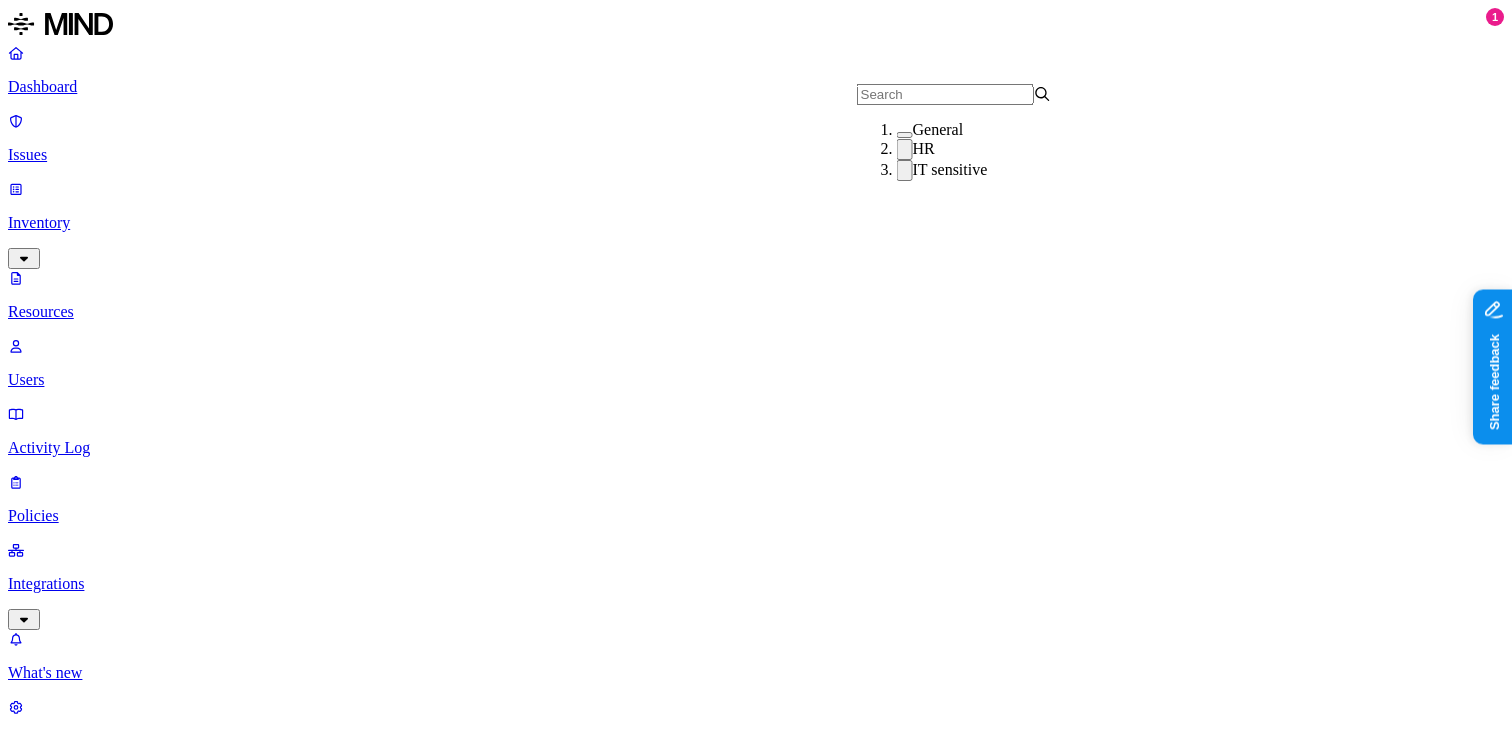click on "HR" at bounding box center (994, 149) 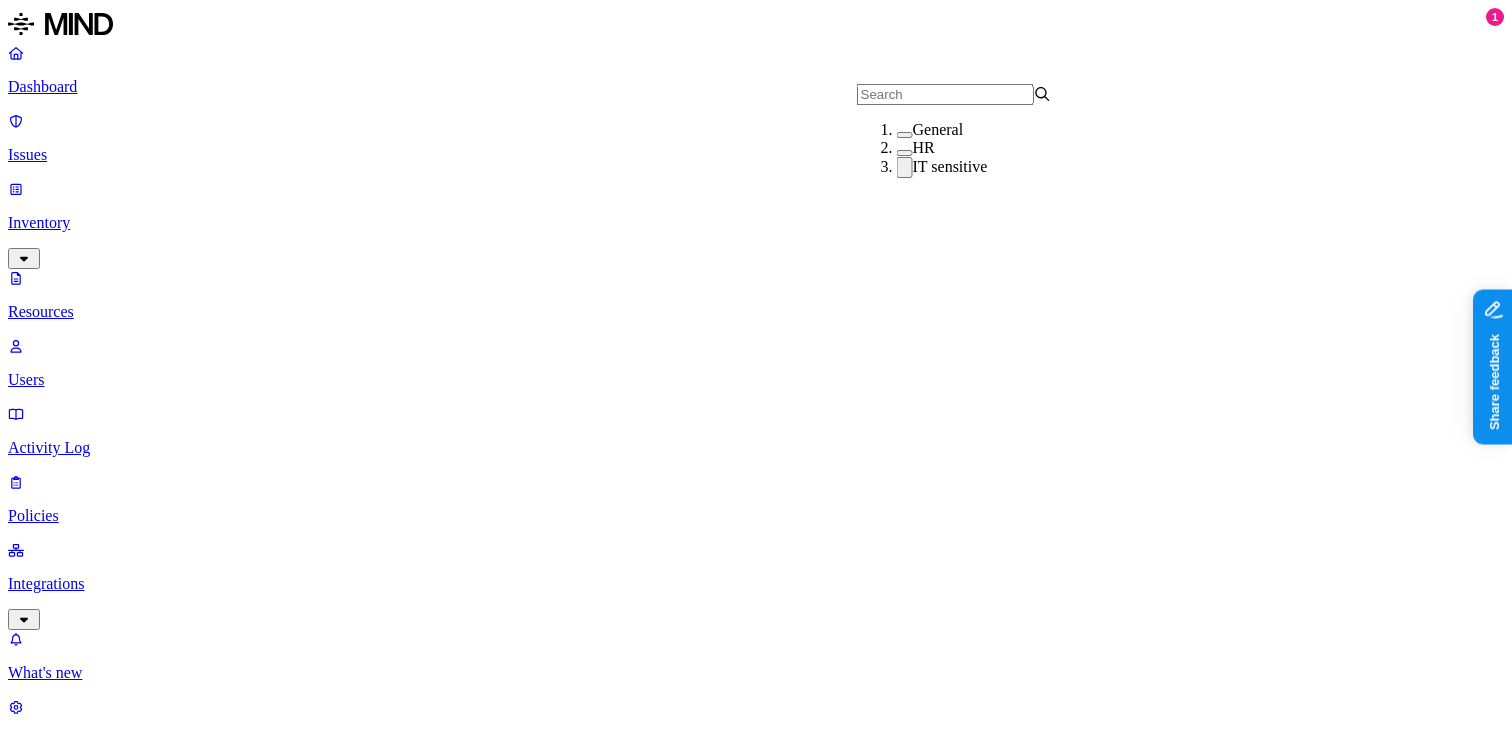 click at bounding box center (905, 167) 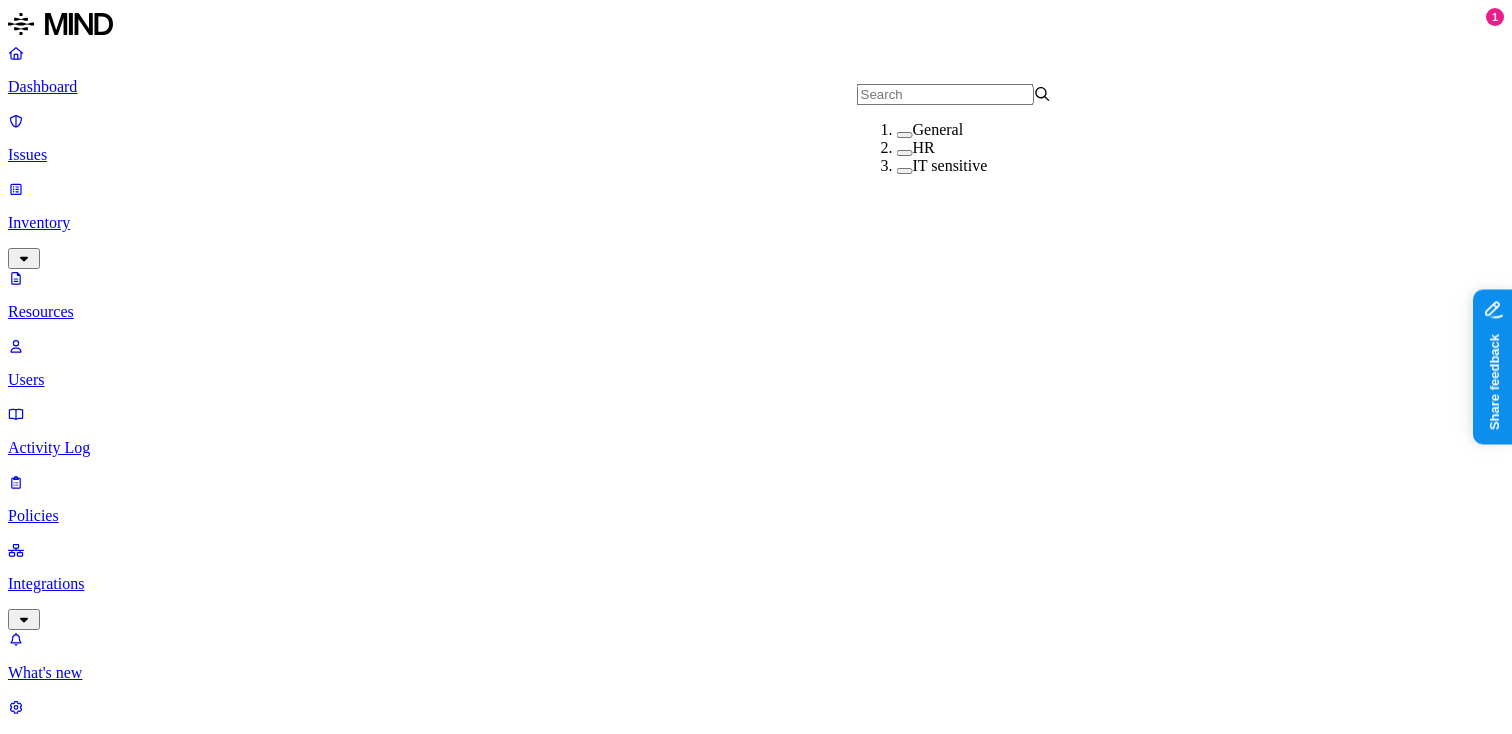 click on "Resources" at bounding box center [756, 1004] 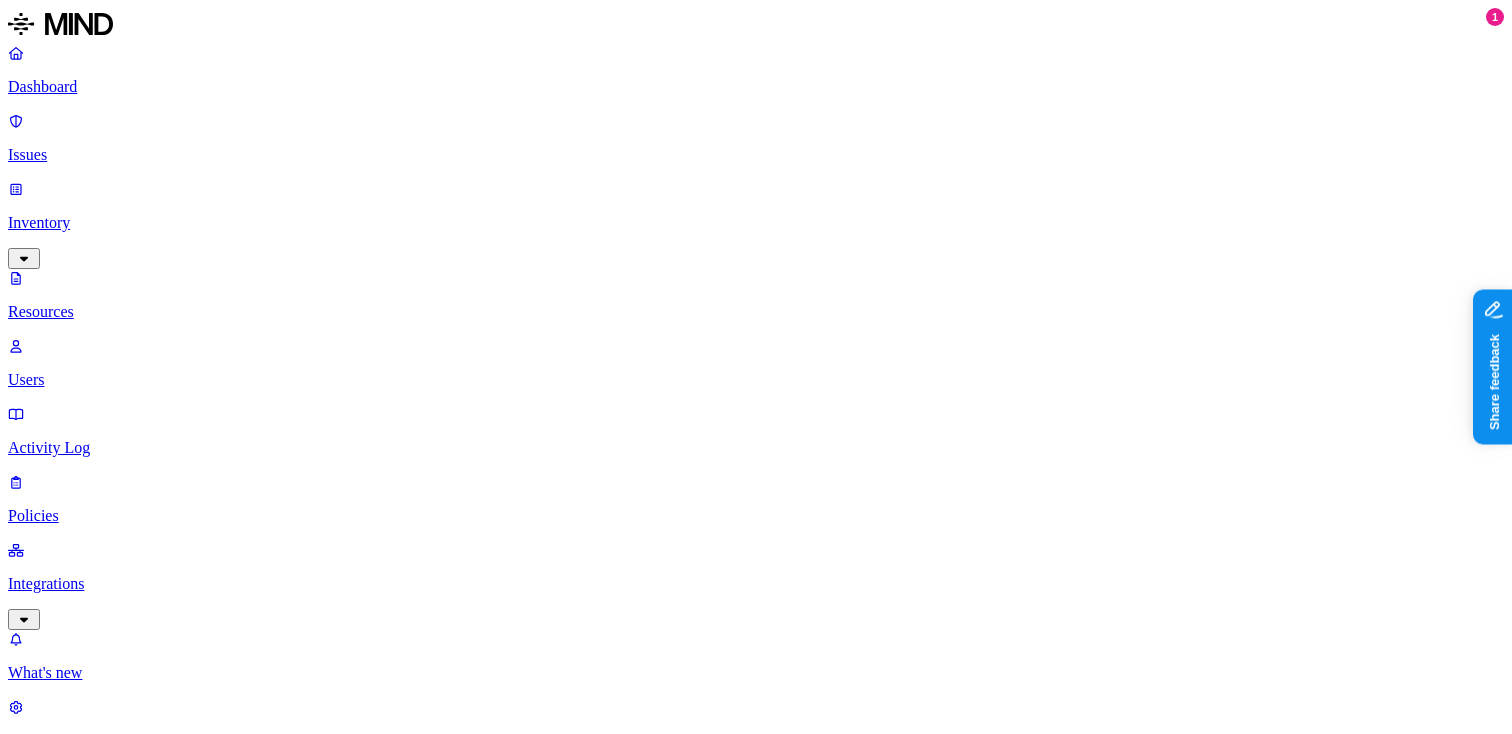click on "Dashboard" at bounding box center [756, 87] 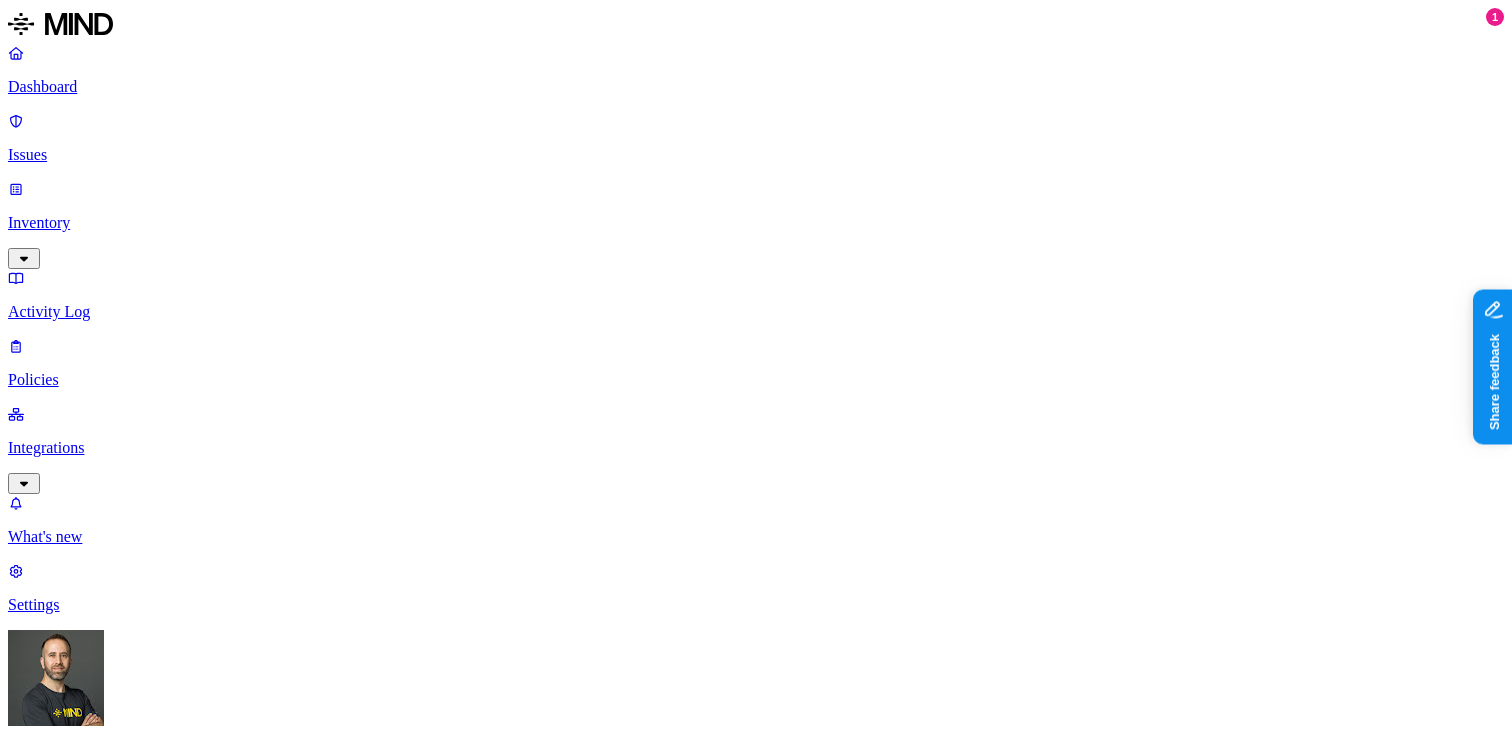 click on "Dashboard Issues Inventory Activity Log Policies Integrations What's new 1 Settings Tom Mayblum APTIM Dashboard 0 Discovery Detection Prevention Last update: 01:28 PM Scanned resources 4.23M Resources by integration 3.9M APTIM O365 Integration 333K Denver FS Connector PII 839K Person Name 695K Email address 511K Phone number 455K Address 388K SSN 8.31K Date of birth 3.74K PCI 718 Credit card 716 Secrets 3.3K Password 3.14K Encryption Key 75 AWS credentials 73 OpenAI API Key 17 GCP credentials 5 Azure credentials 3 Other 66.2K Source code 65.5K CUI 748 Top resources with sensitive data Resource Sensitive records Owner Last access Store Support Contacts - FACILITIES FOLKS.xlsx Email address 5000 Person Name 492 Address 5000 Phone number 5000 Greco, Amanda L. Jul 9, 2025, 08:37 PM Accounts Contacts and Leads and Contacts.xlsx Email address 5000 Person Name 709 Address 5000 Phone number 2490 Pfeiffer, Scott RM_Edu Report_07222025.xlsx SSN 5000 Email address 5000 Individual Taxpayer Identification 1 397" at bounding box center [756, 1586] 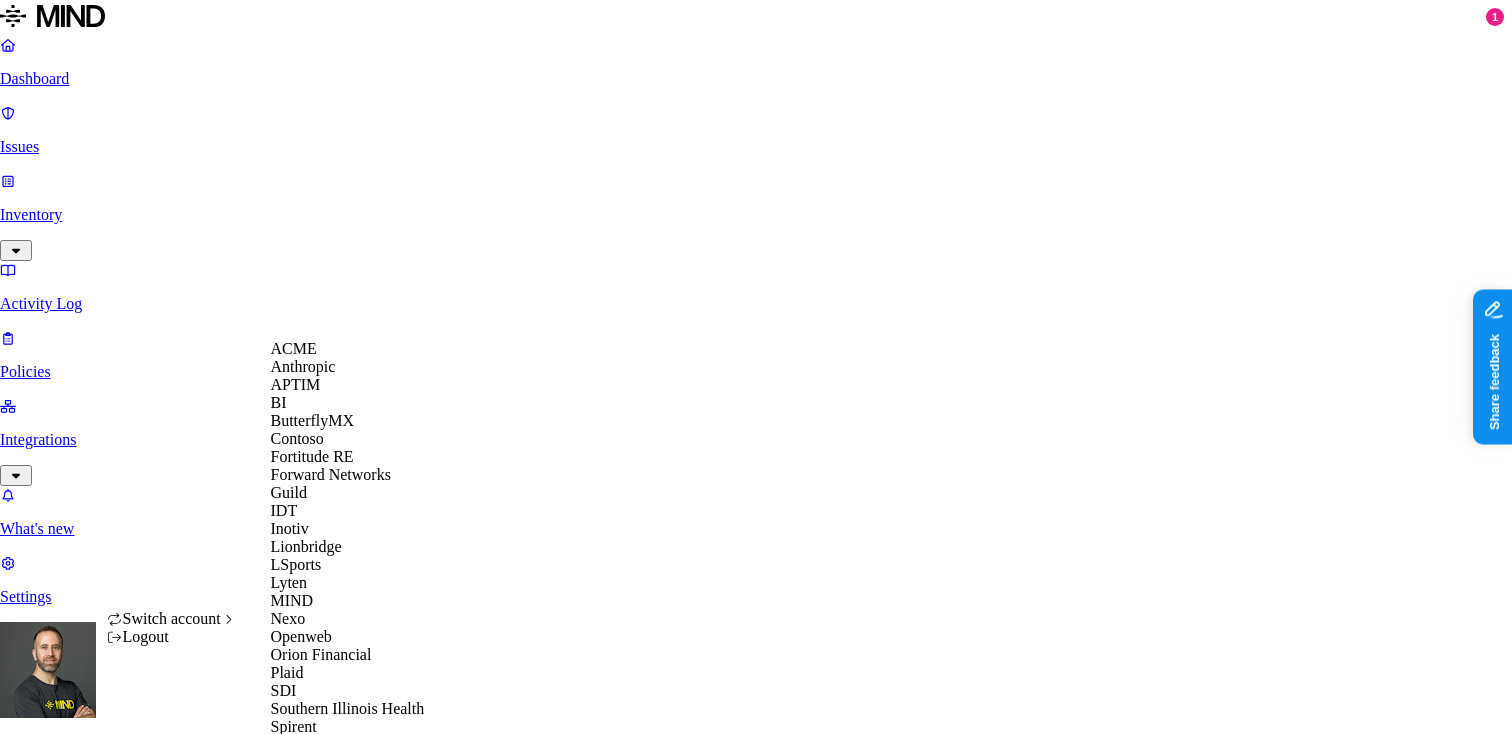 click on "ACME" at bounding box center (348, 349) 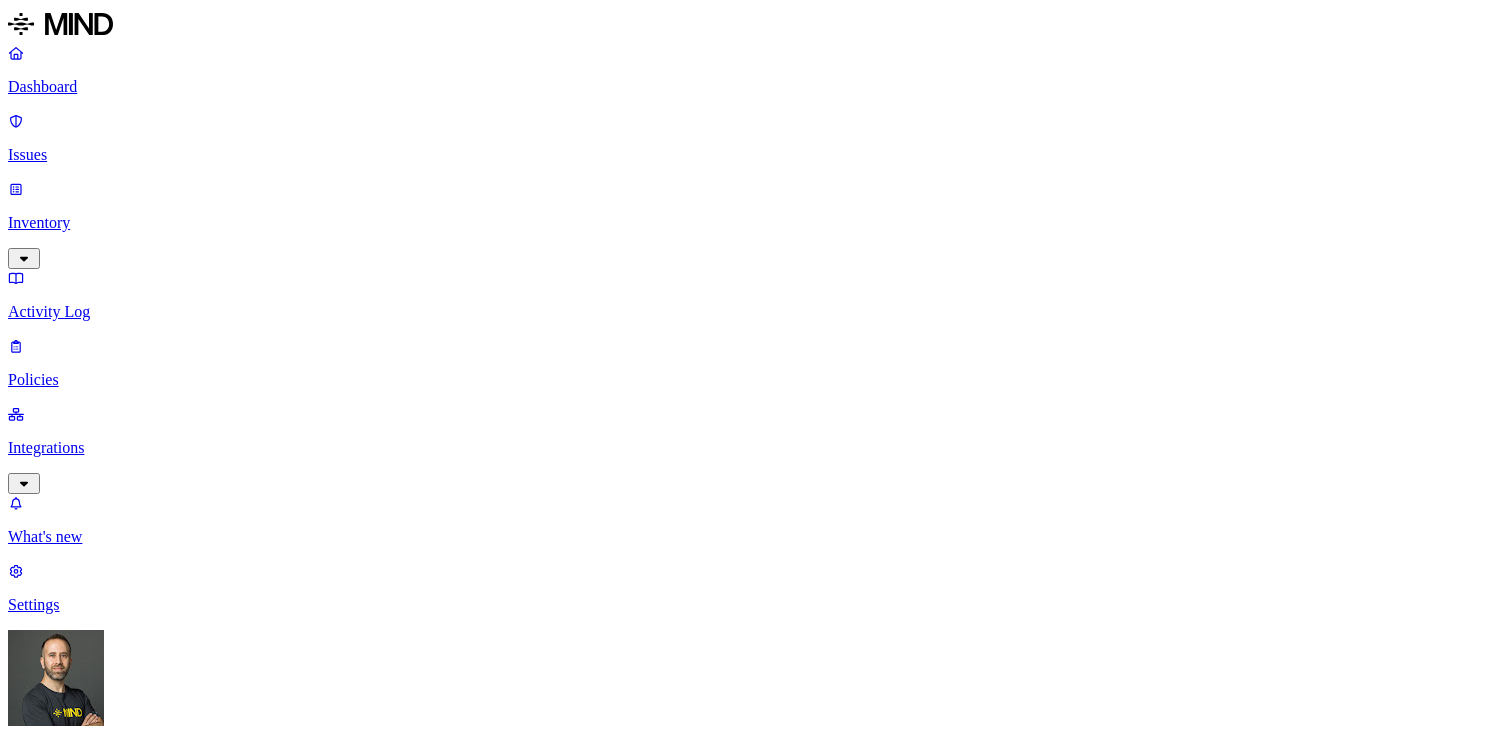 scroll, scrollTop: 0, scrollLeft: 0, axis: both 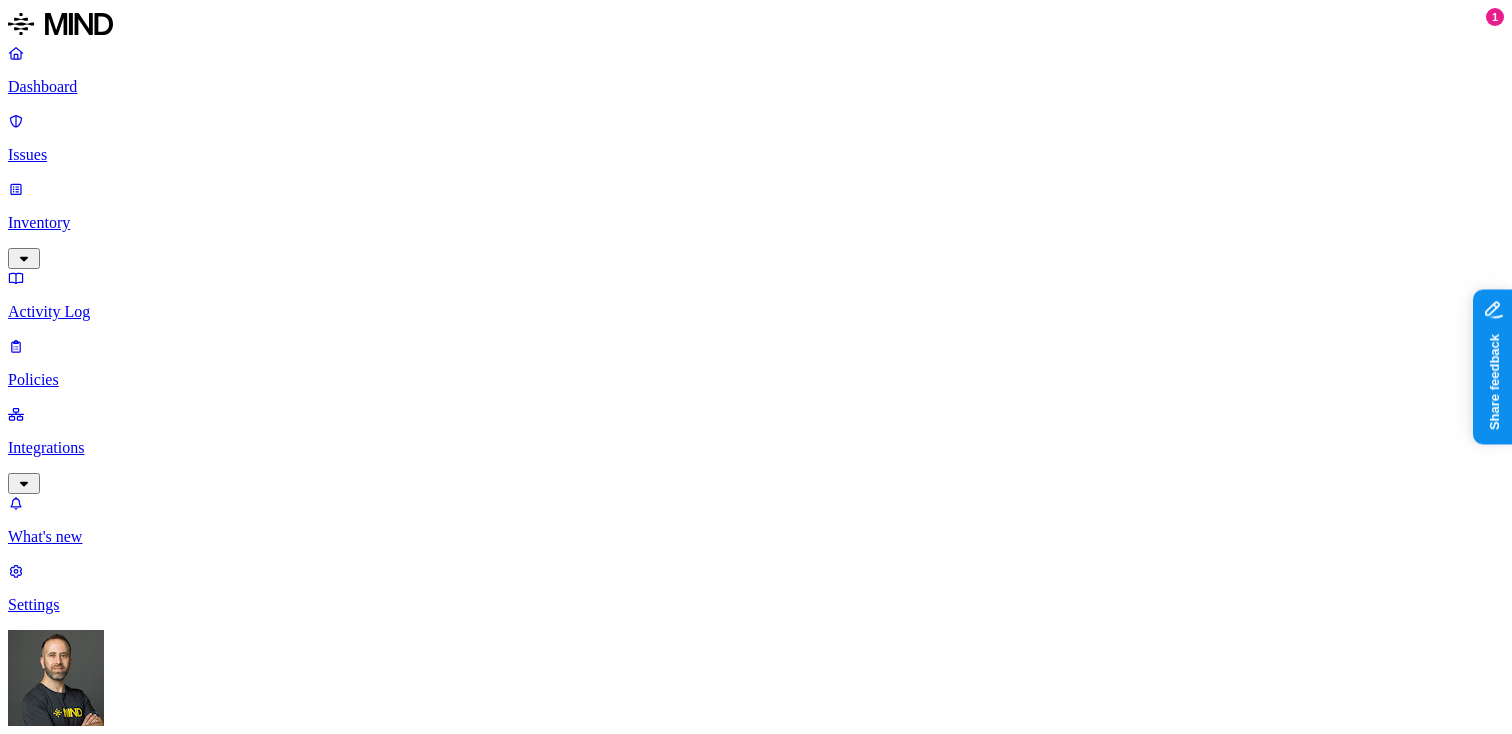click on "Discovery Detection Prevention" at bounding box center [756, 2752] 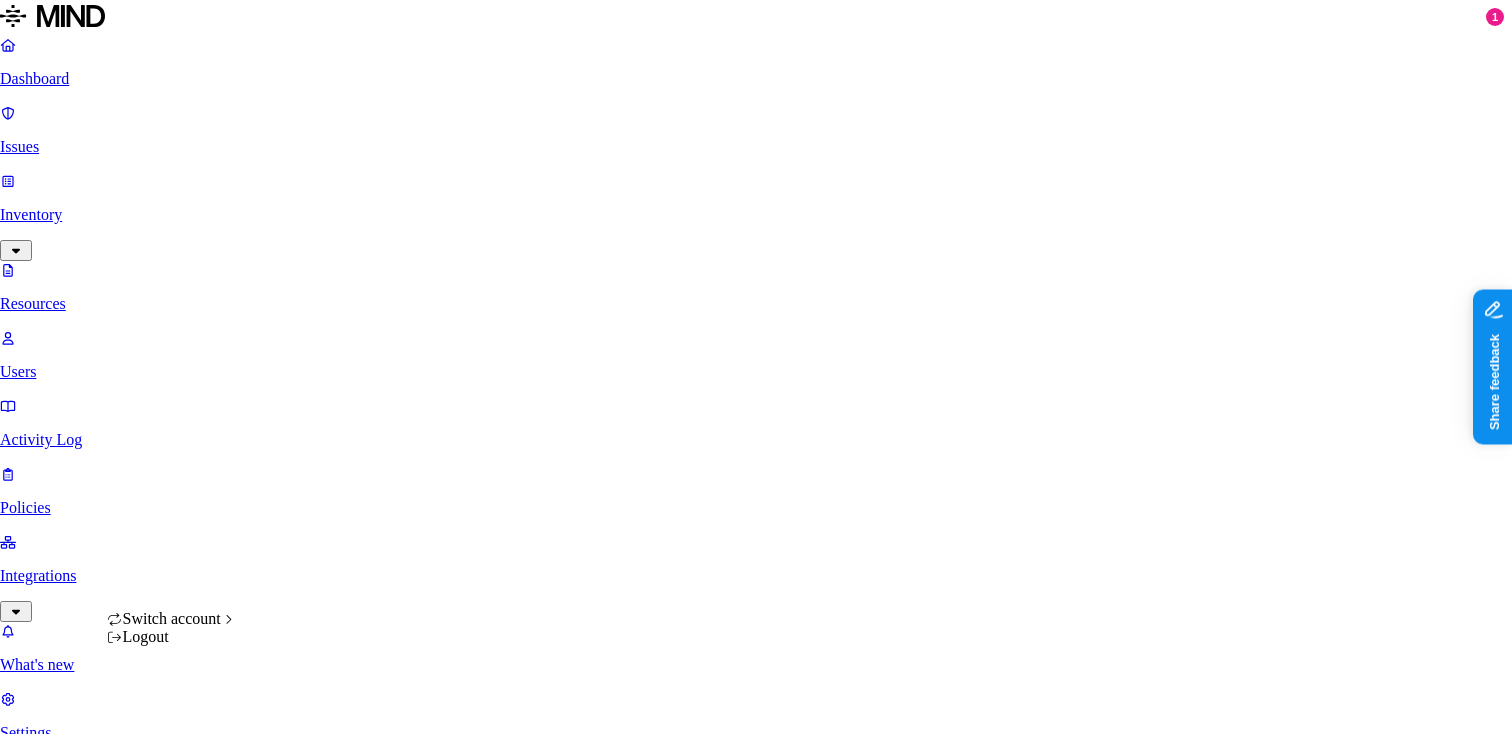 click on "Dashboard Issues Inventory Resources Users Activity Log Policies Integrations What's new 1 Settings Tom Mayblum ACME Resources Kind File type Classification Category Data types Labels Access Last access Drive name Encrypted 2,880 Resources Kind Resource Classification Category Access Last access time Full path Epic+EHR+patient.jpg – – Internal 1 Aug 3, 2025, 01:15 PM hodbn@acme.tannin.io franklin_jones.jpg – – Internal 1 Aug 3, 2025, 01:08 PM hodbn@acme.tannin.io Untitled document – – Internal 1 Jul 31, 2025, 04:58 PM hodbn@acme.tannin.io Untitled document – – Internal 1 Jul 31, 2025, 04:38 PM hodbn@acme.tannin.io Project proposal – – Internal 1 Jul 31, 2025, 06:27 PM hodbn@acme.tannin.io combiNotes1.pdf – – External 1 Internal 19 Jul 29, 2025, 01:34 PM test/folder-is-shared/nested folder/another nested folder Open Notebook.onetoc2 – – External 1 Internal 19 Jul 29, 2025, 11:58 AM test/folder-is-shared/a Video Project.clipchamp – – External 1 Internal 19 – – 1 19" at bounding box center [756, 15018] 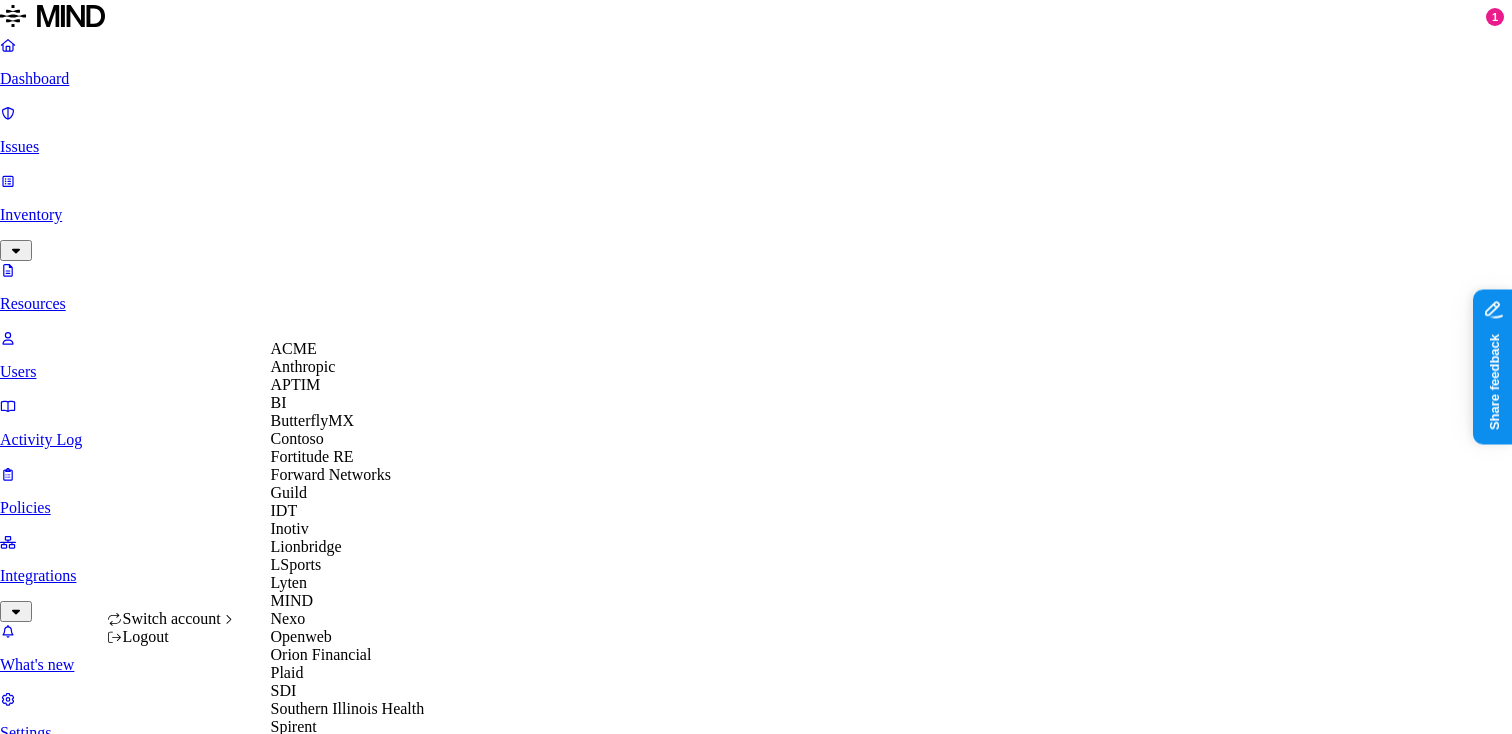 scroll, scrollTop: 632, scrollLeft: 0, axis: vertical 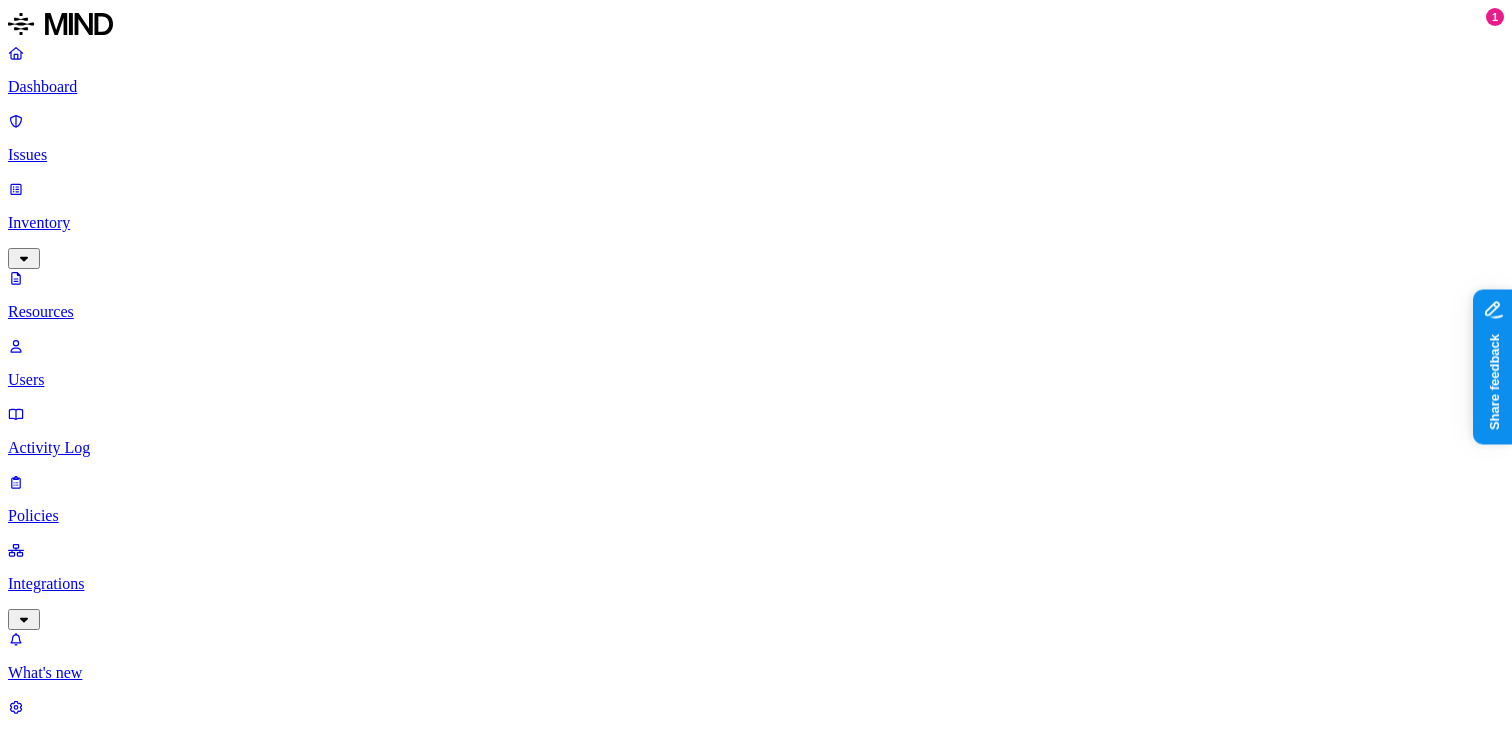click on "File type" at bounding box center (99, 1069) 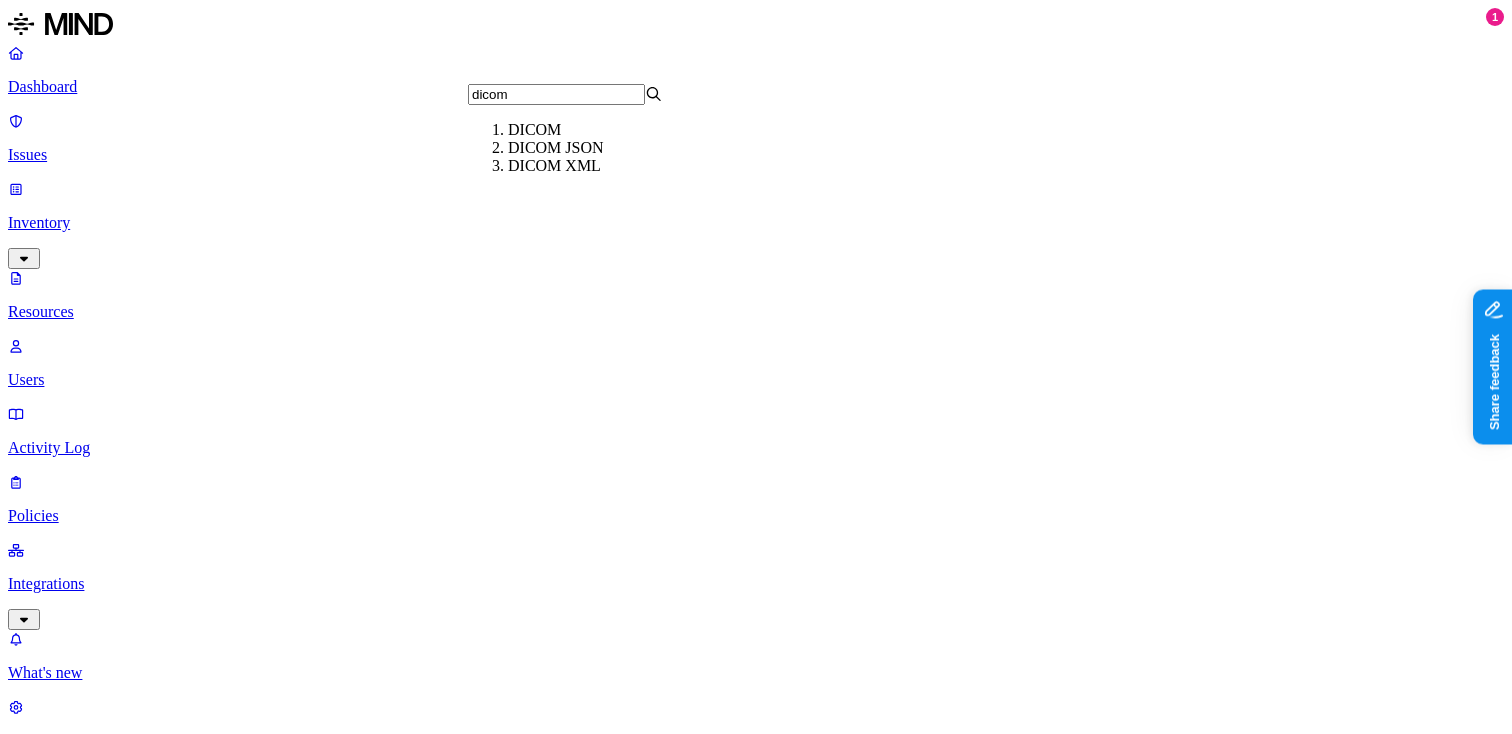 type on "dicom" 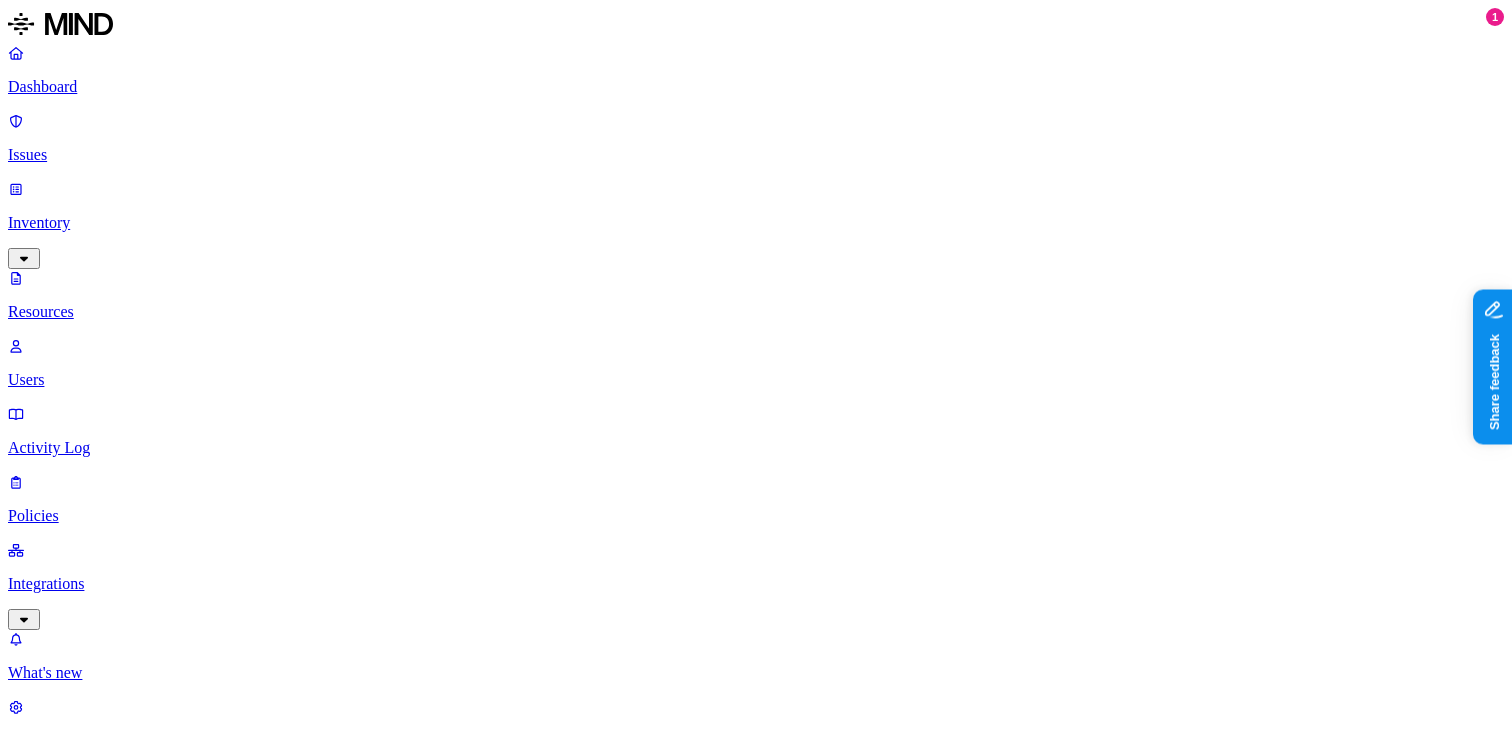 click on "–" at bounding box center [641, 1228] 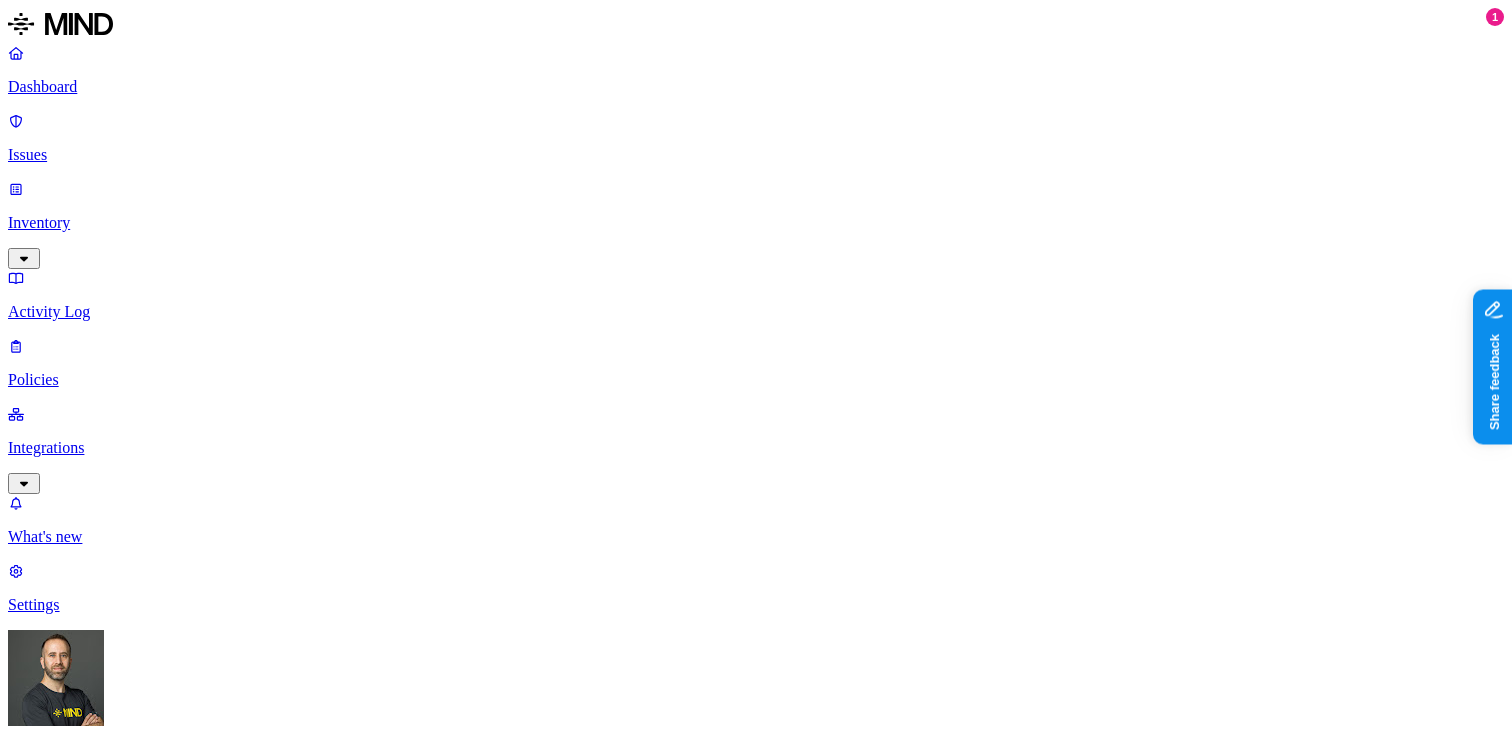 click on "Detection" at bounding box center [119, 1010] 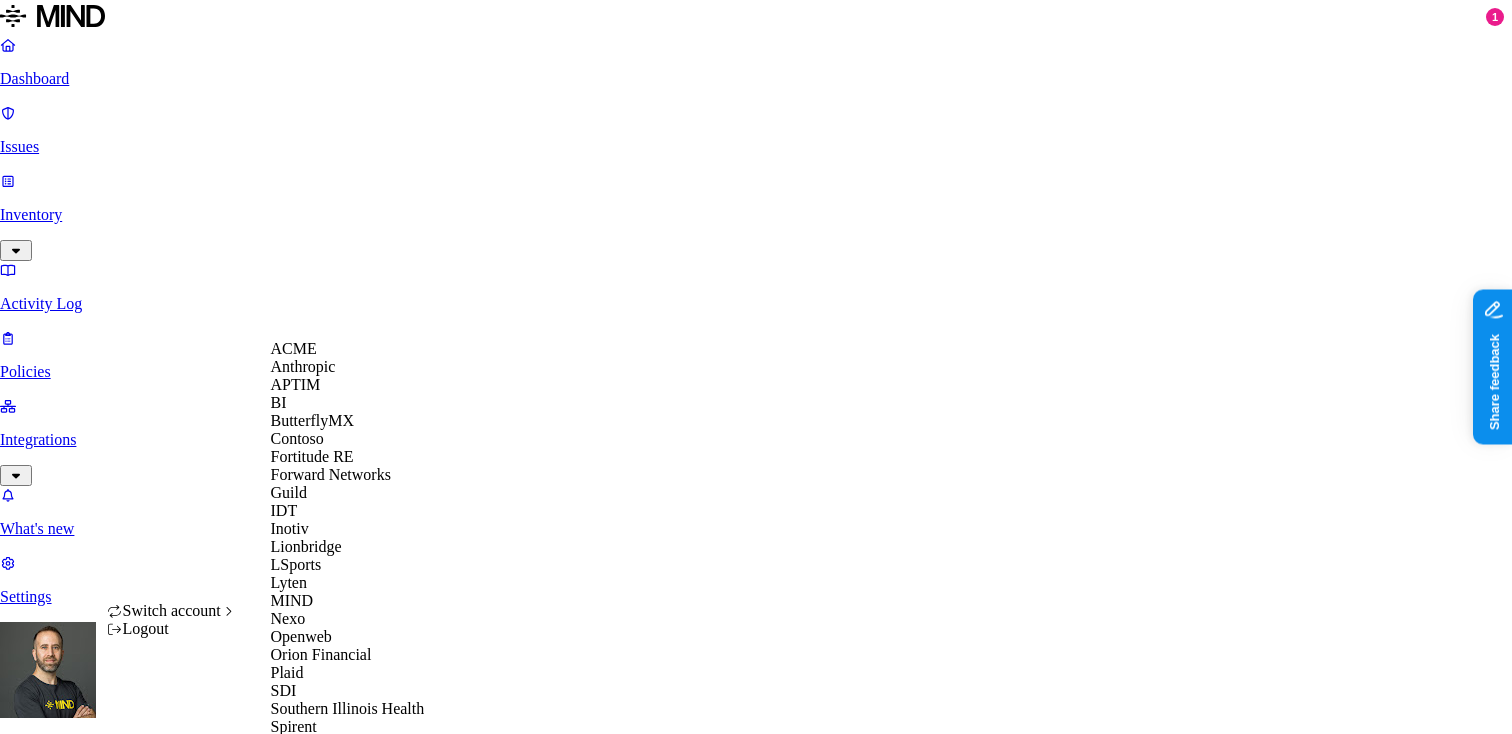 click on "ACME" at bounding box center [348, 349] 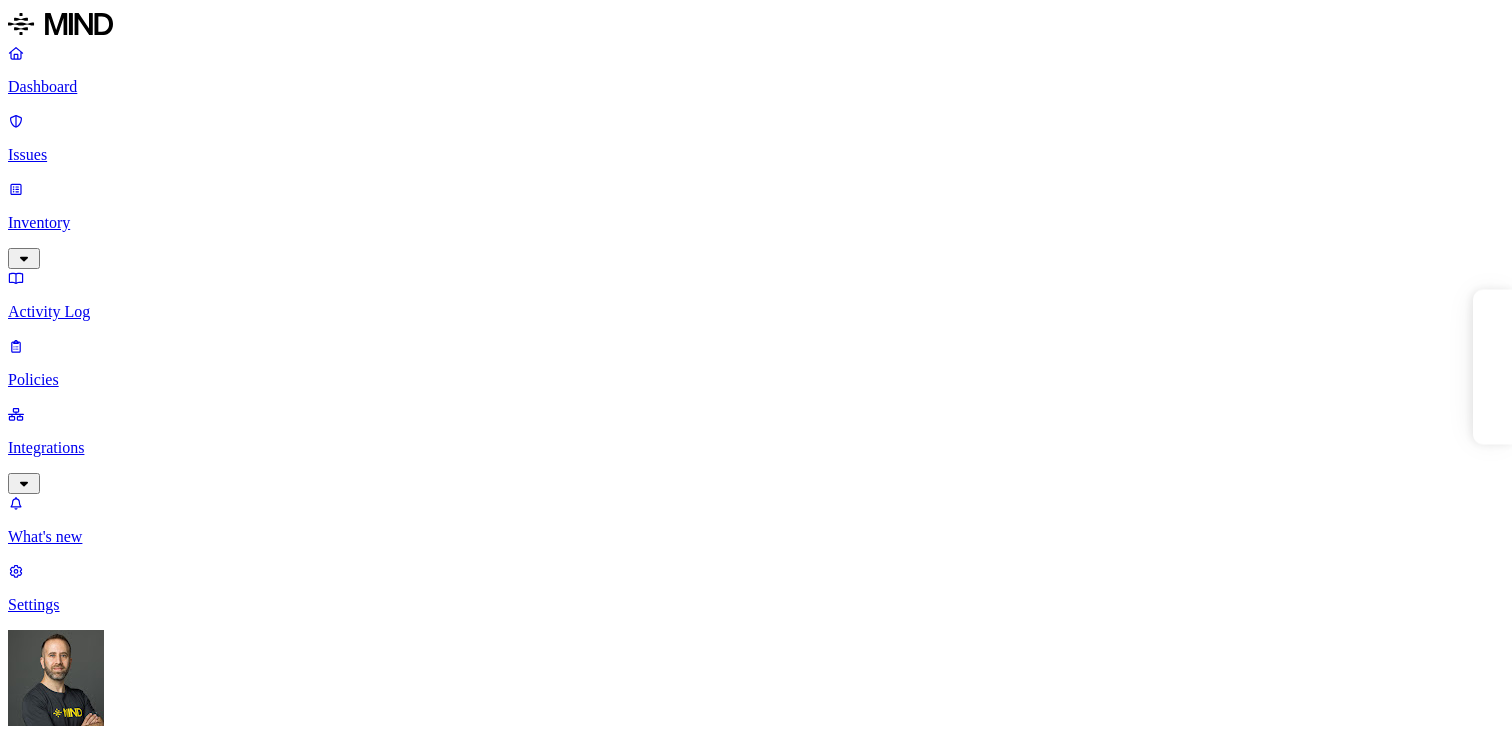 scroll, scrollTop: 0, scrollLeft: 0, axis: both 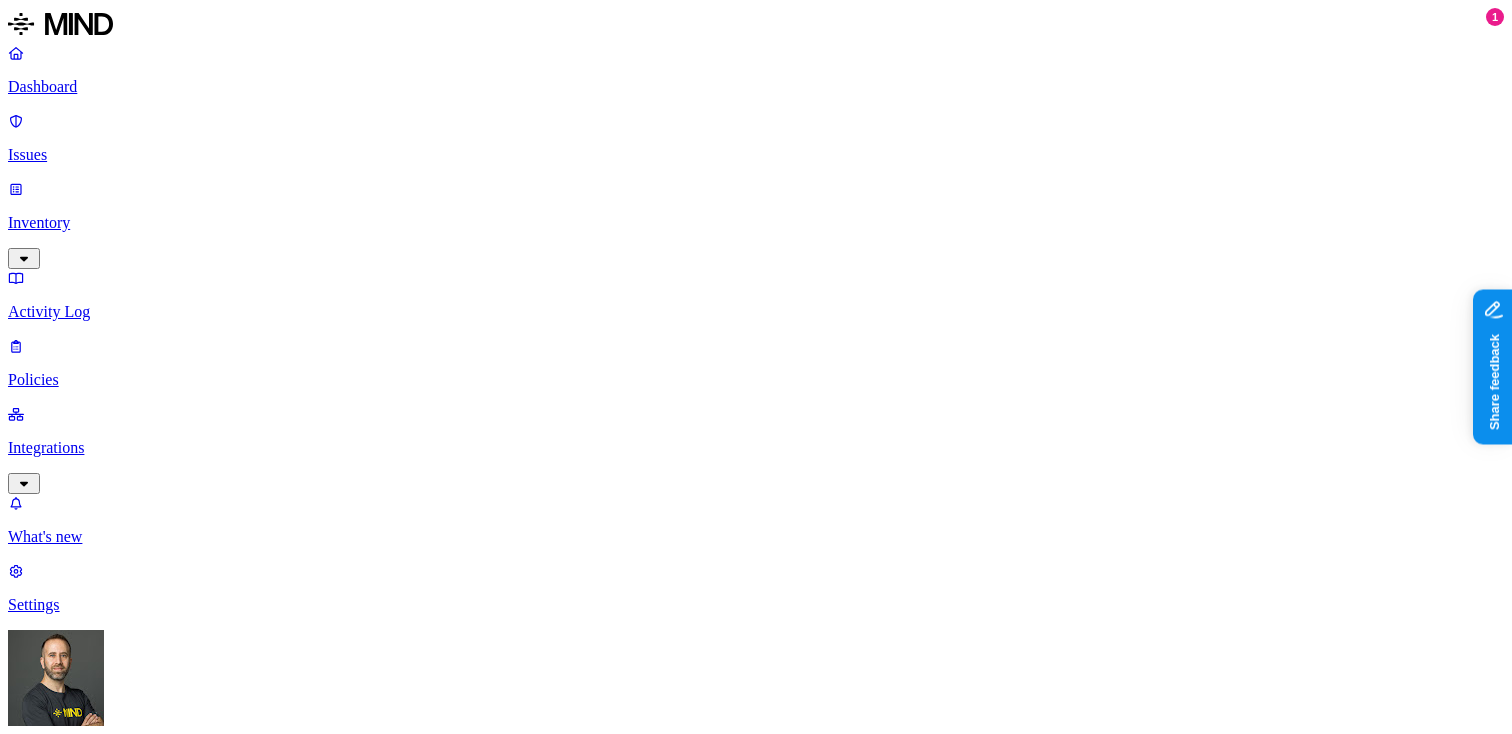 click on "Policies" at bounding box center (756, 380) 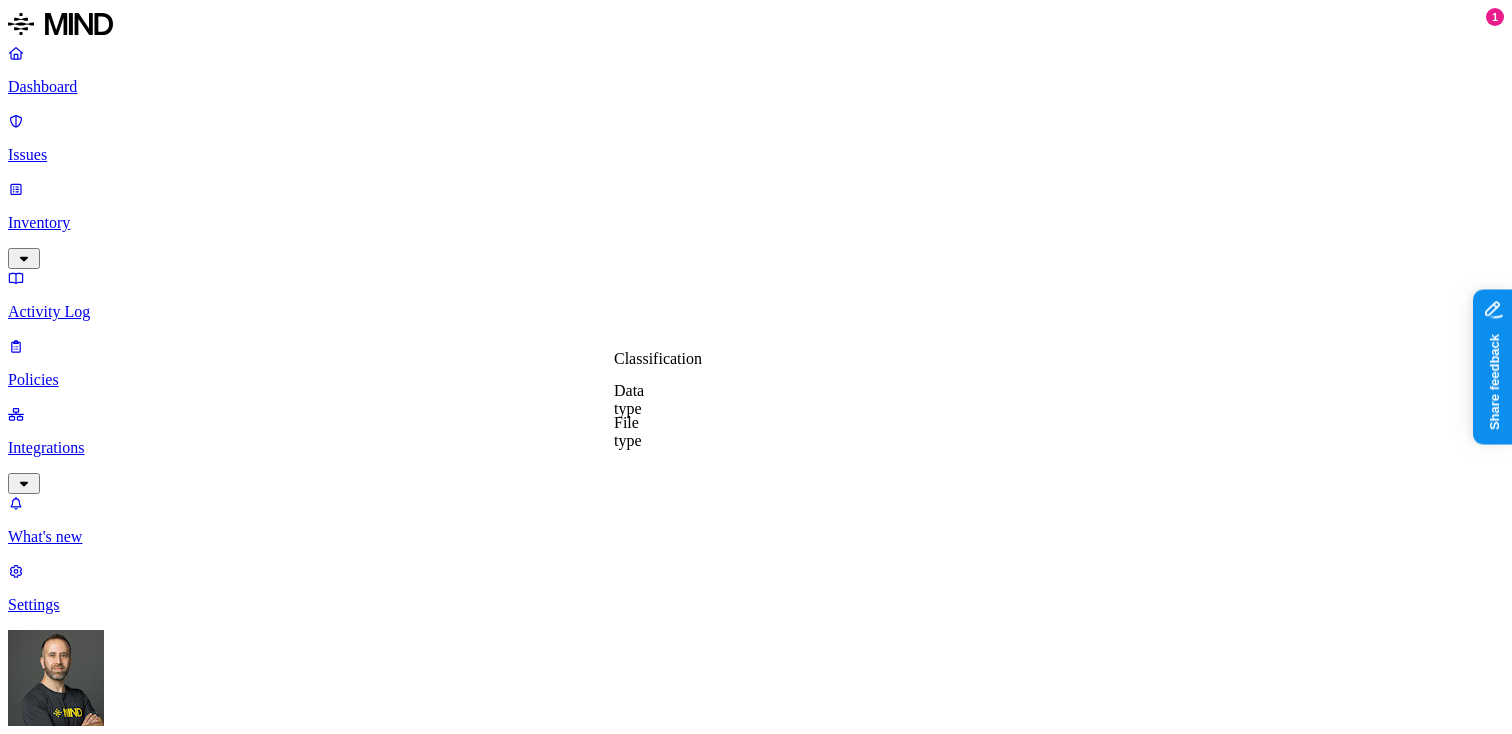 click on "Data type" at bounding box center [629, 399] 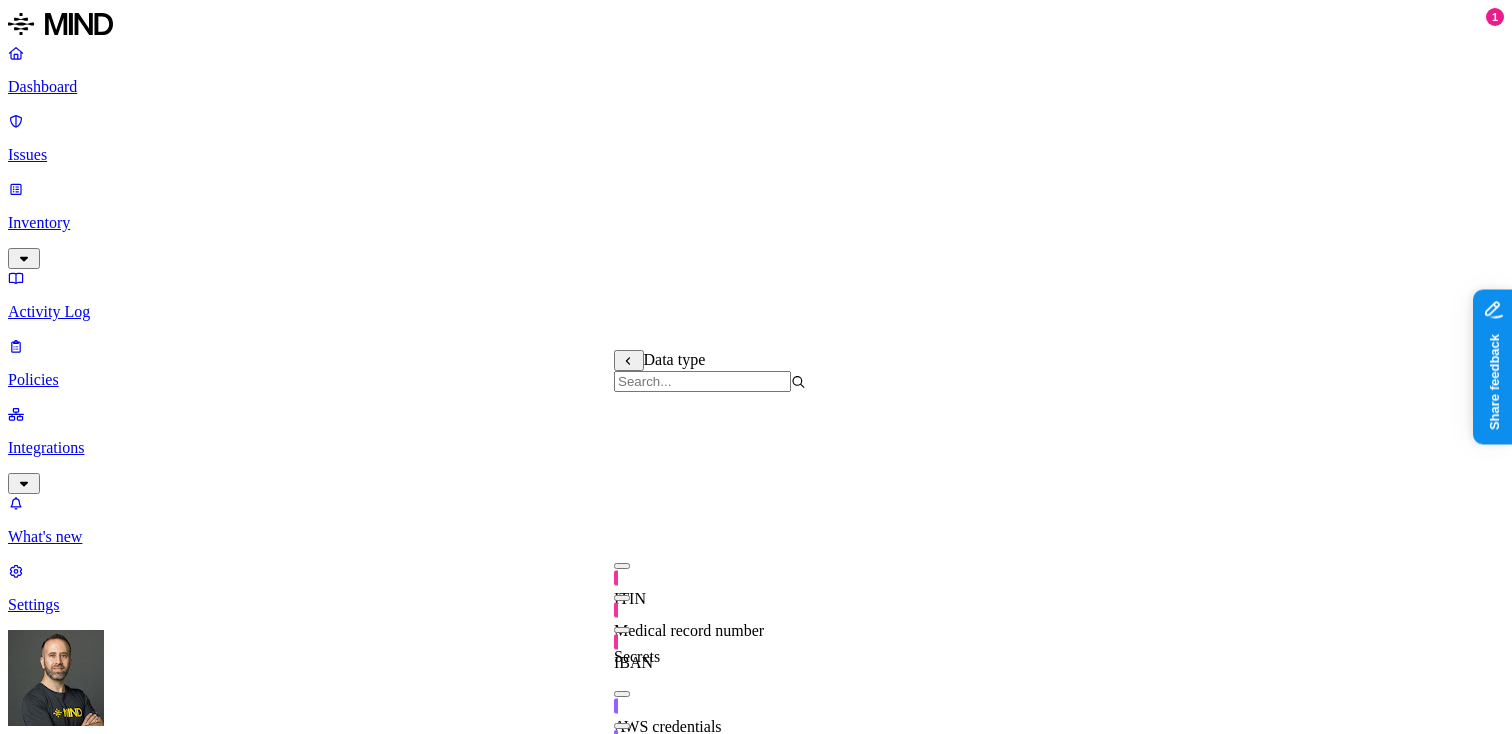 scroll, scrollTop: 352, scrollLeft: 0, axis: vertical 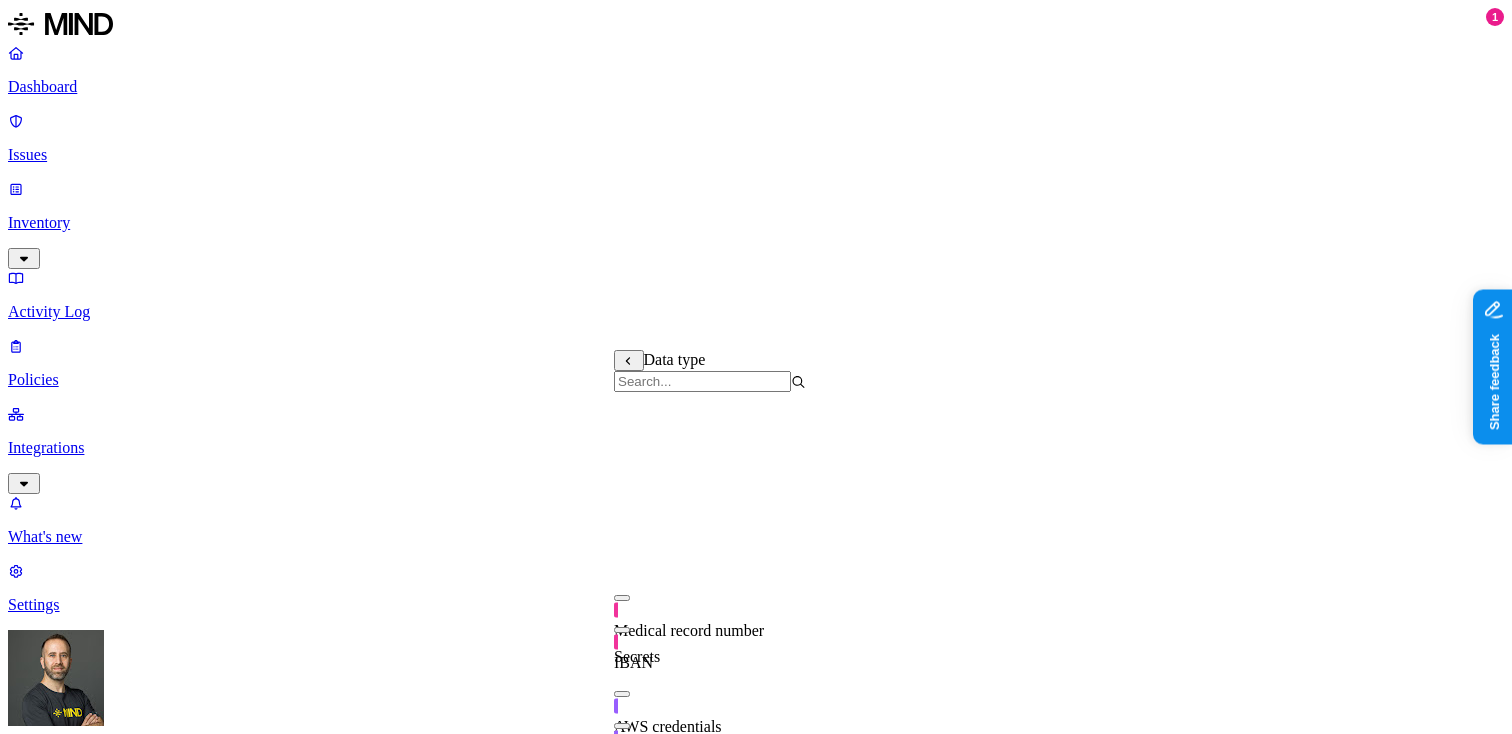 click on "DATA Any UPLOAD Anywhere BY USER Anyone" at bounding box center (756, 1533) 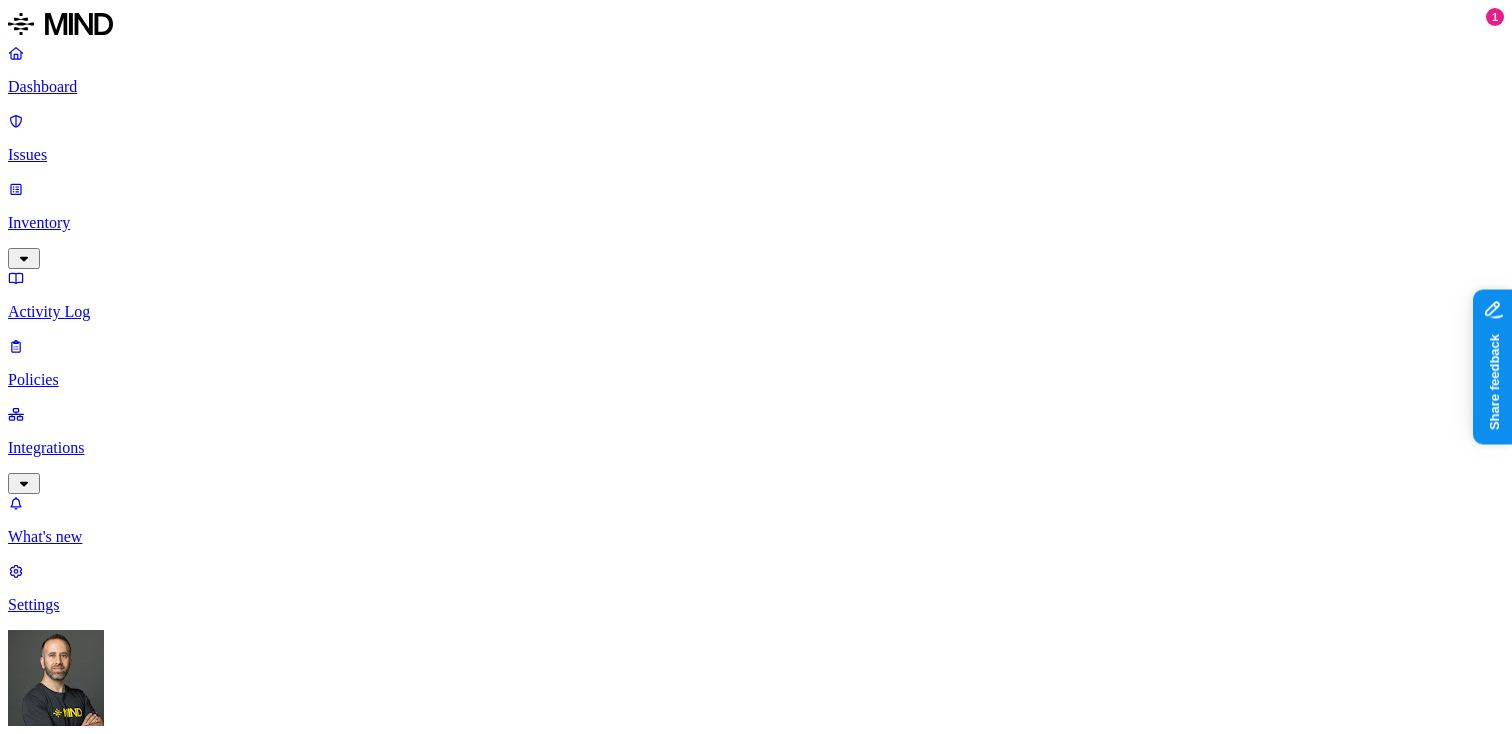 click at bounding box center (31, 1470) 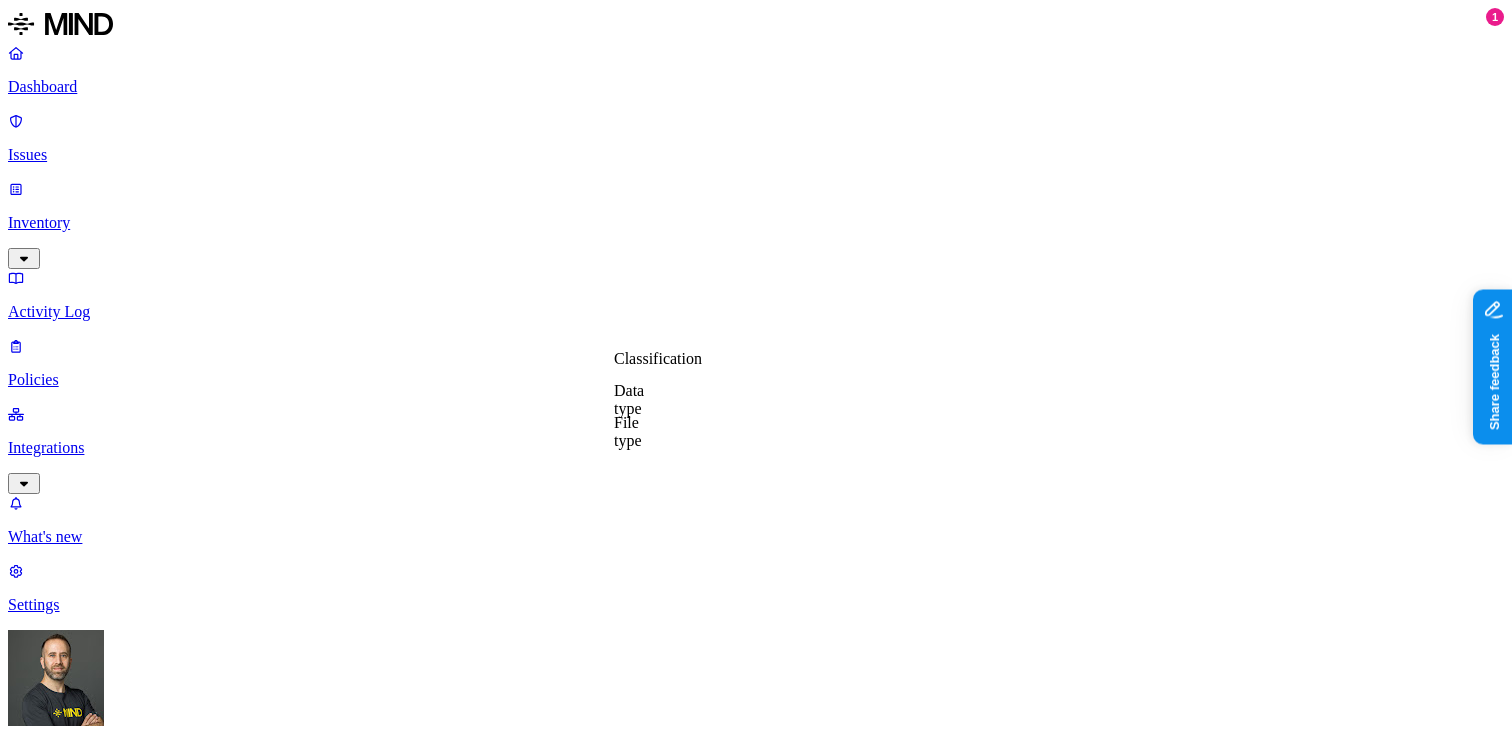 click on "Data type" at bounding box center [629, 399] 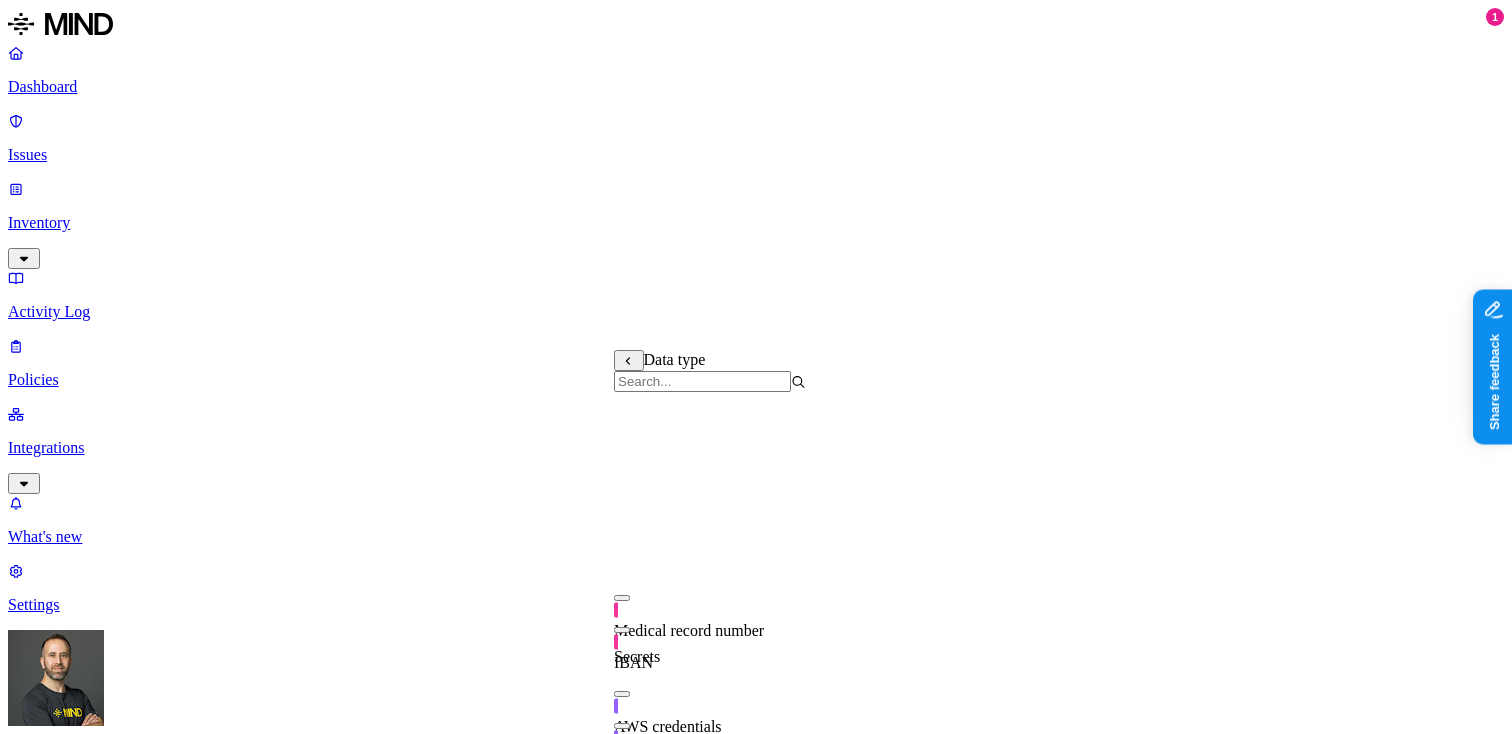 scroll, scrollTop: 352, scrollLeft: 0, axis: vertical 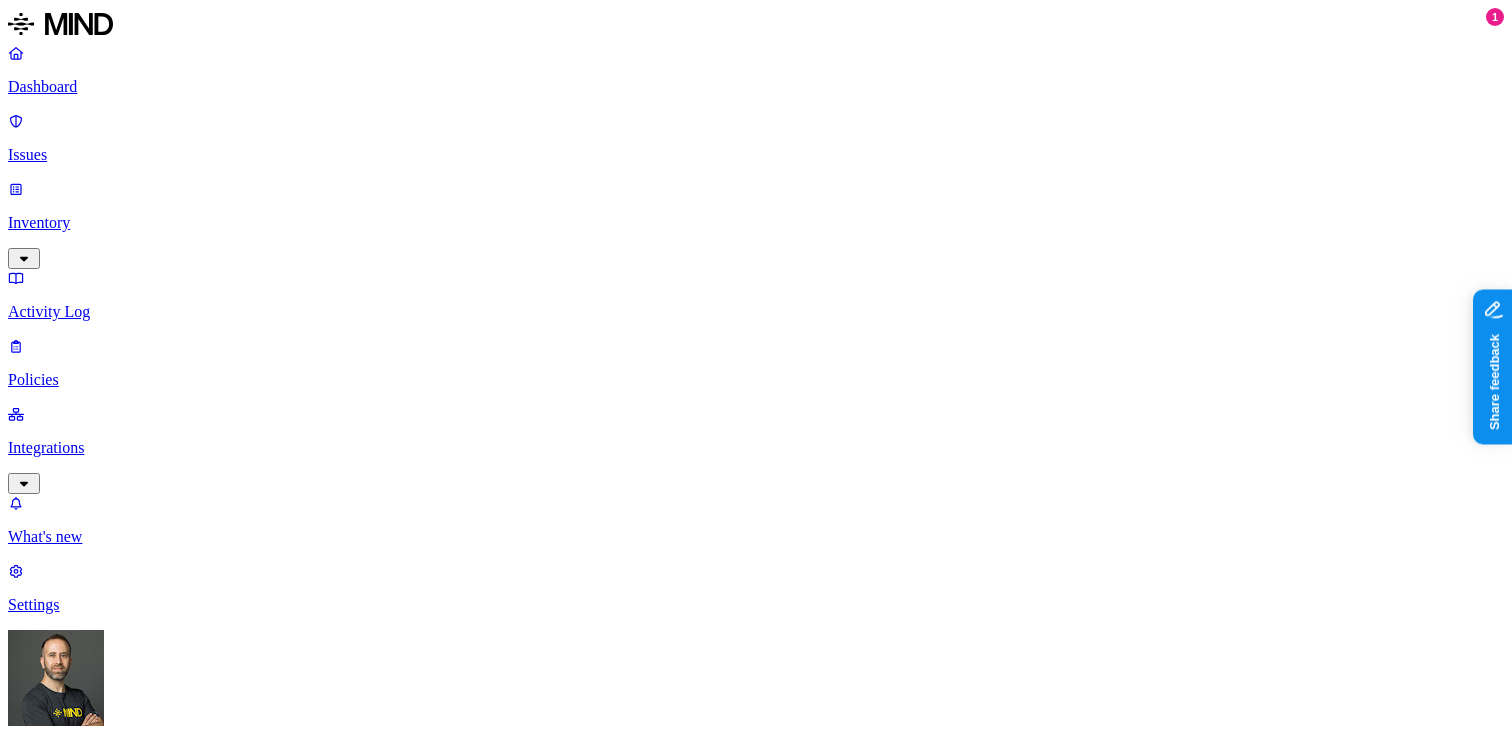 click at bounding box center [31, 1470] 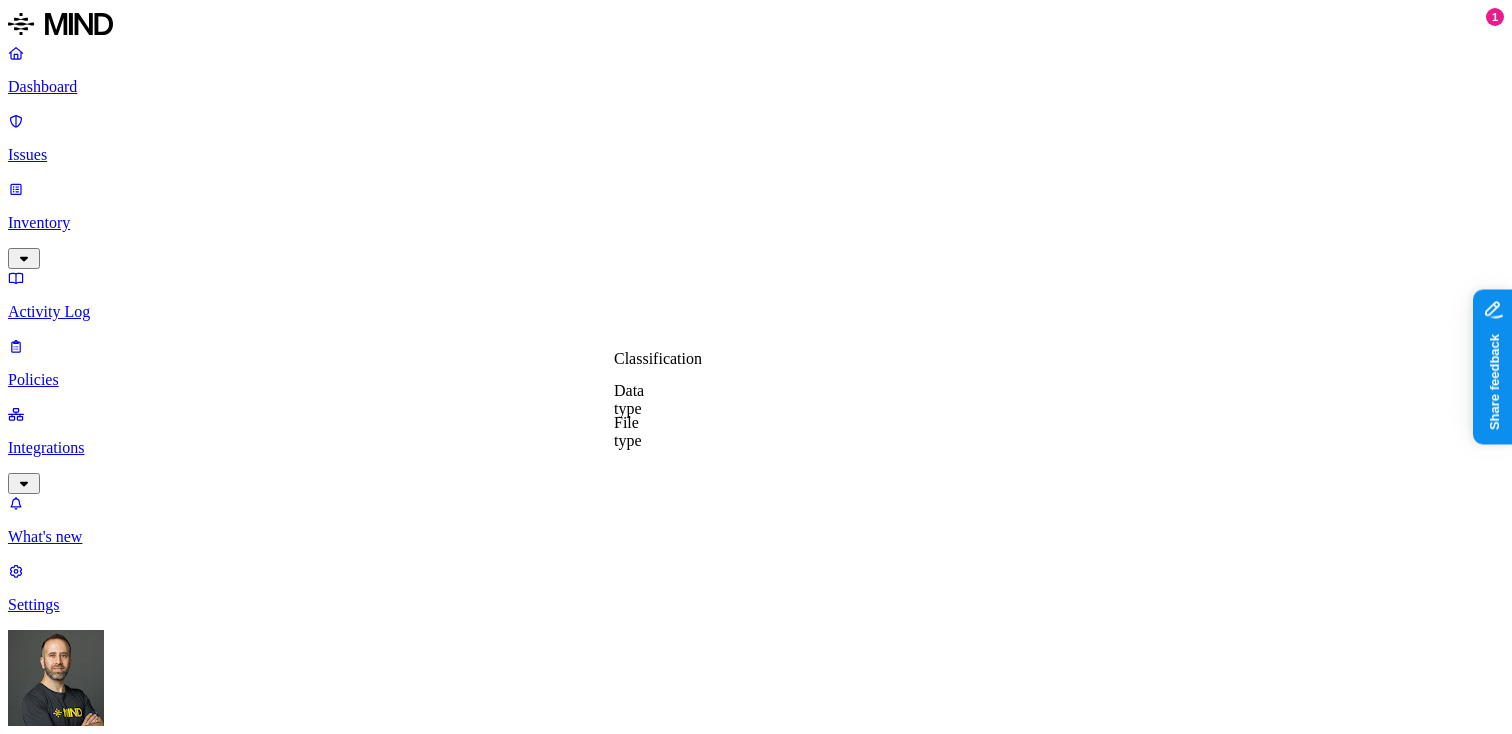 click on "File type" at bounding box center [628, 431] 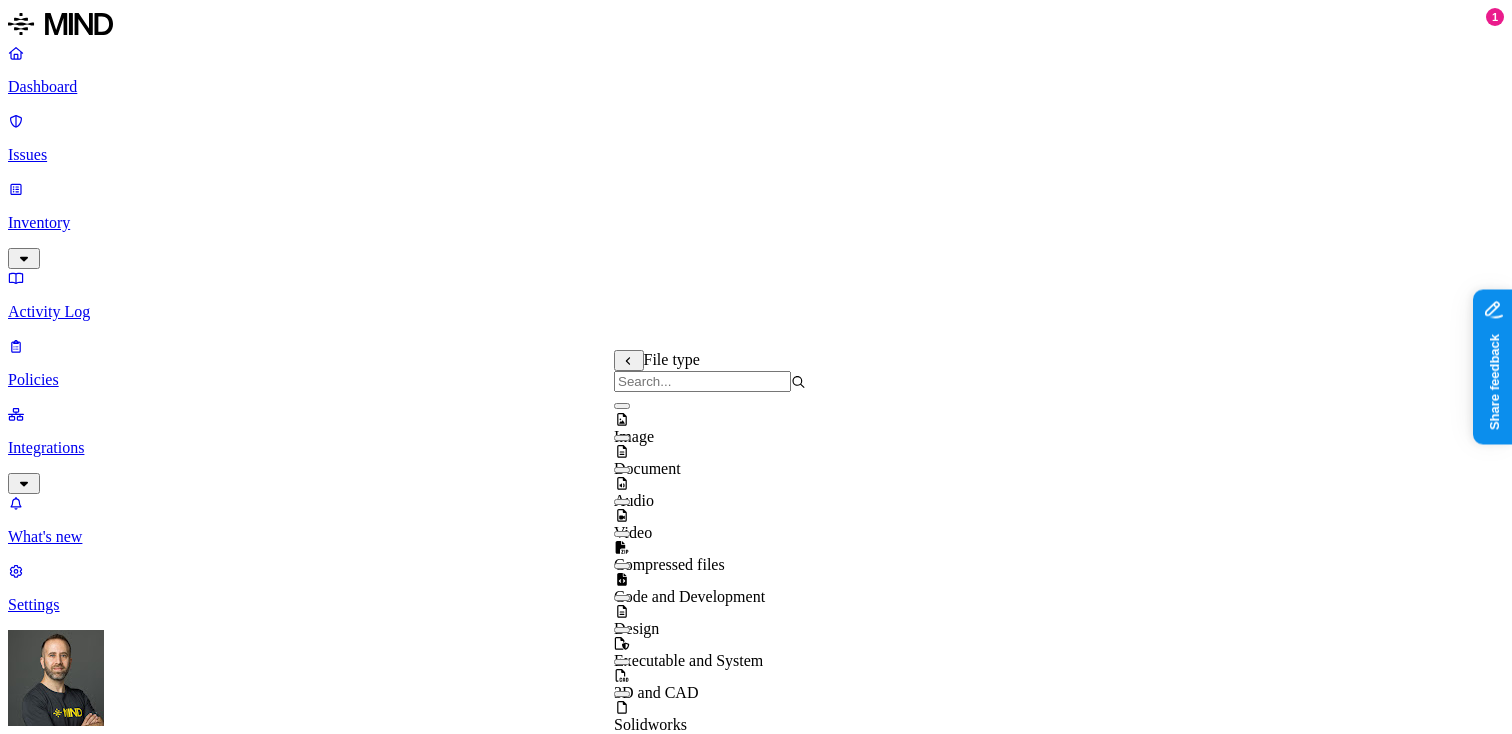 scroll, scrollTop: 0, scrollLeft: 0, axis: both 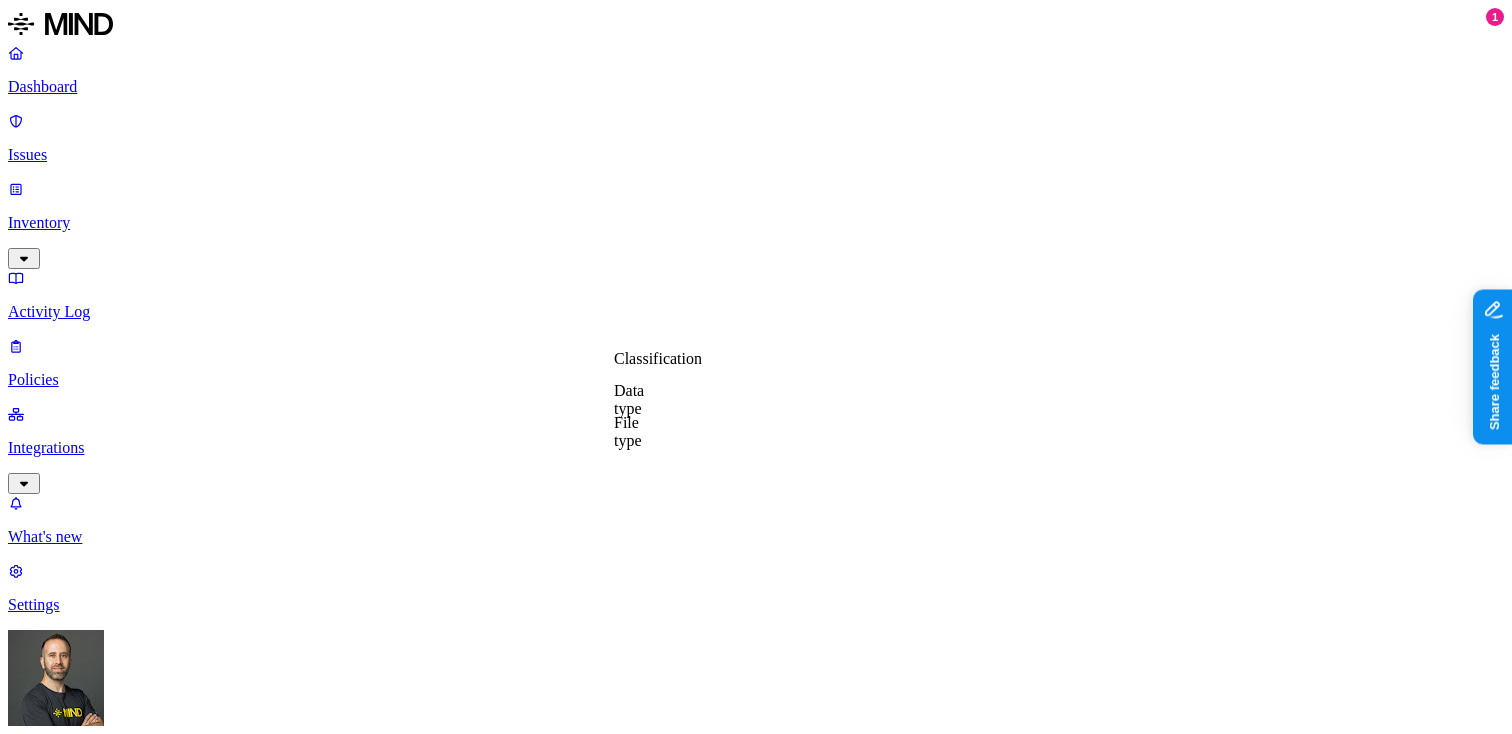 click on "Classification" at bounding box center [658, 358] 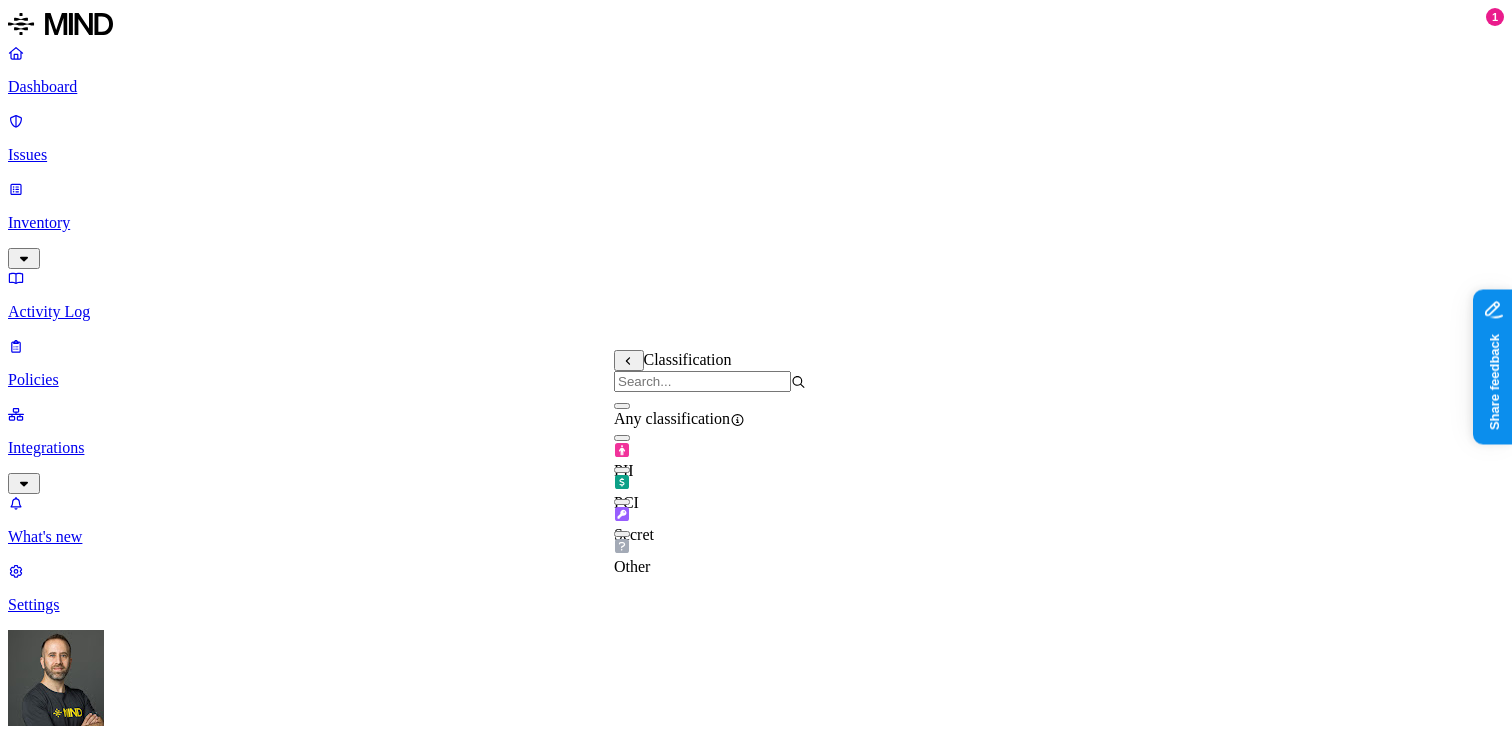 click 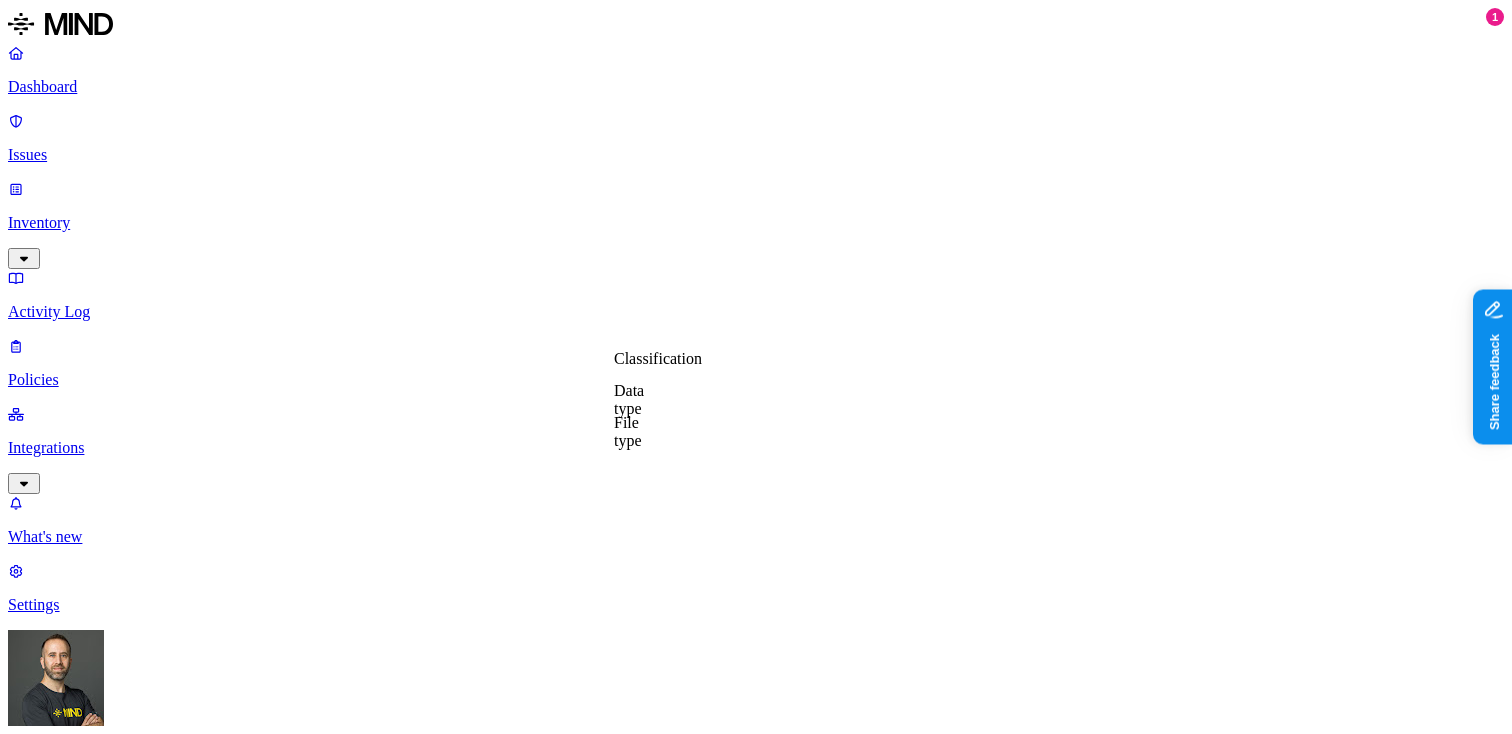 click on "Data type" at bounding box center [629, 399] 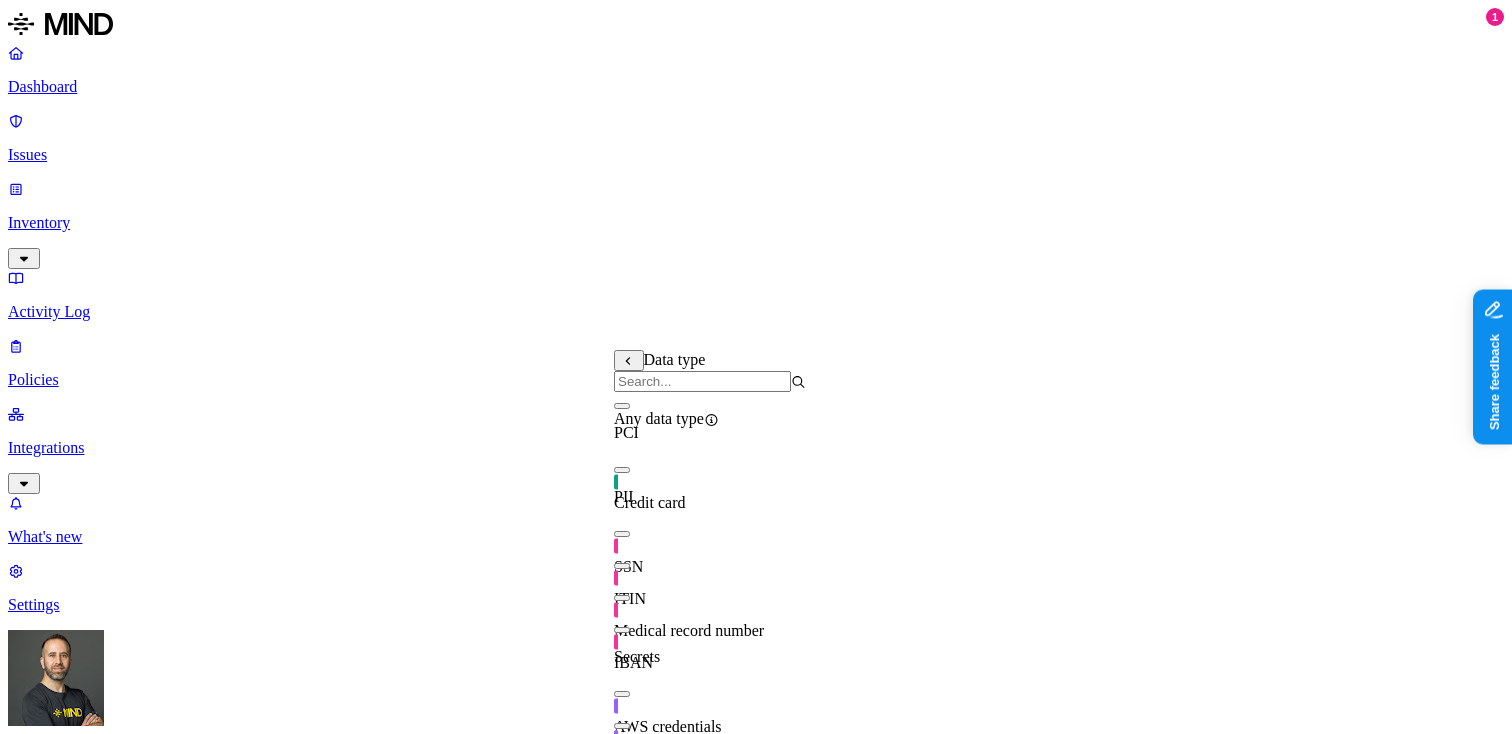 scroll, scrollTop: 45, scrollLeft: 0, axis: vertical 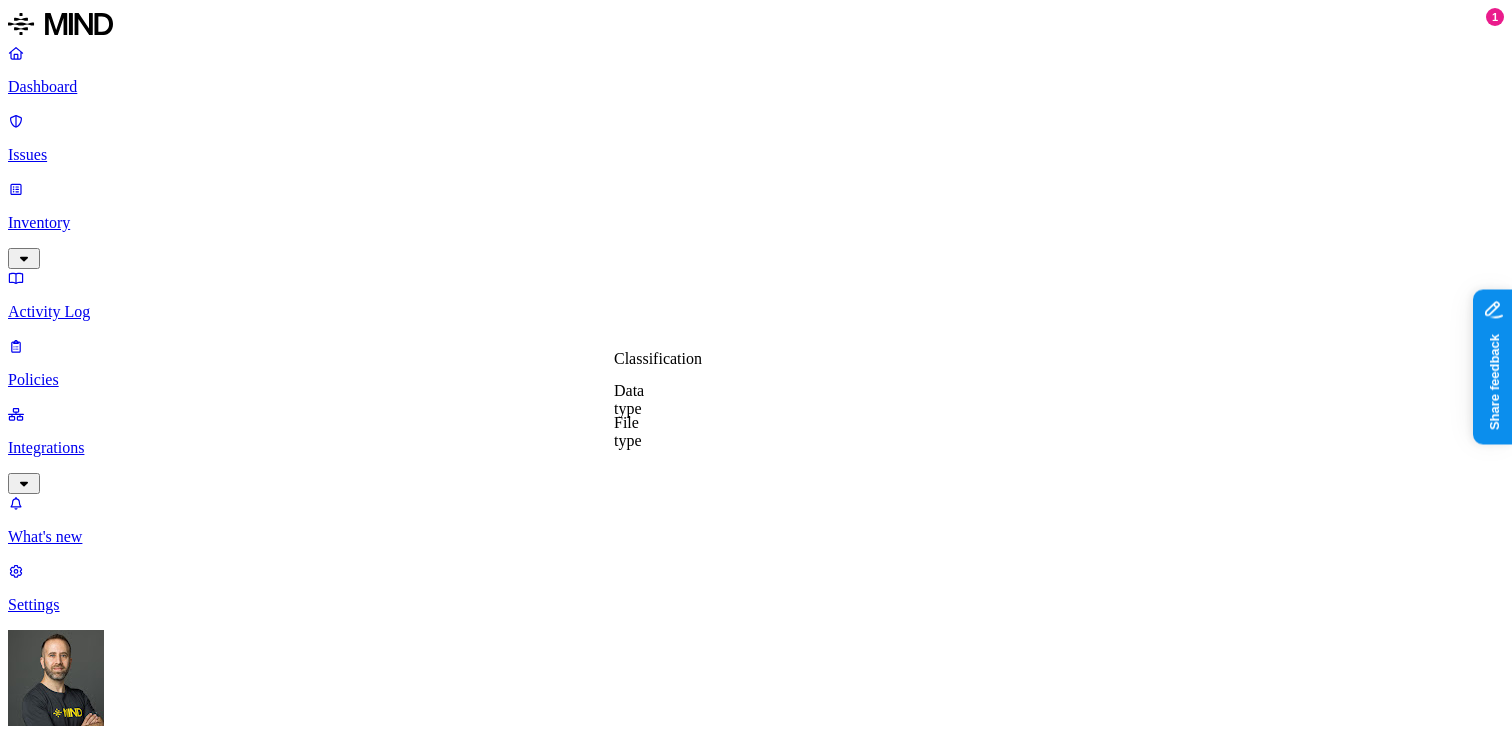 click on "Policy name   Severity Select severity Low Medium High Critical   Description (Optional) Policy type Exfiltration Prevent sensitive data uploads Endpoint Exposure Detect sensitive data exposure Cloud Condition Define the data attributes, exfiltration destinations, and users that should trigger the policy.  By default, the policy will be triggered by any data uploaded to any destination by any user. For more details on condition guidelines, please refer to the   documentation DATA Any UPLOAD Anywhere BY USER Anyone Action Default action Default action for all users and groups who violate the policy. Block with override BlockDeny all uploads. Block with overrideDeny all uploads with an option to upload anyway. MonitorAllow uploads and create a new issue. AllowAllow all uploads. Exceptions You can add exceptions for specific users or groups. Exceptions are evaluated from the top. Add Exception Notifications Method None None Maya Raz prod-164.westus prod-82.westus test-avigail email test dadaa dlp-ops test bad" at bounding box center [756, 1502] 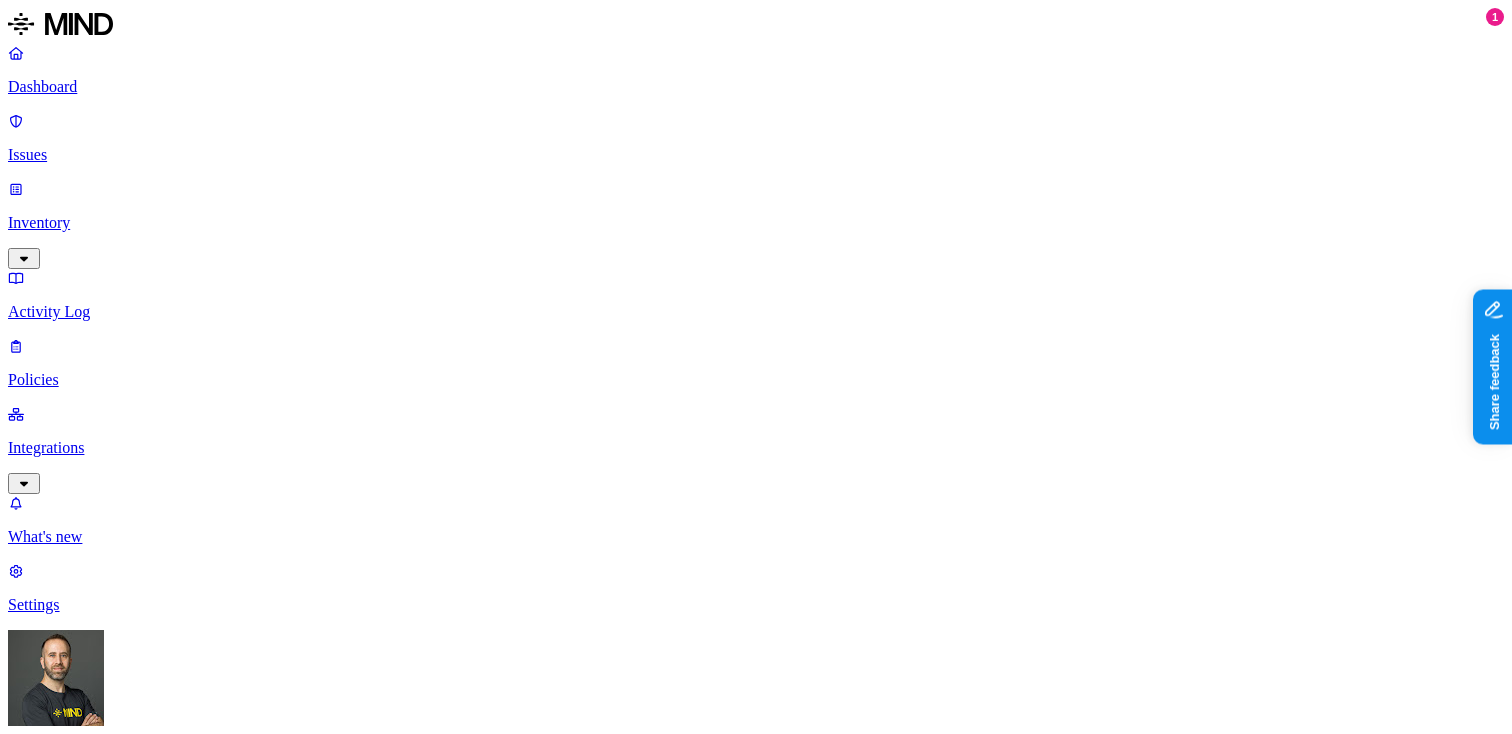 click on "Dashboard" at bounding box center (756, 87) 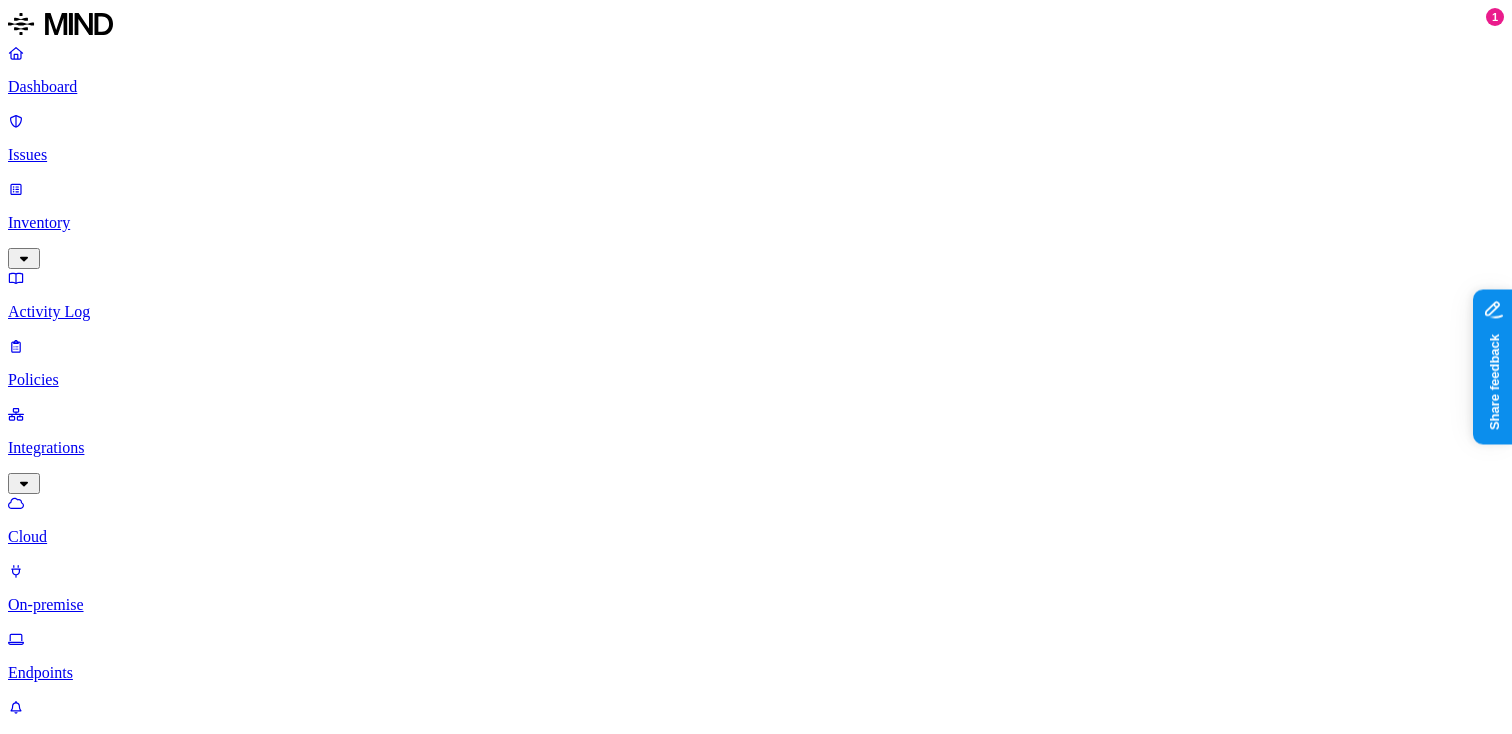click on "Endpoints" at bounding box center (756, 673) 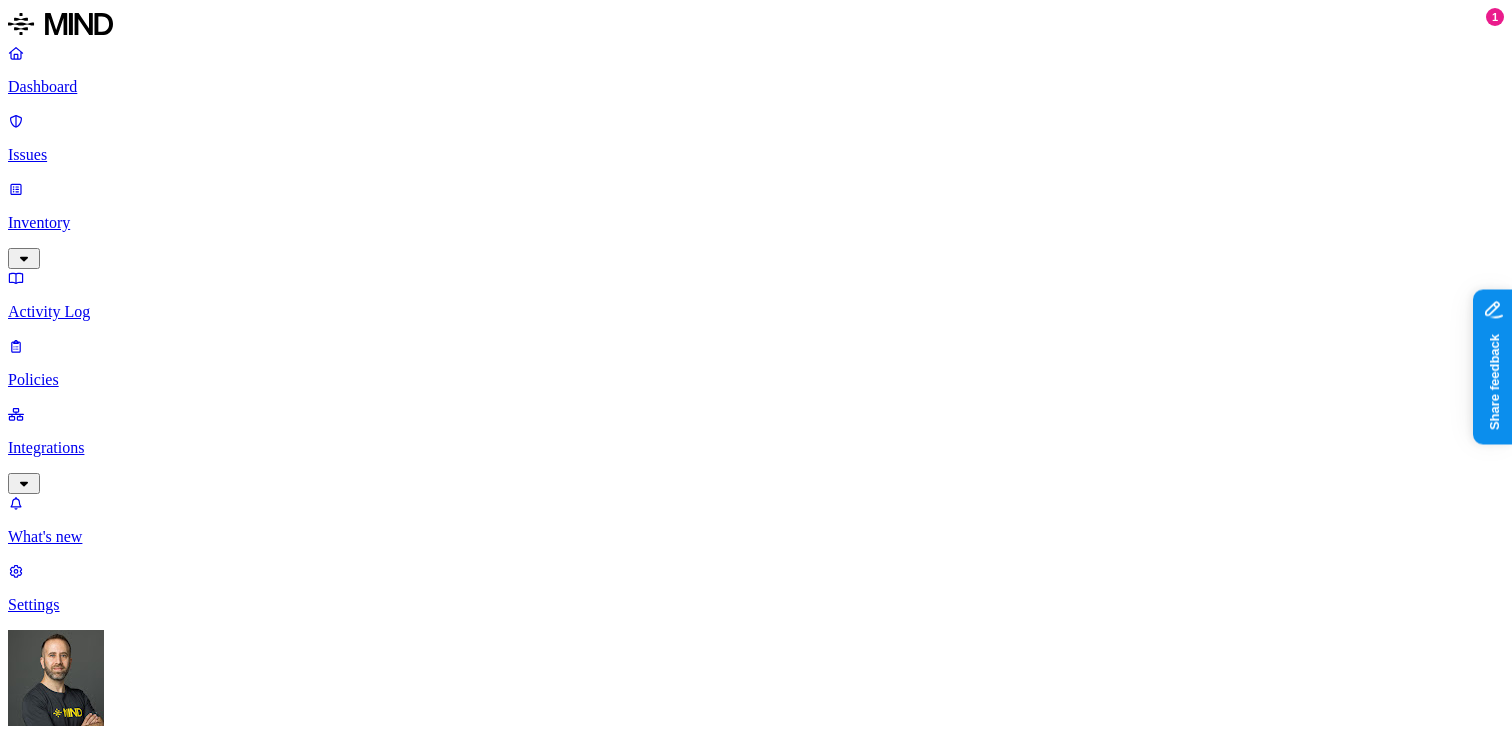 click on "Policies" at bounding box center (756, 380) 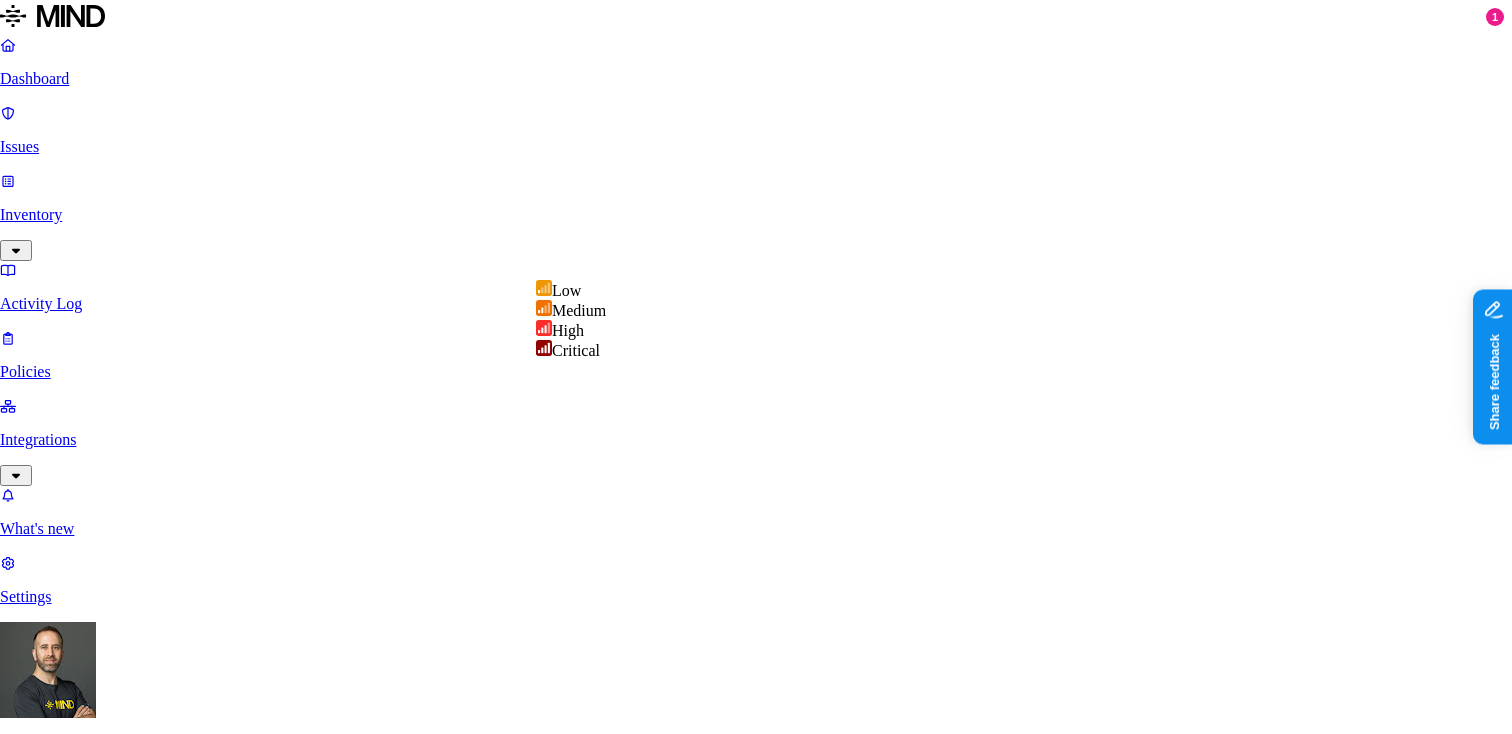 select on "3" 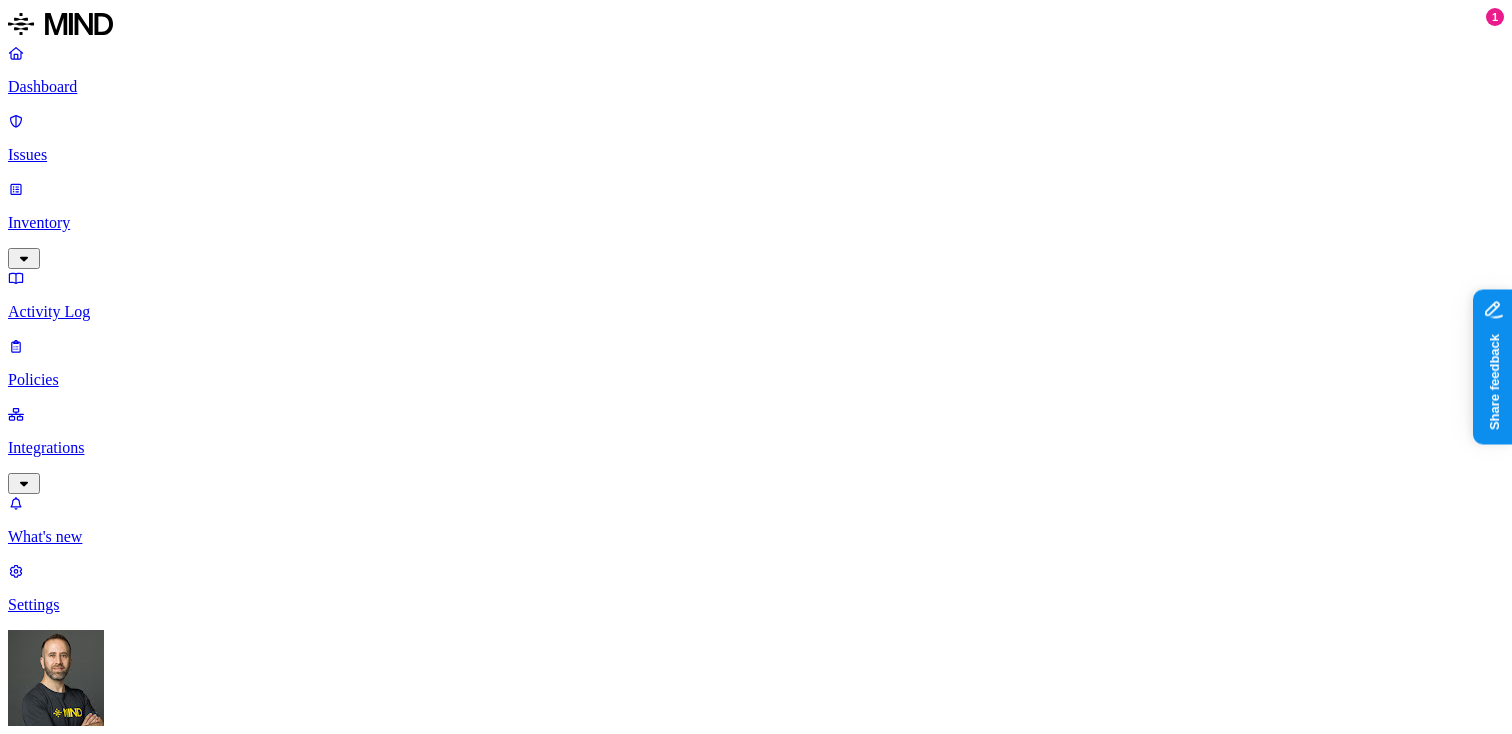 scroll, scrollTop: 487, scrollLeft: 0, axis: vertical 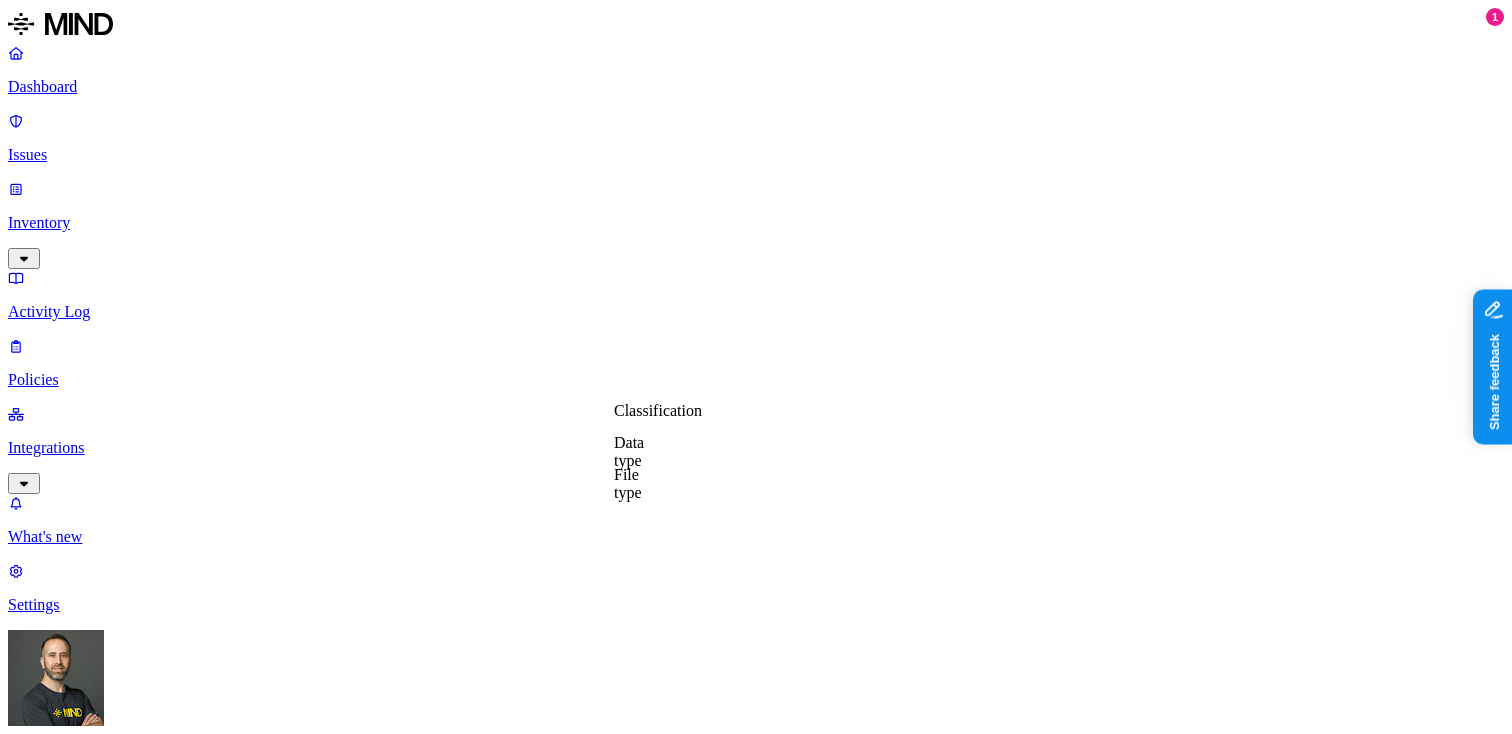 click on "Classification" at bounding box center (658, 410) 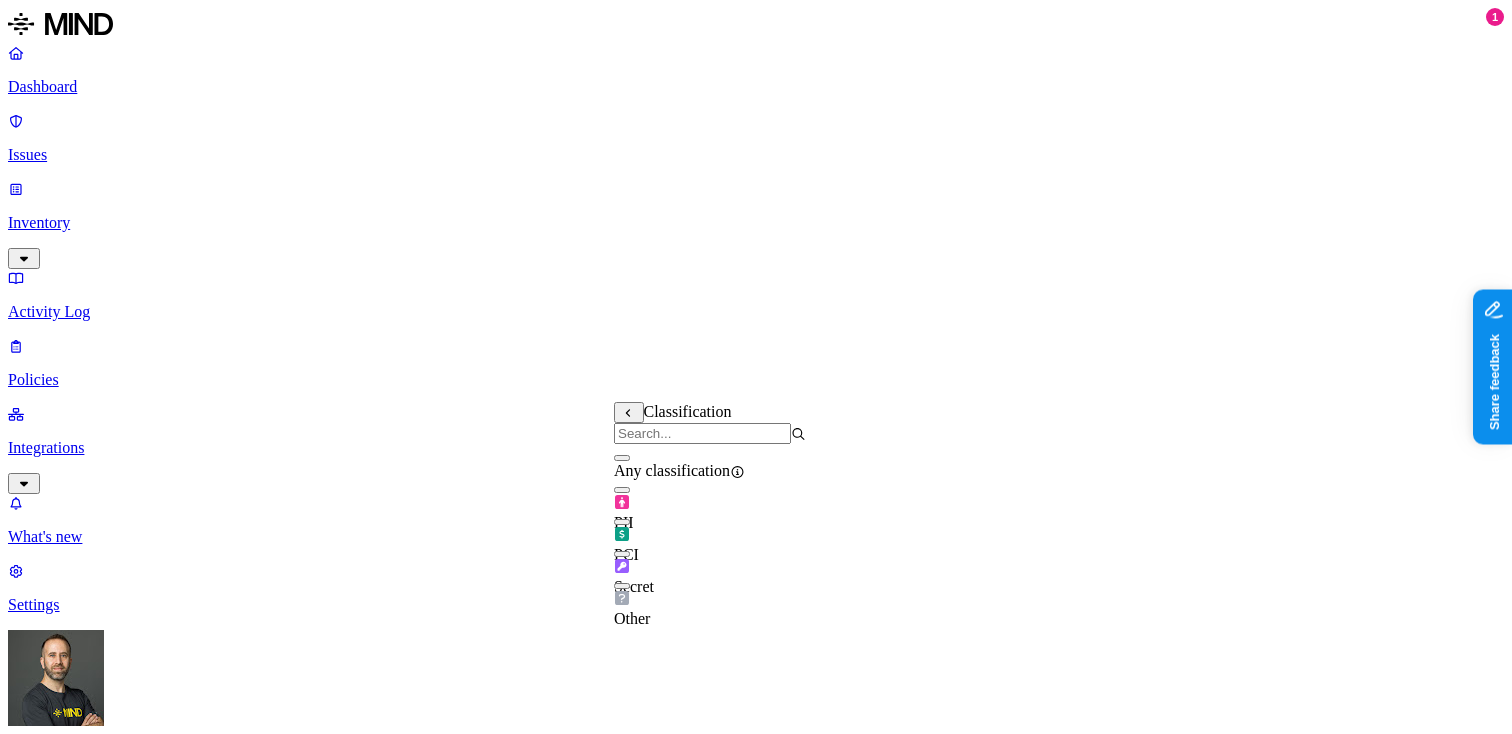 click 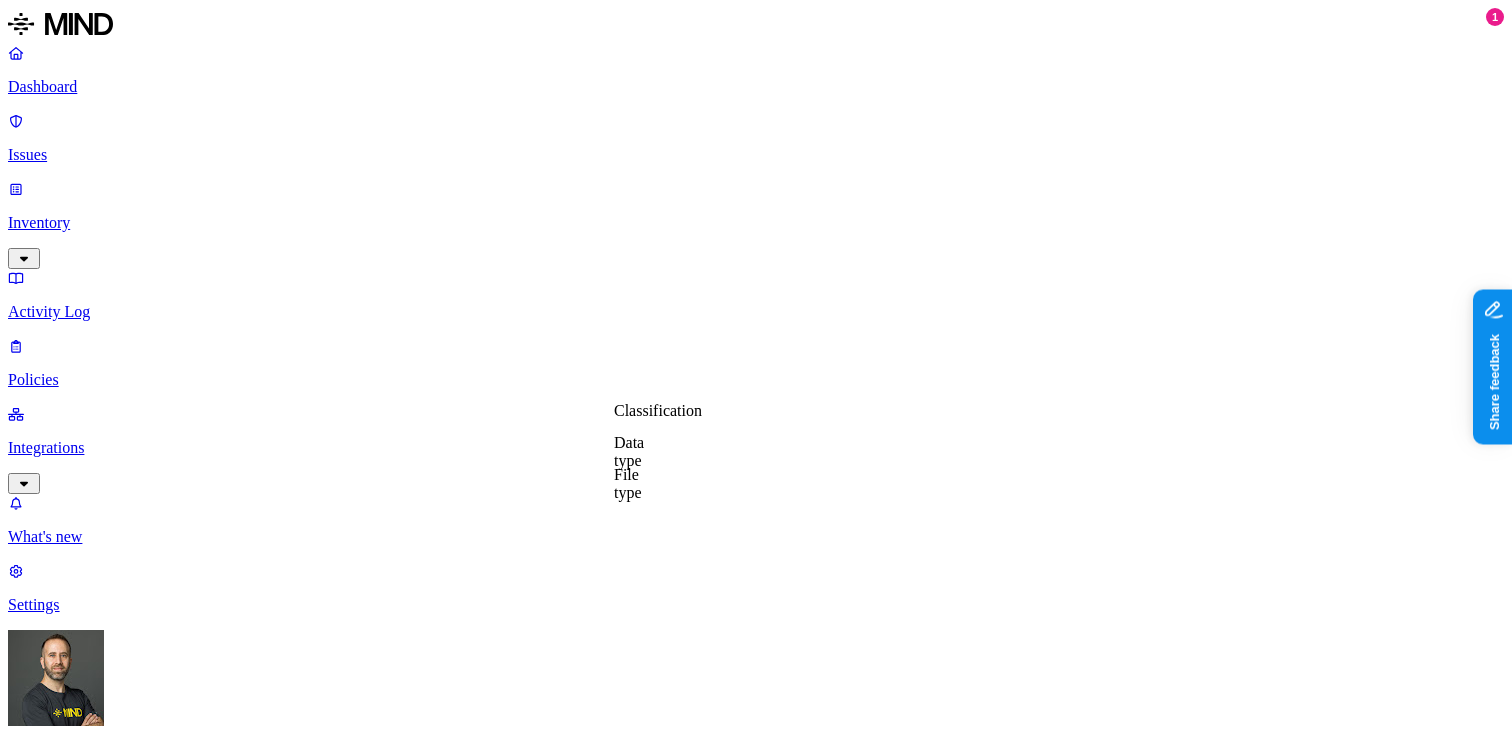 click on "Data type" at bounding box center [629, 451] 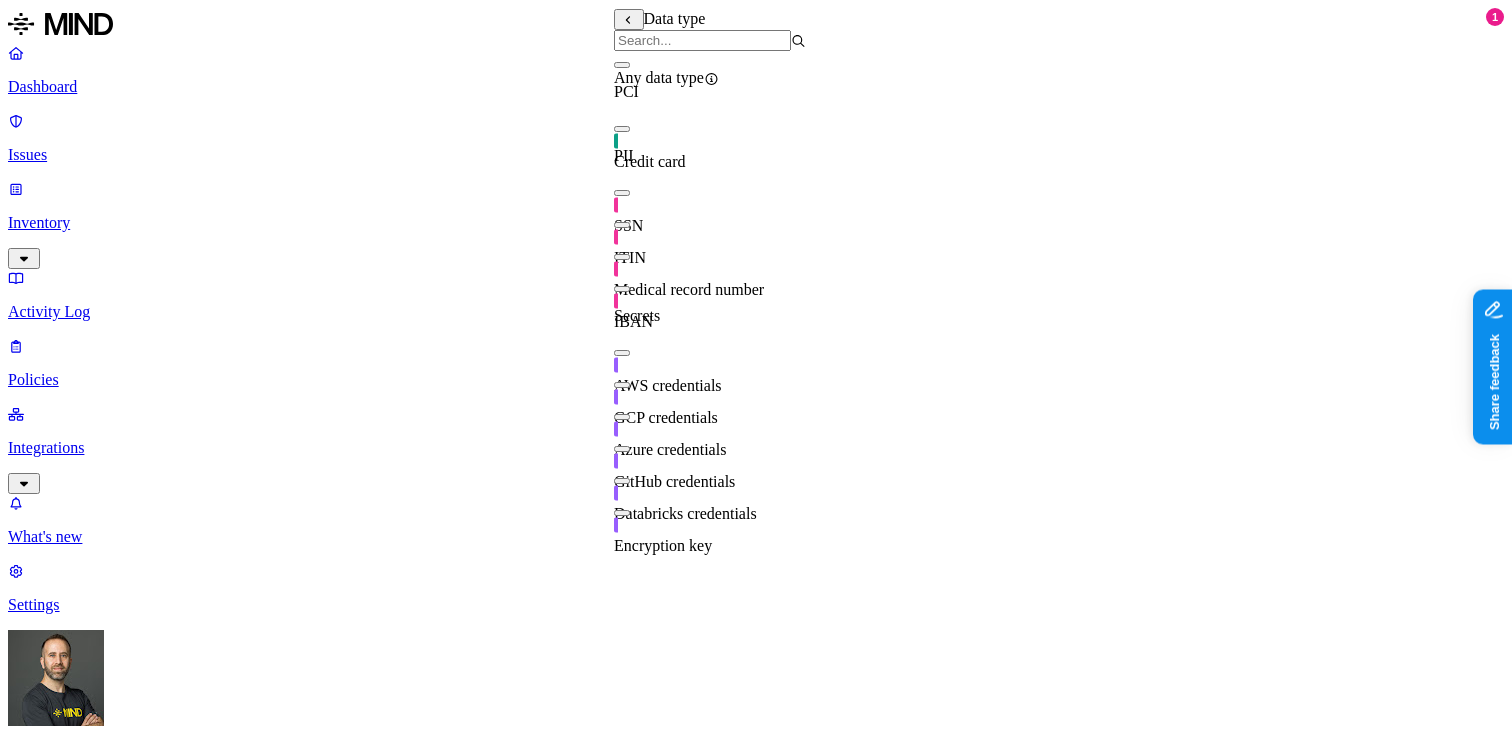 click at bounding box center (622, 257) 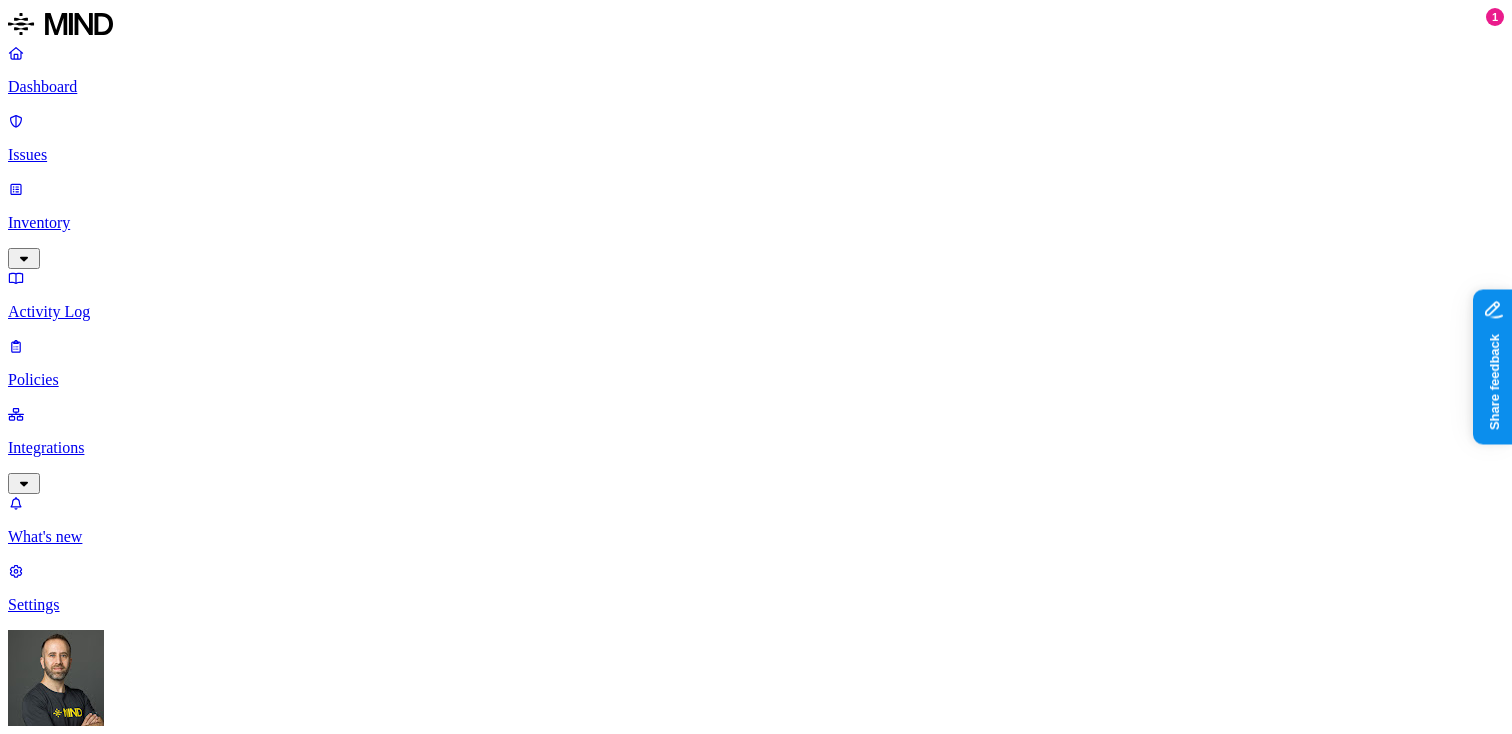 click on "DATA WHERE Data type is Medical record number UPLOAD Anywhere BY USER Anyone" at bounding box center (756, 1590) 